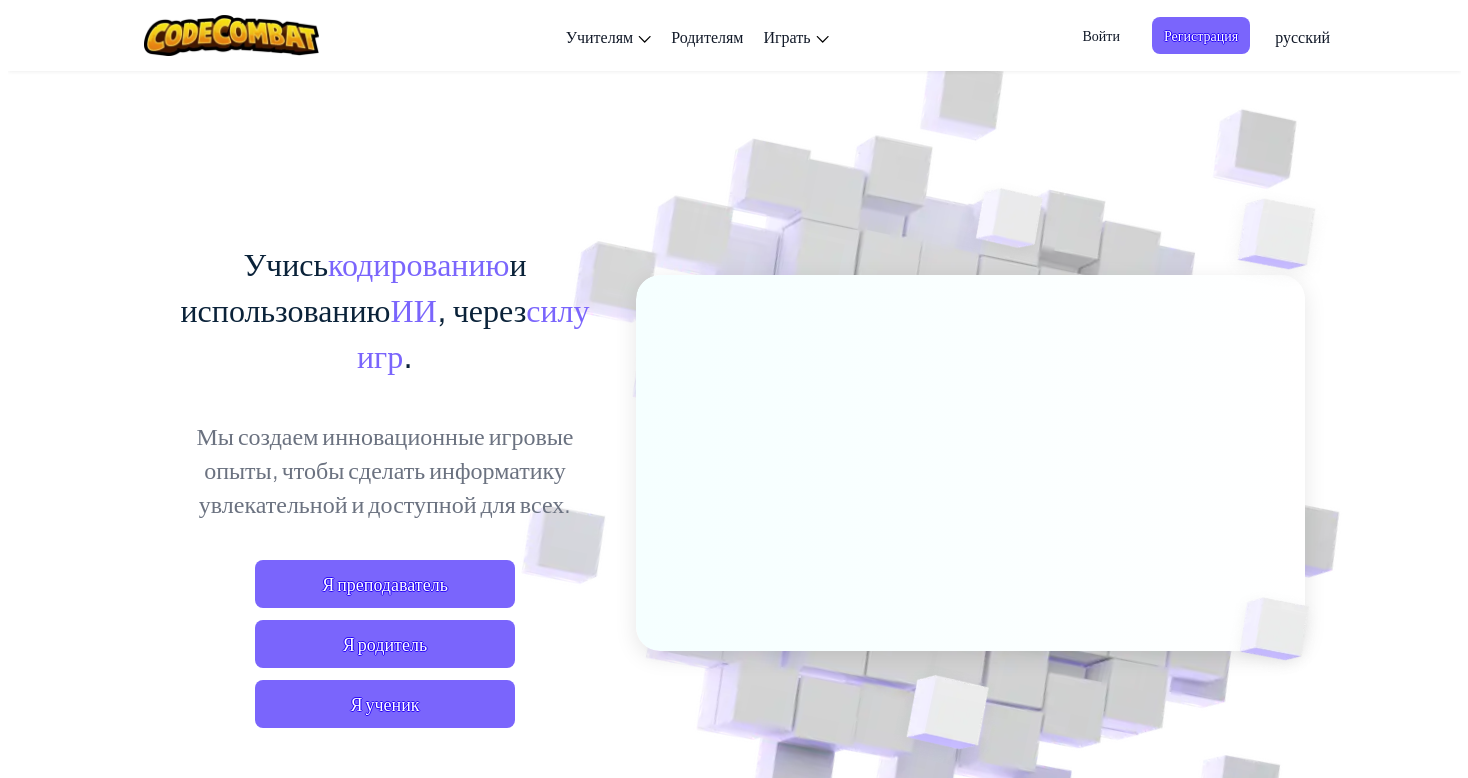 scroll, scrollTop: 0, scrollLeft: 0, axis: both 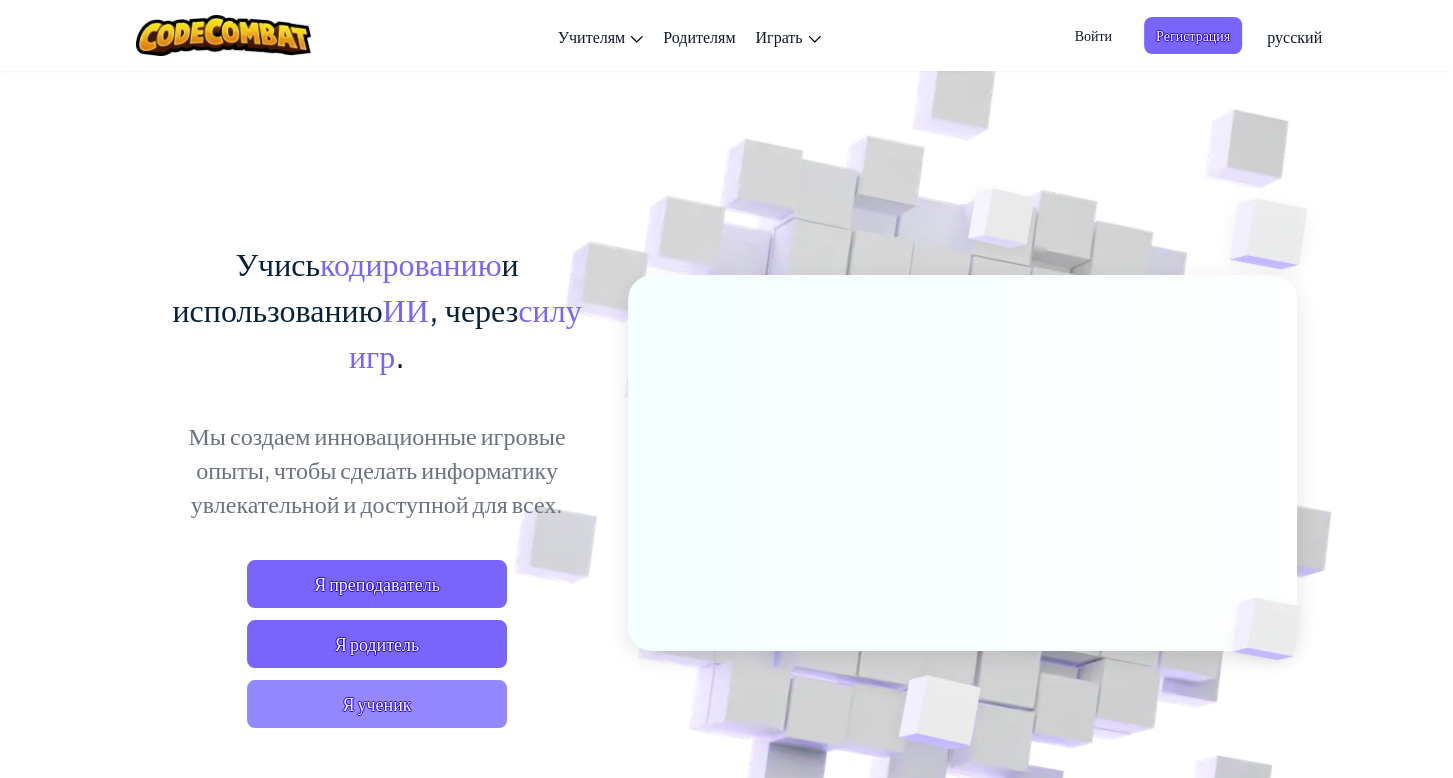 click on "Я ученик" at bounding box center [377, 704] 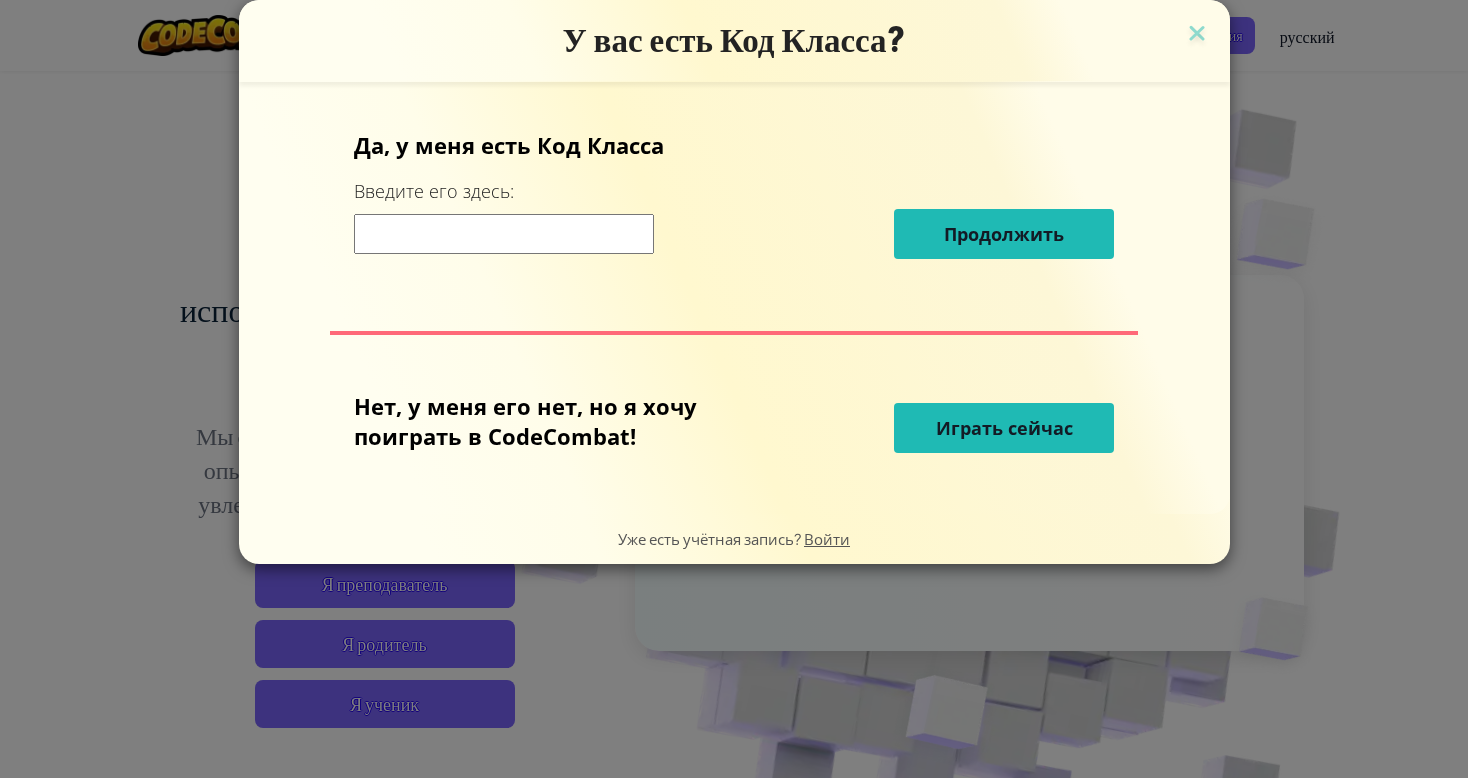 click on "Играть сейчас" at bounding box center [1004, 428] 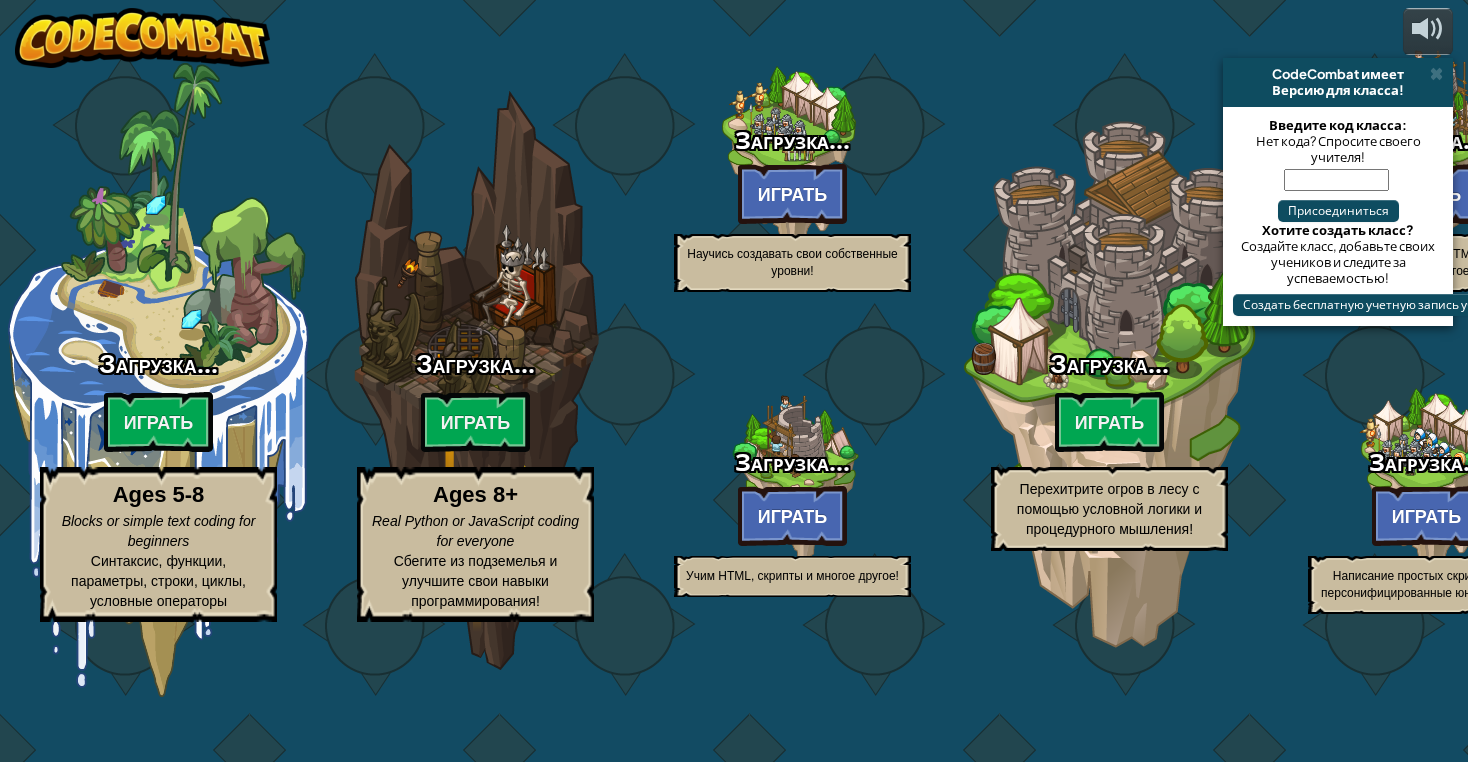 select on "ru" 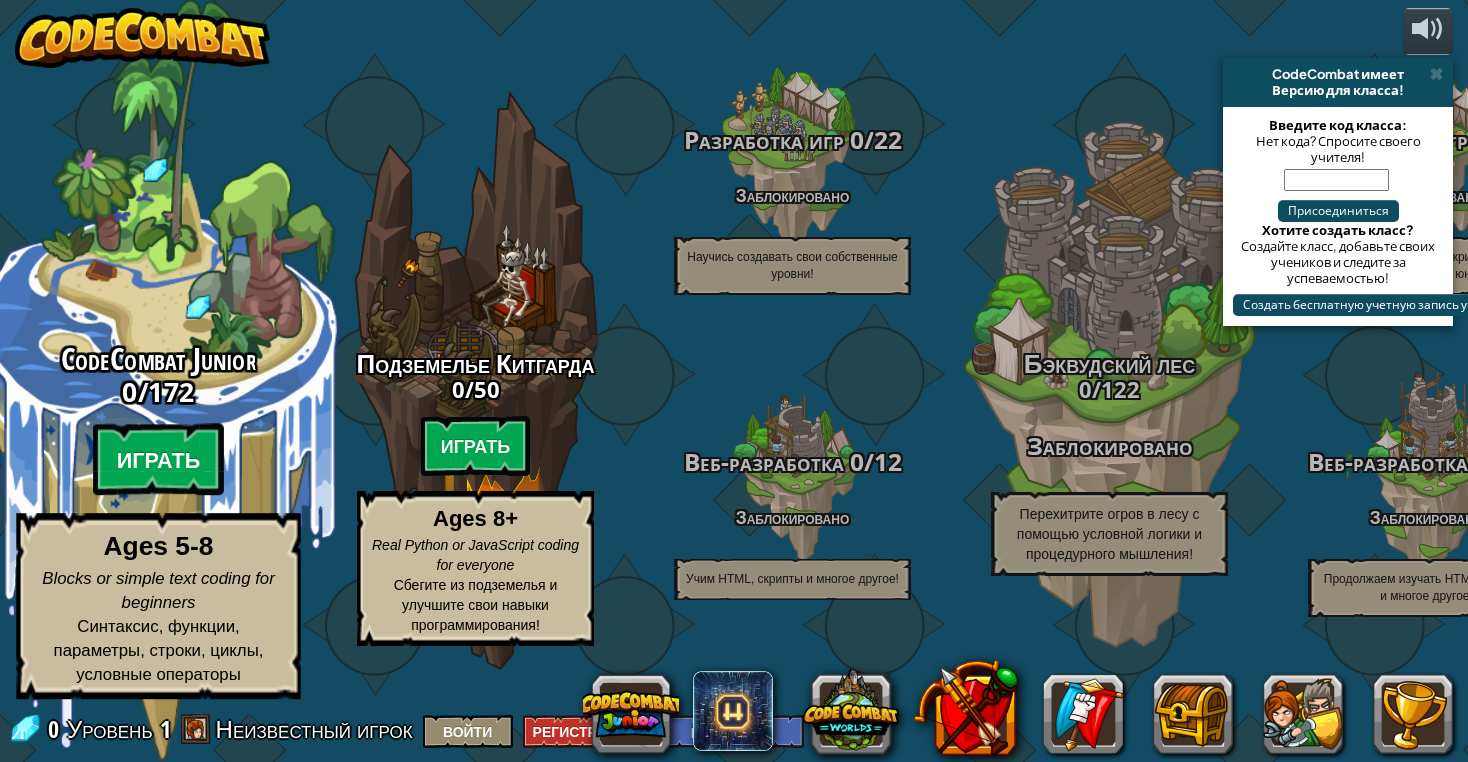 click on "Играть" at bounding box center [159, 460] 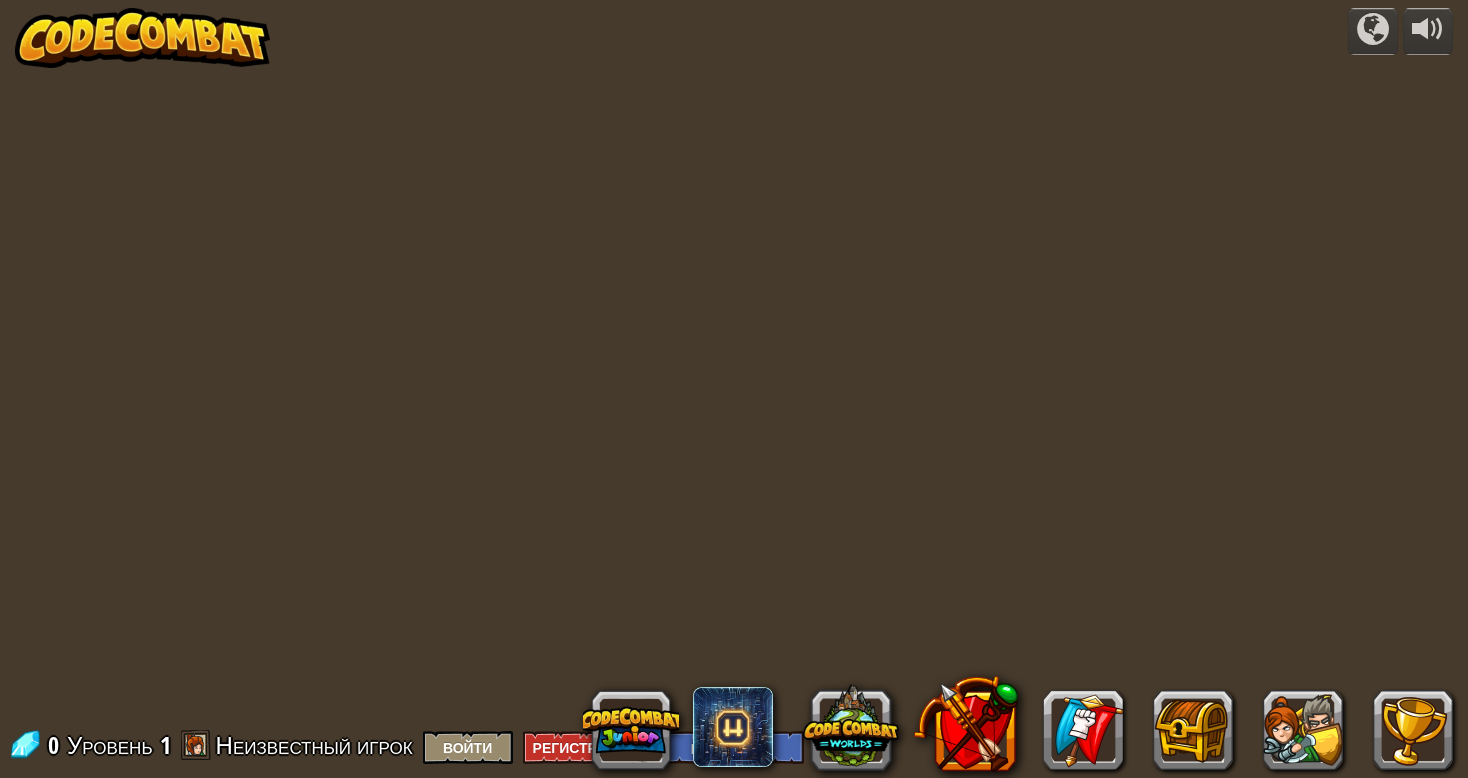 select on "ru" 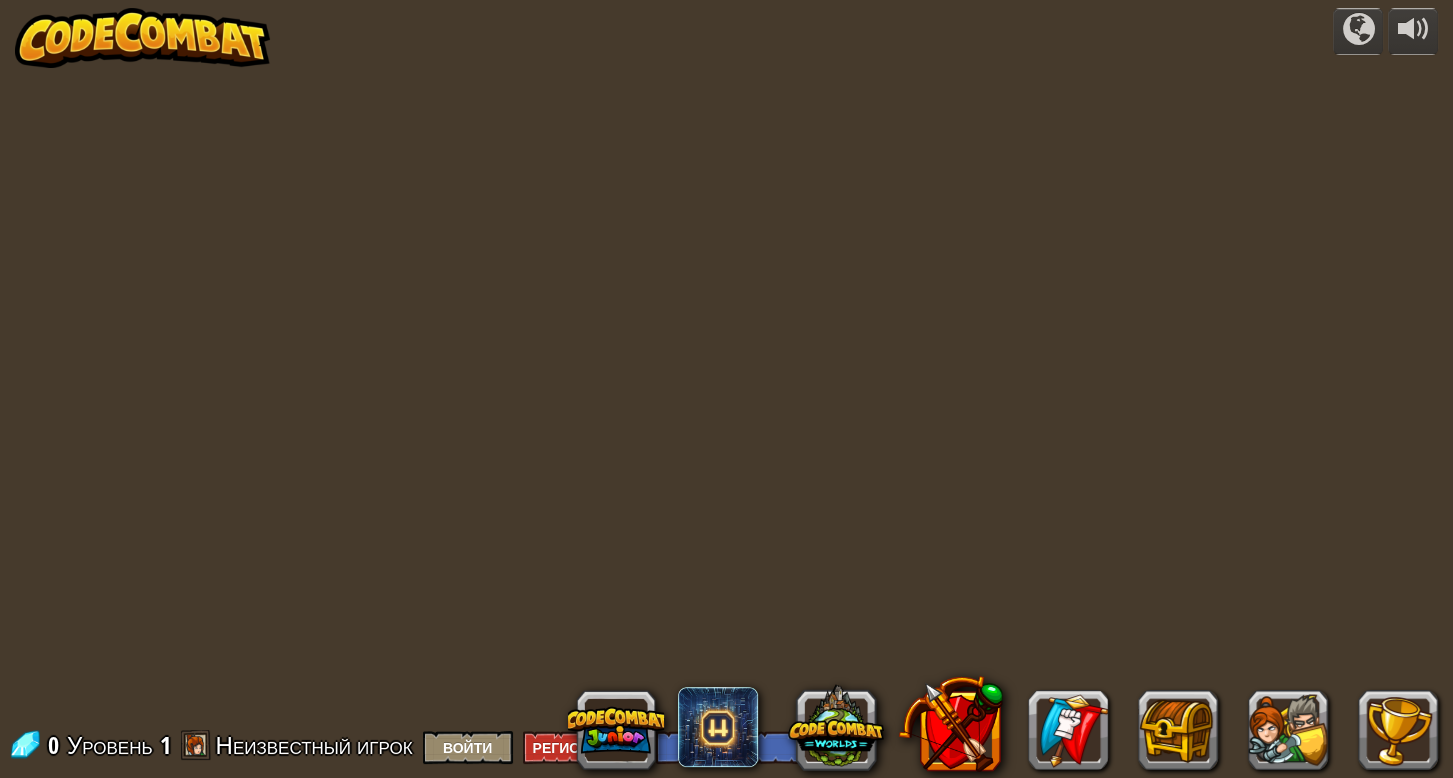 select on "ru" 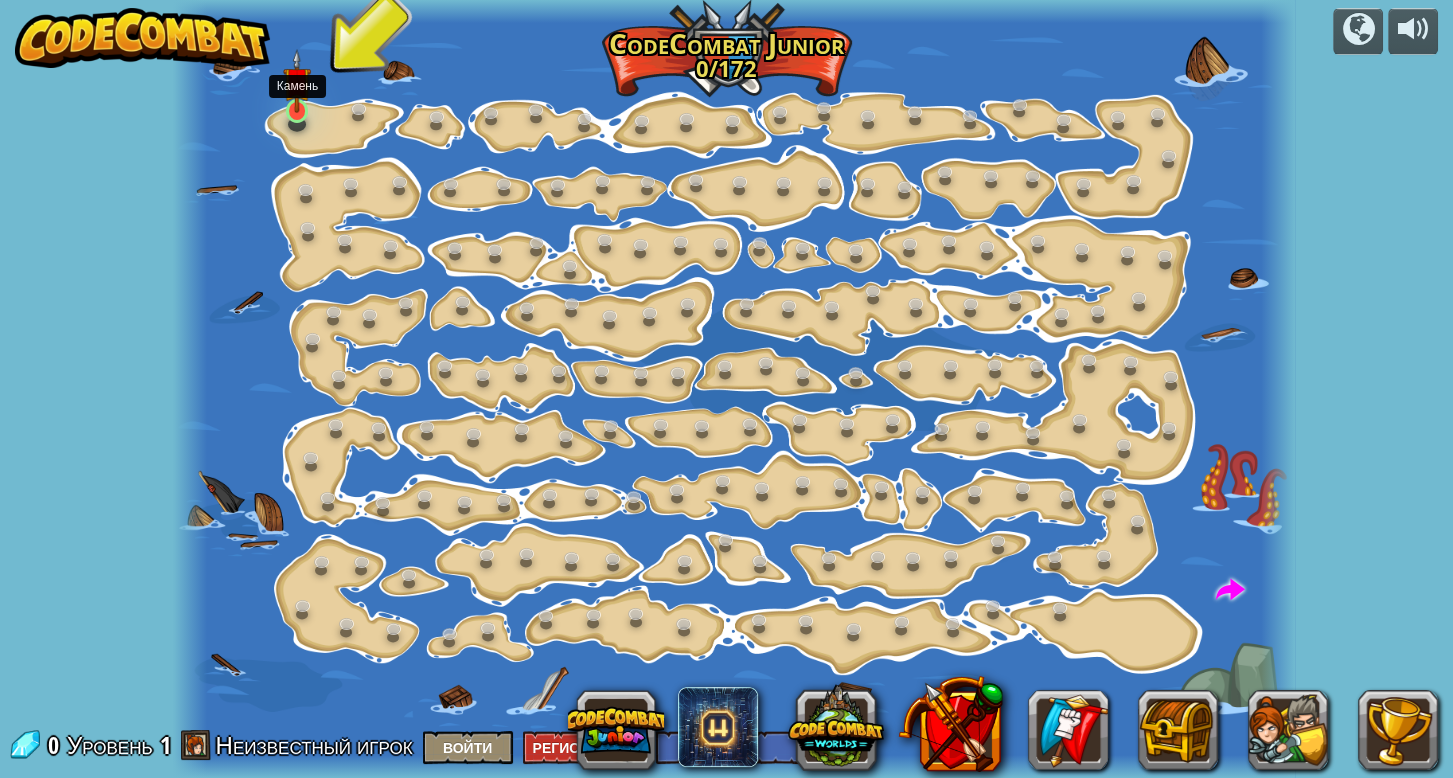click at bounding box center [297, 81] 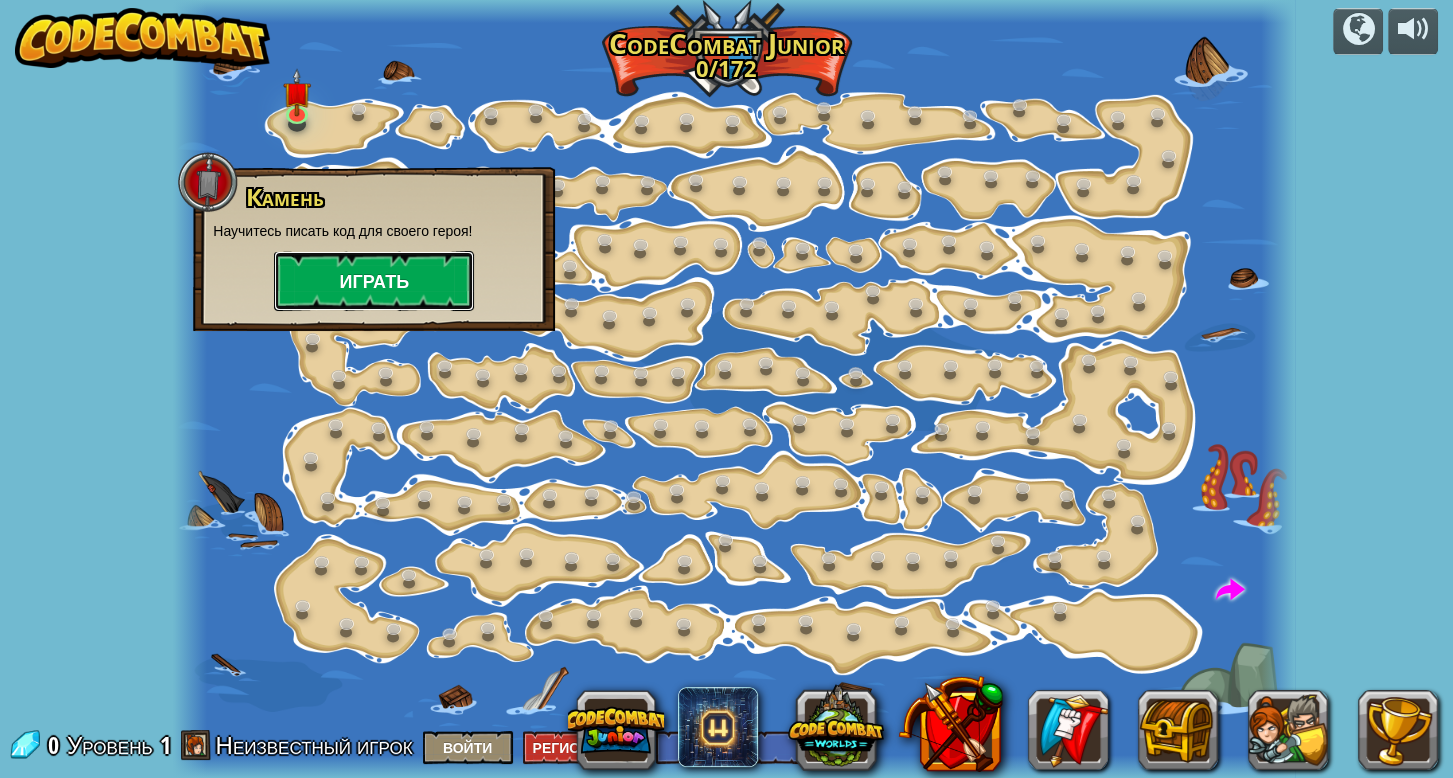 click on "Играть" at bounding box center [374, 281] 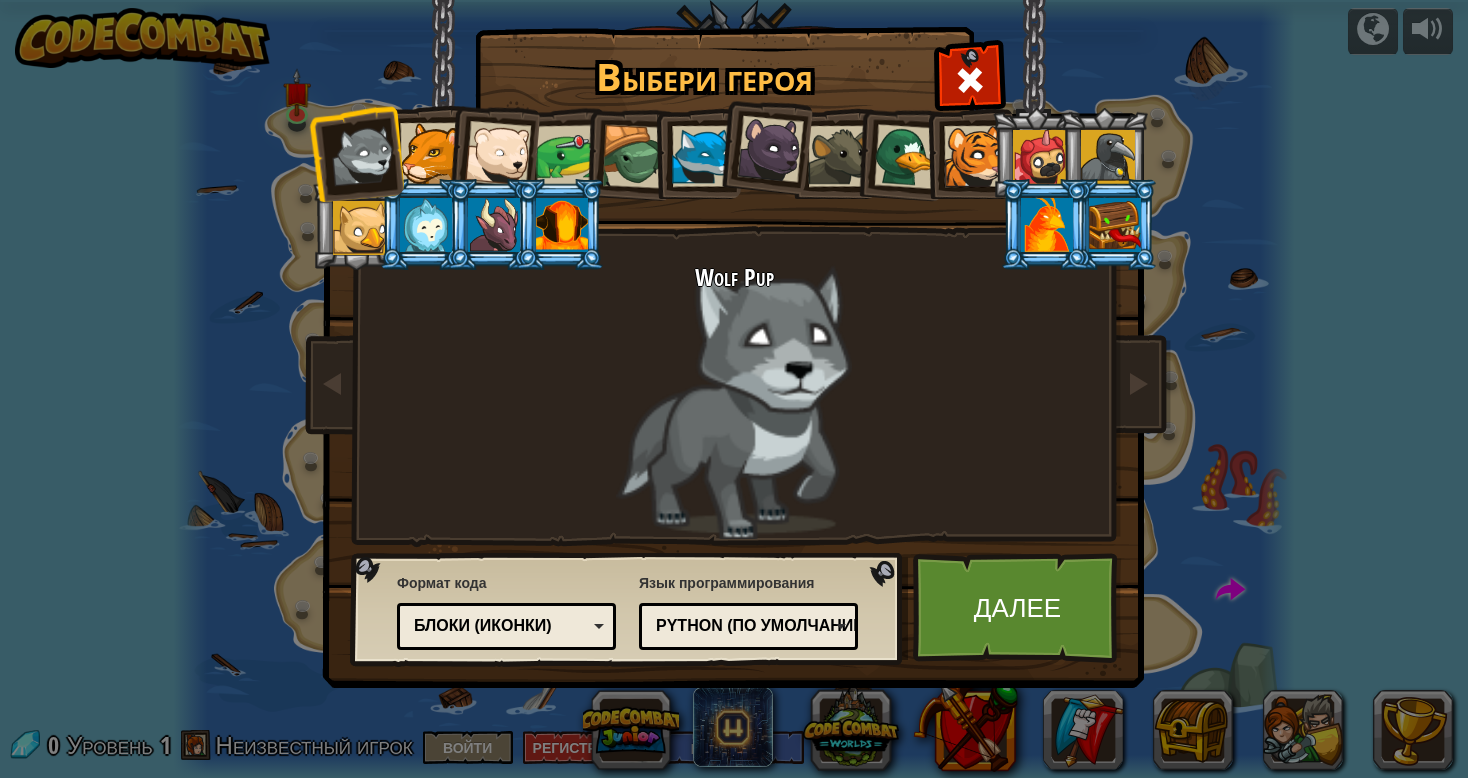 click at bounding box center [562, 225] 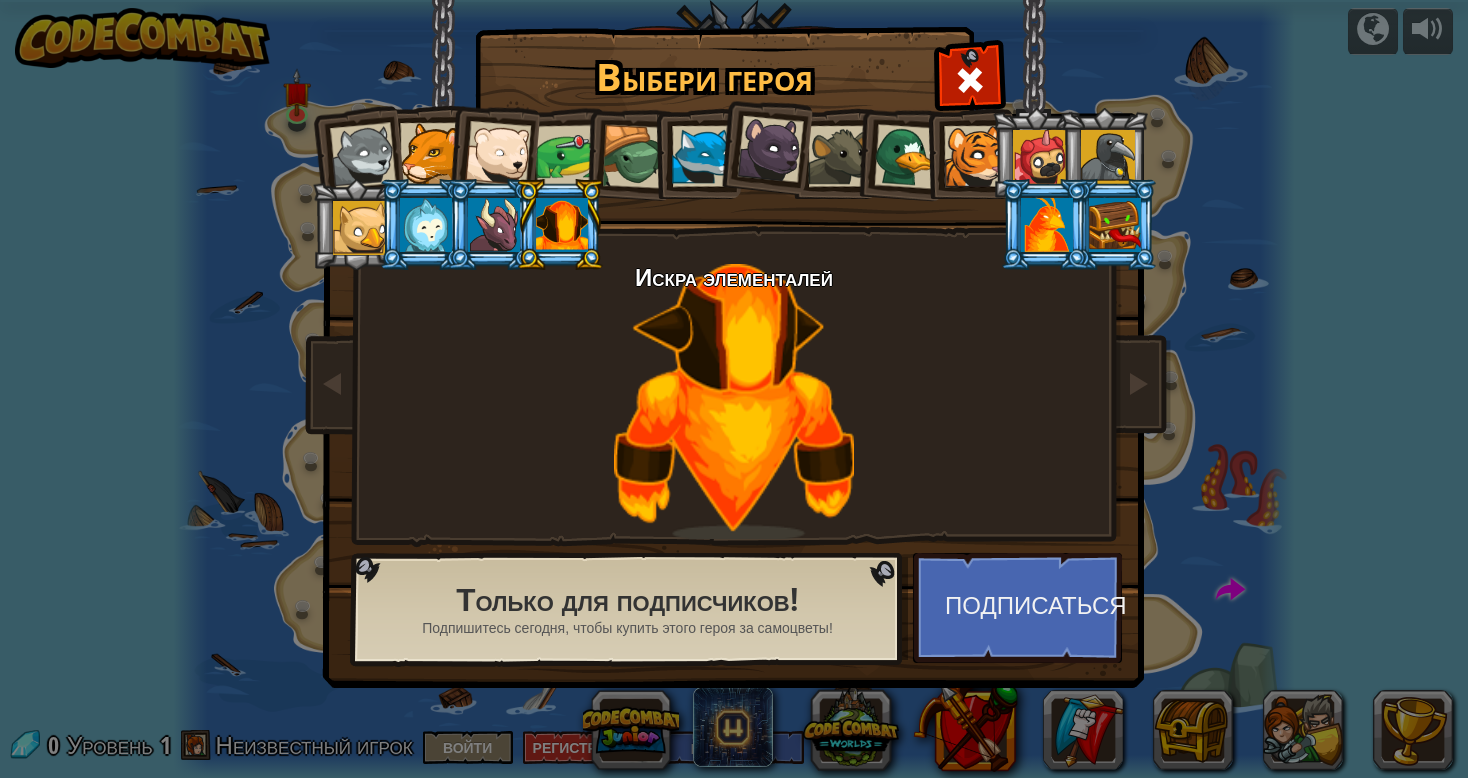 click at bounding box center [1047, 225] 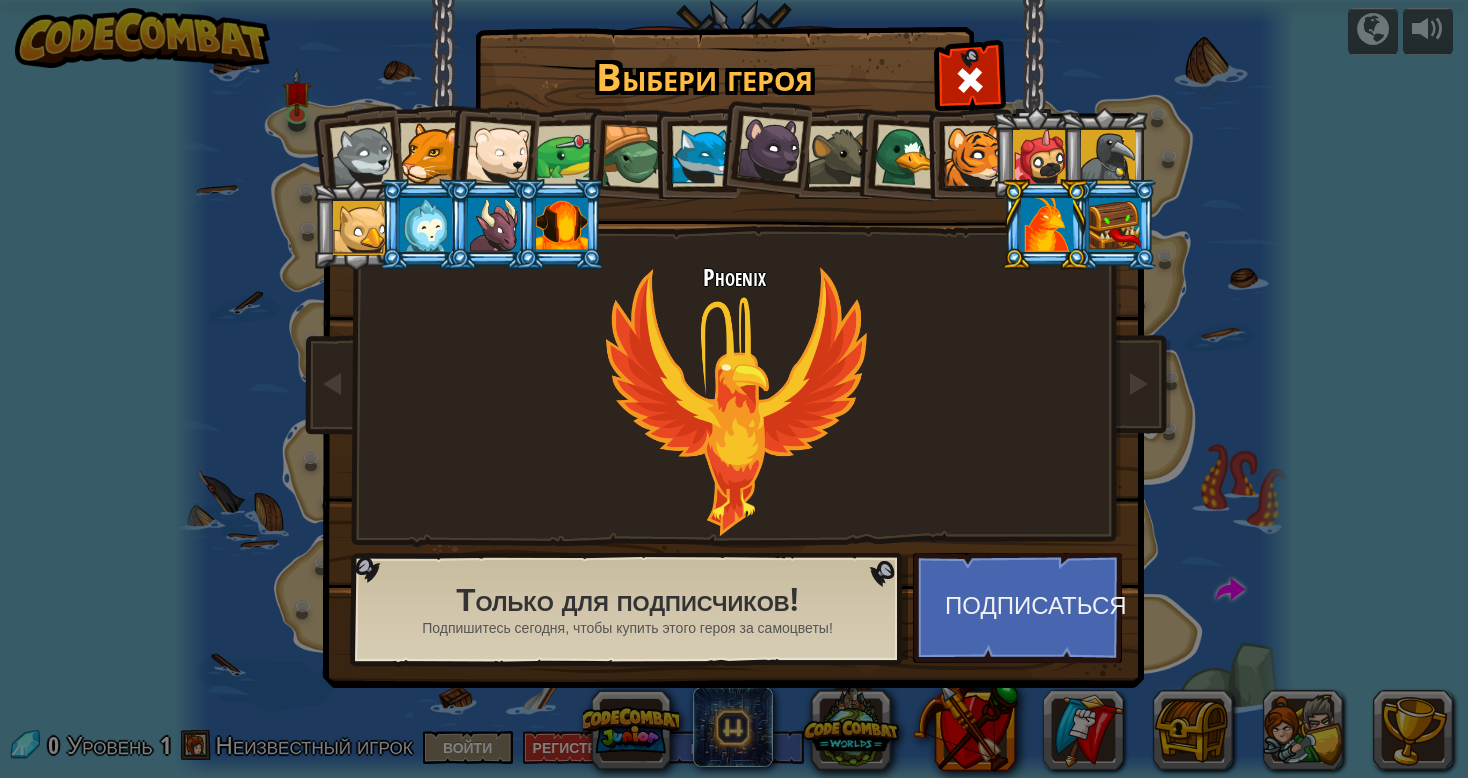 click at bounding box center (1115, 225) 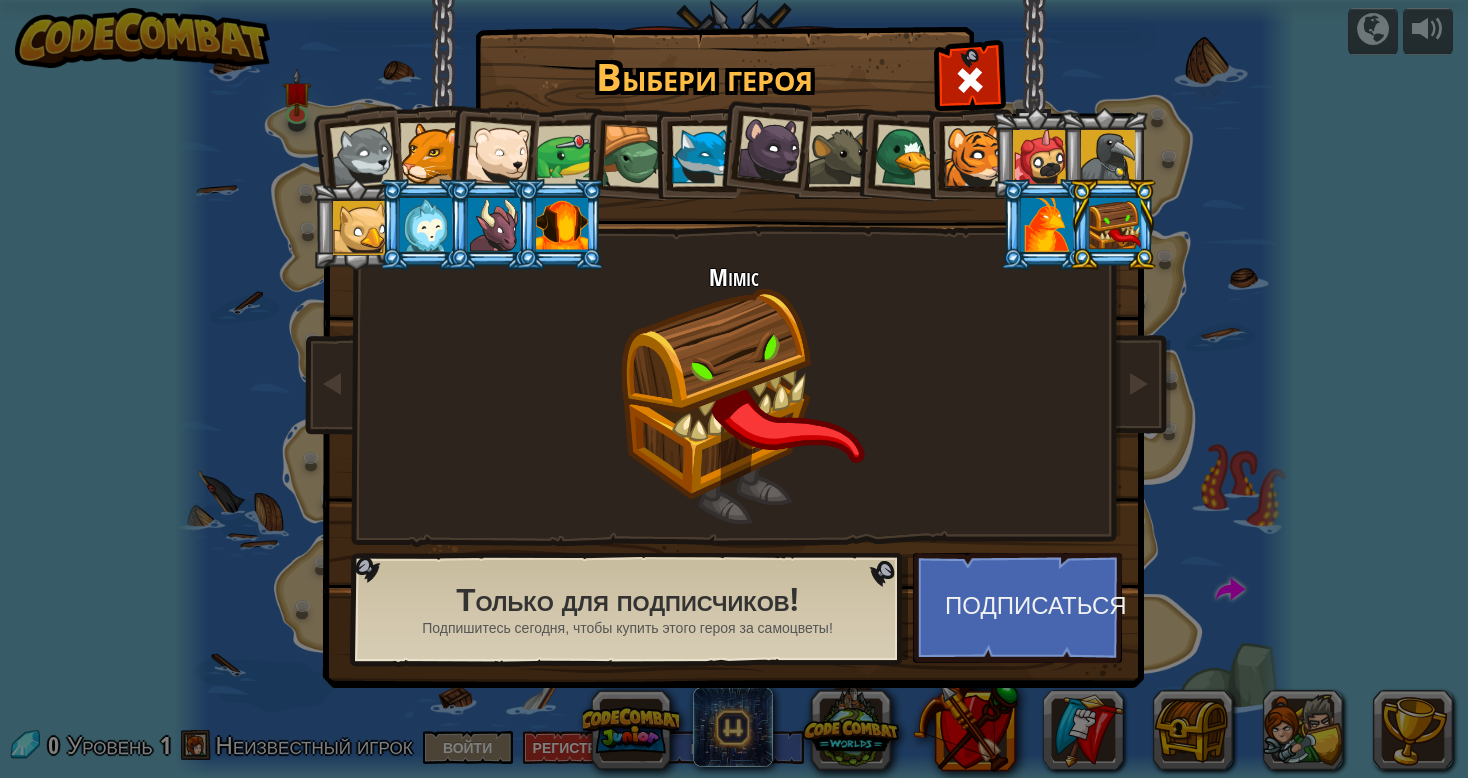 click at bounding box center [1108, 157] 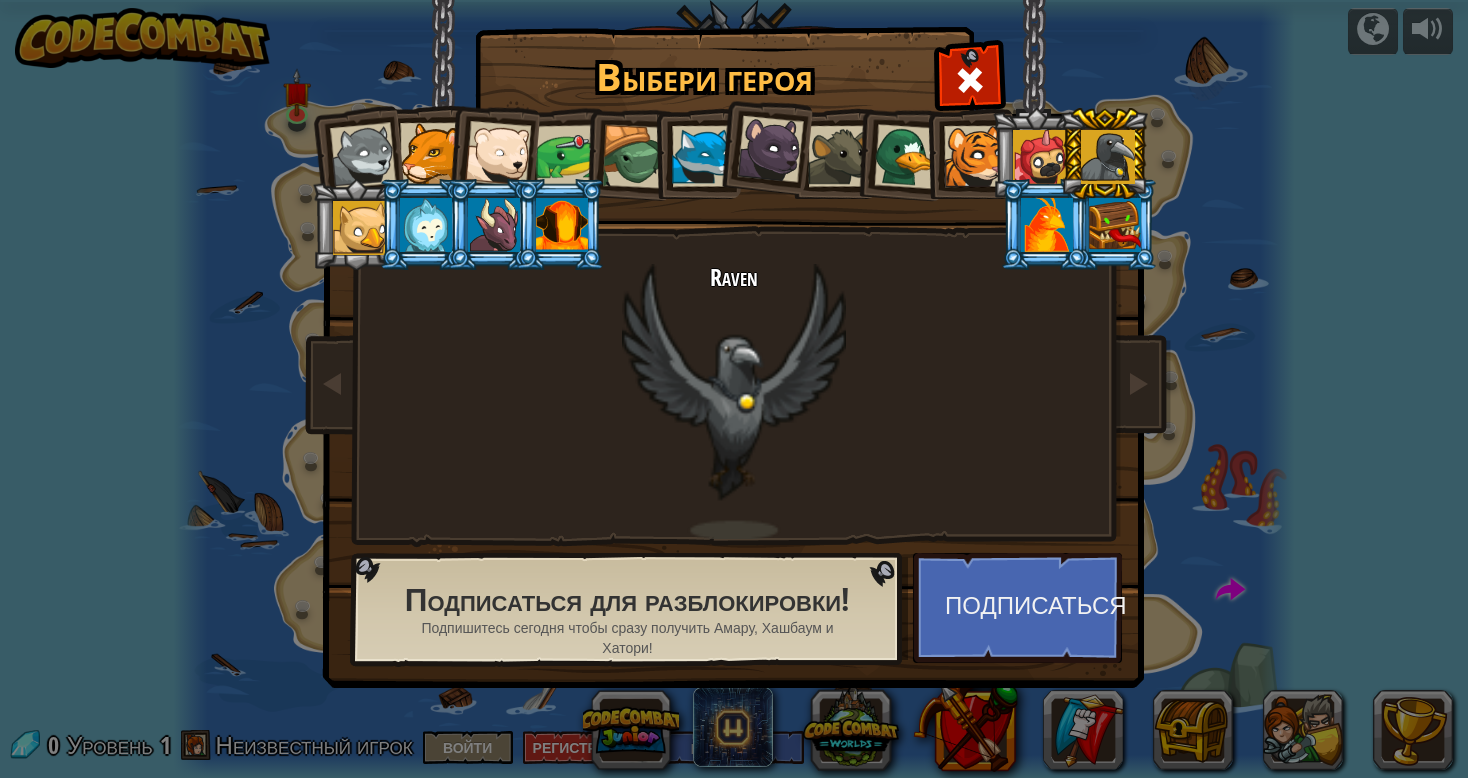 click at bounding box center [1040, 157] 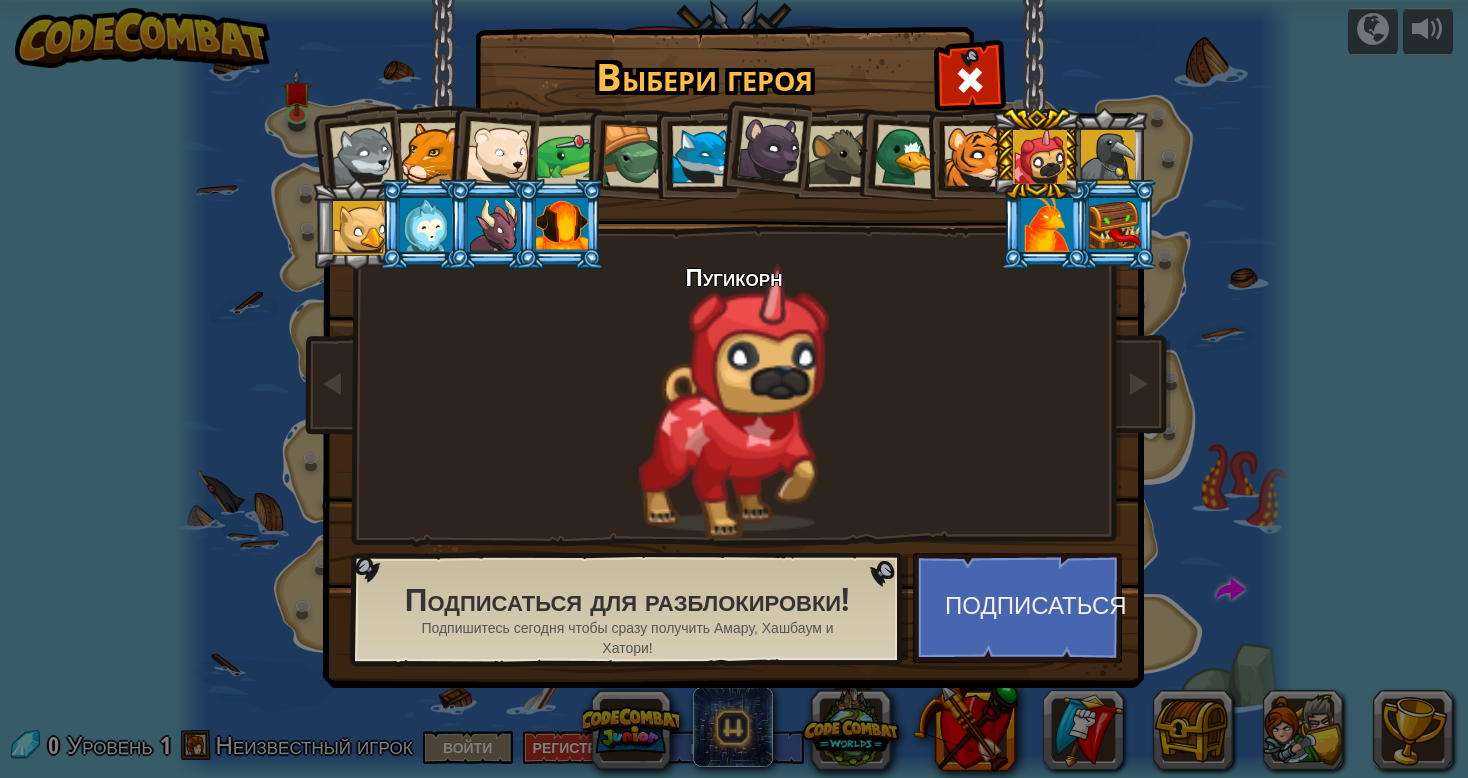 click at bounding box center (974, 156) 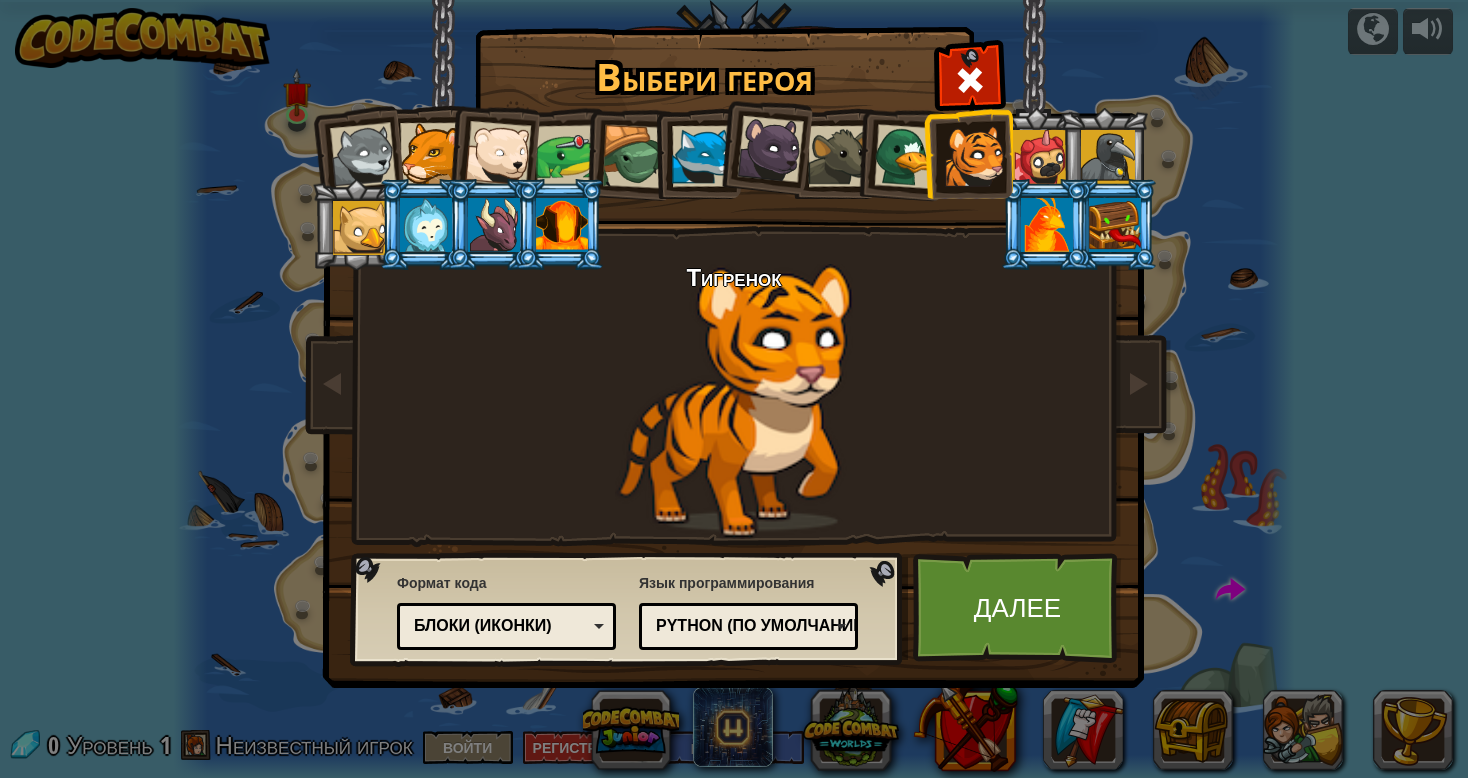 click at bounding box center (906, 156) 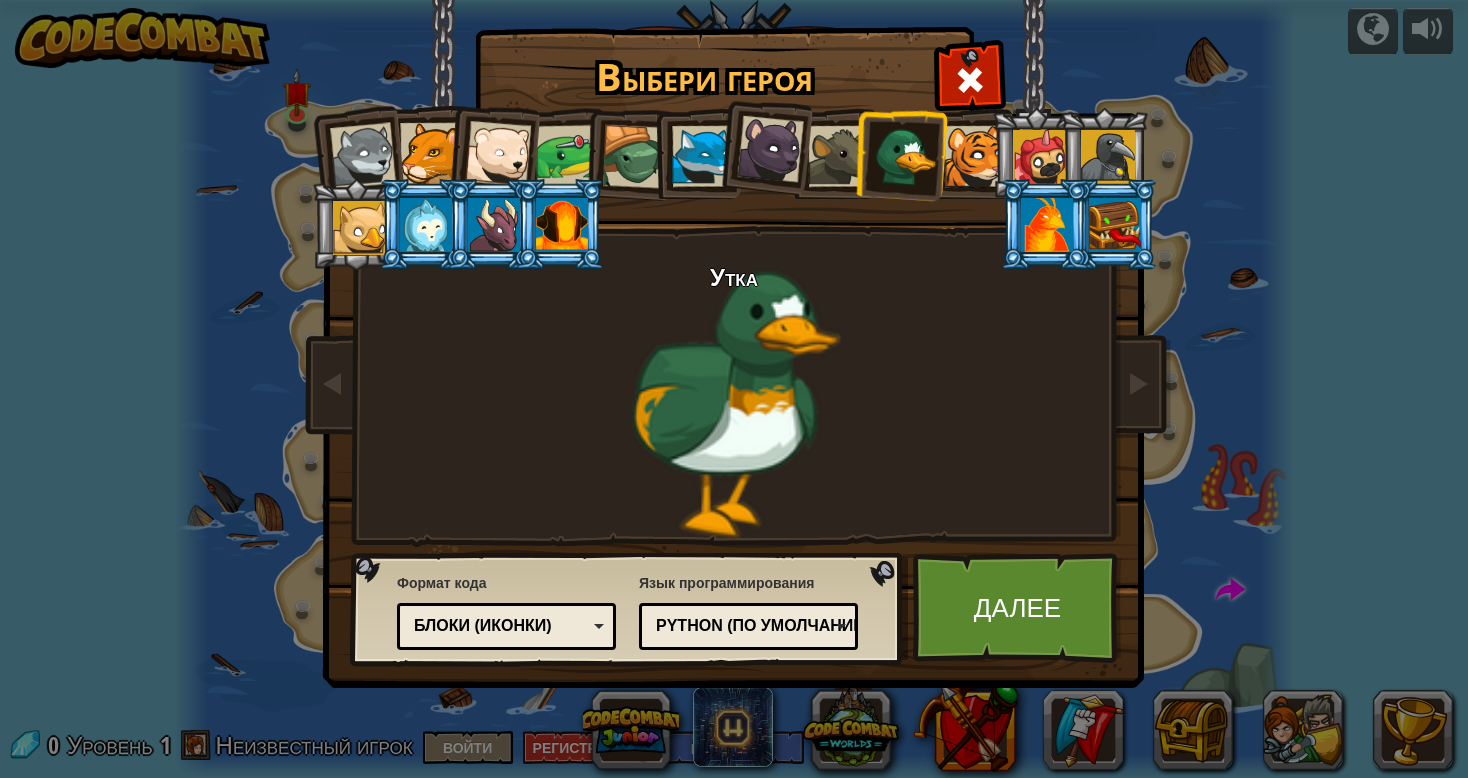 click at bounding box center [838, 156] 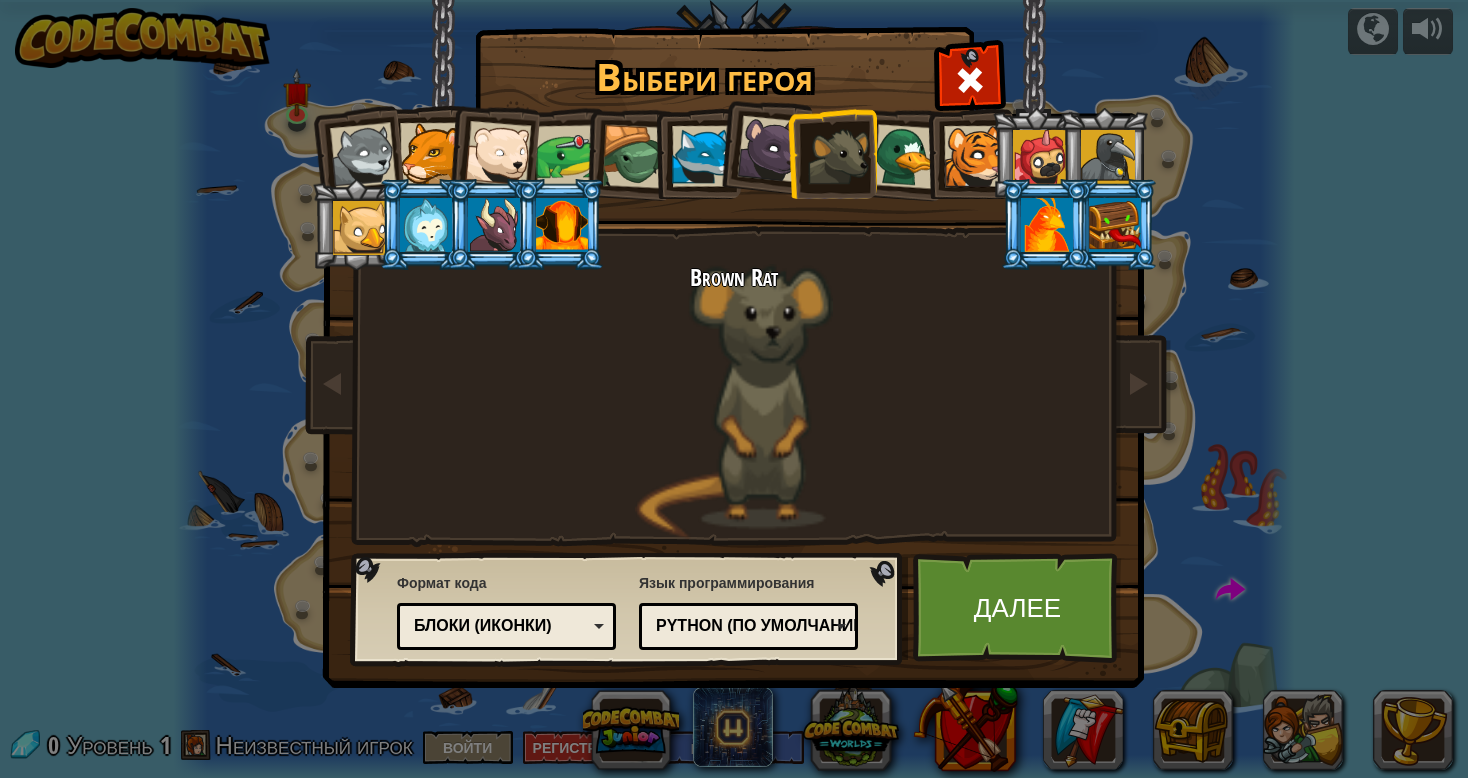 click at bounding box center [770, 149] 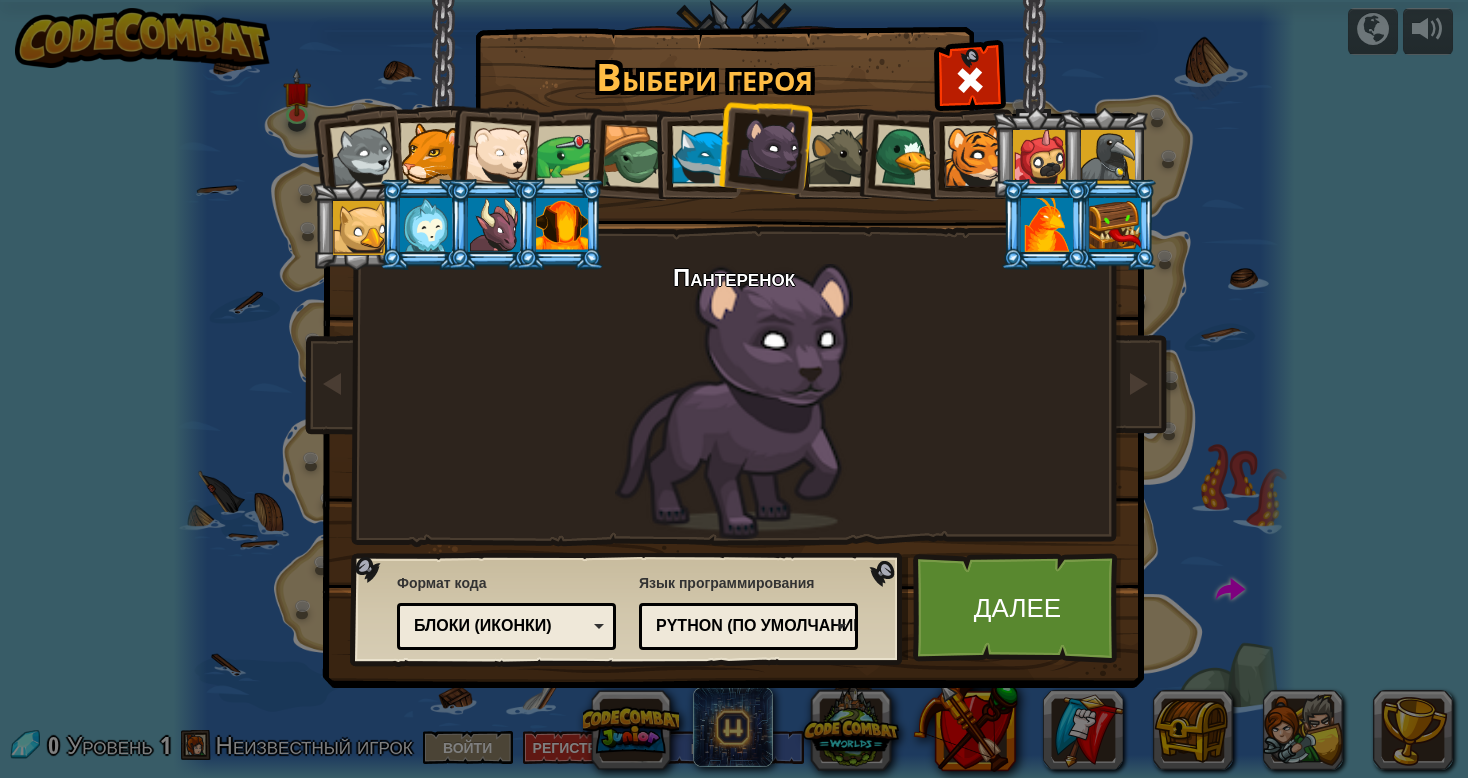 click at bounding box center [702, 156] 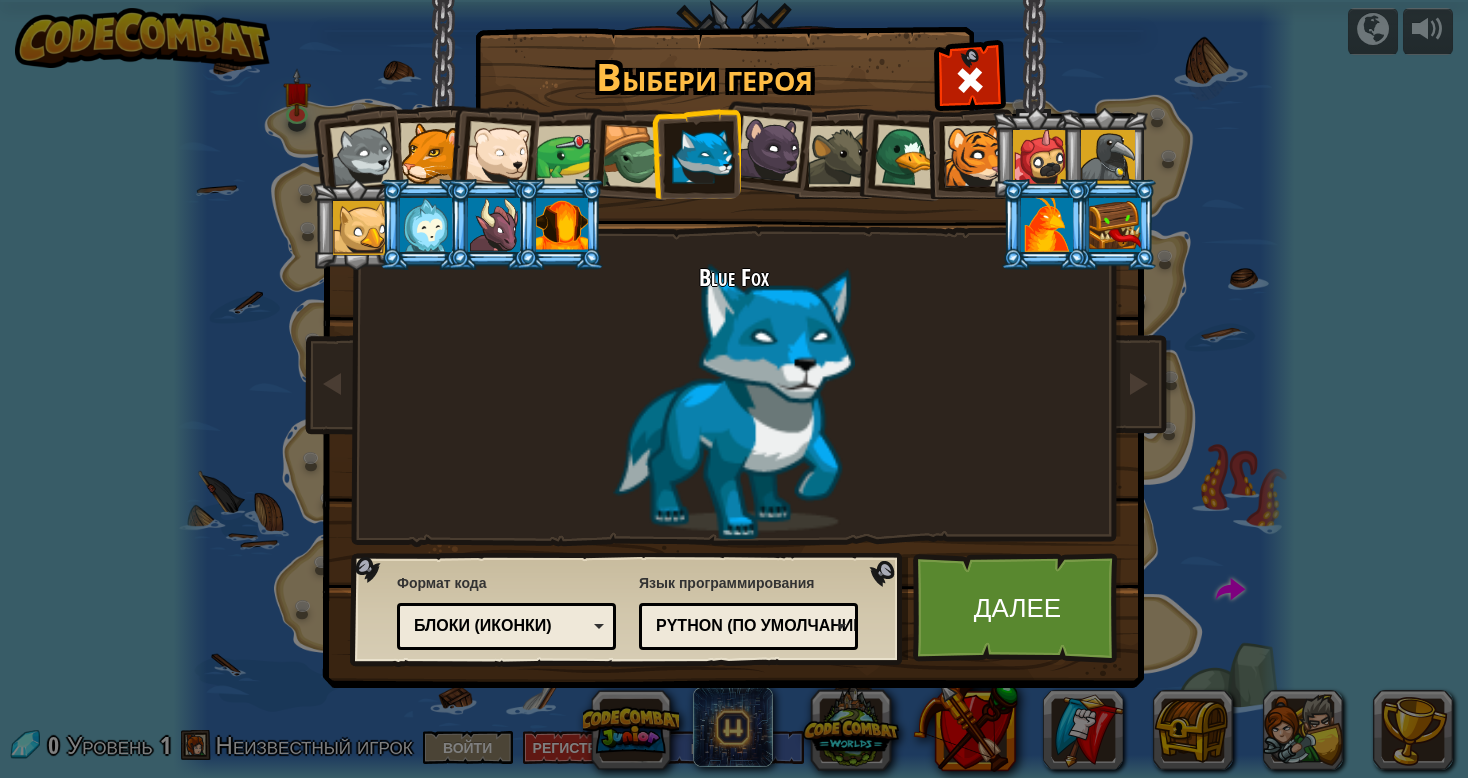 click at bounding box center [634, 157] 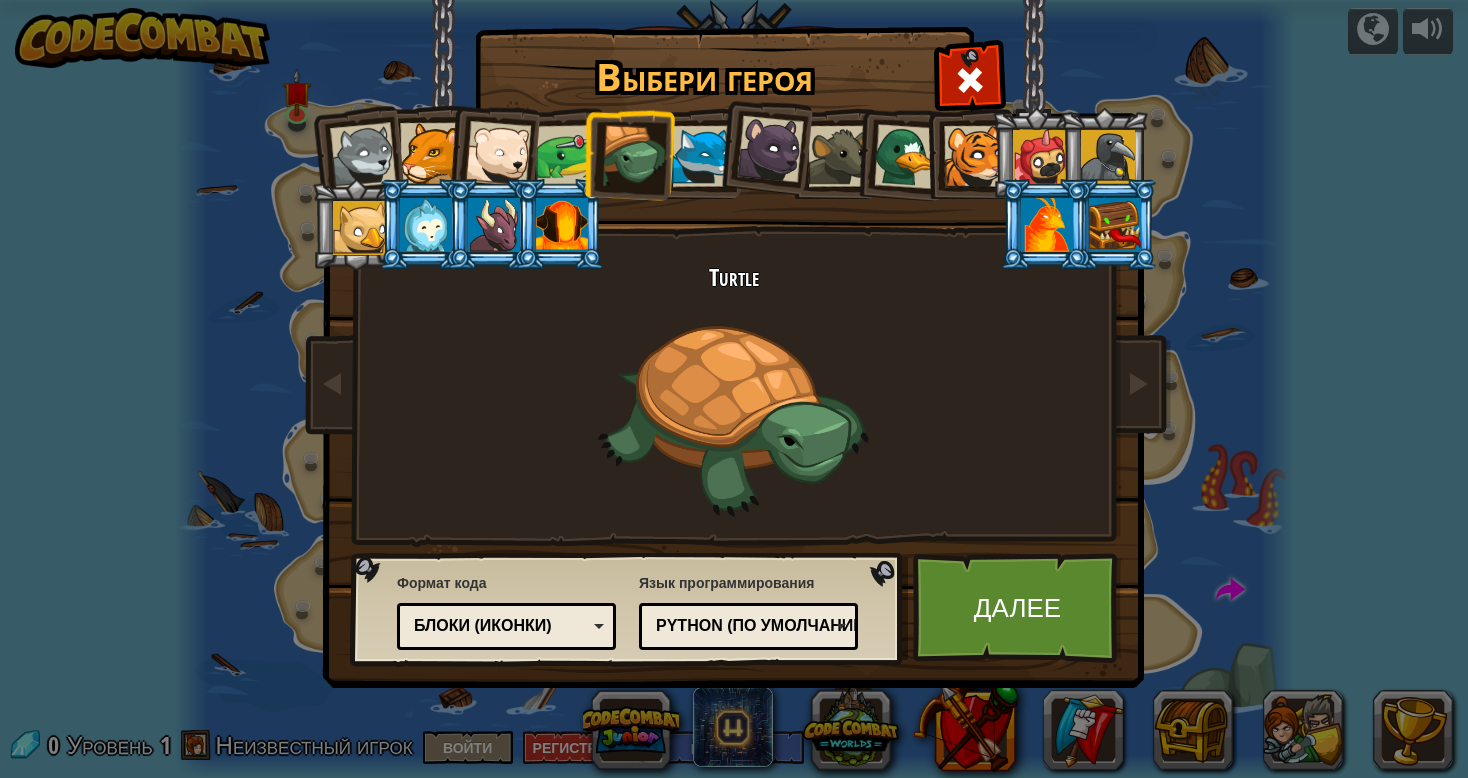 click at bounding box center (567, 156) 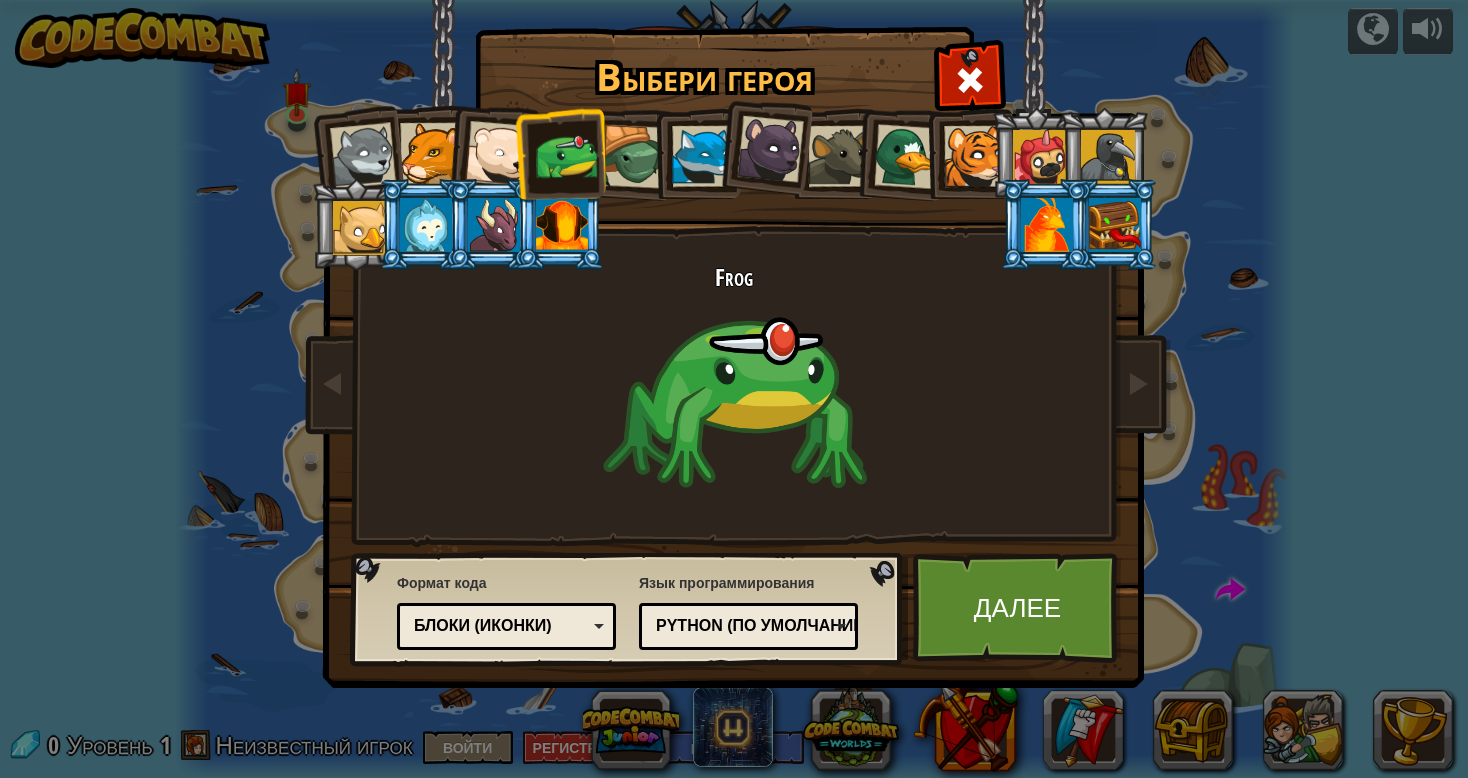 click at bounding box center (560, 153) 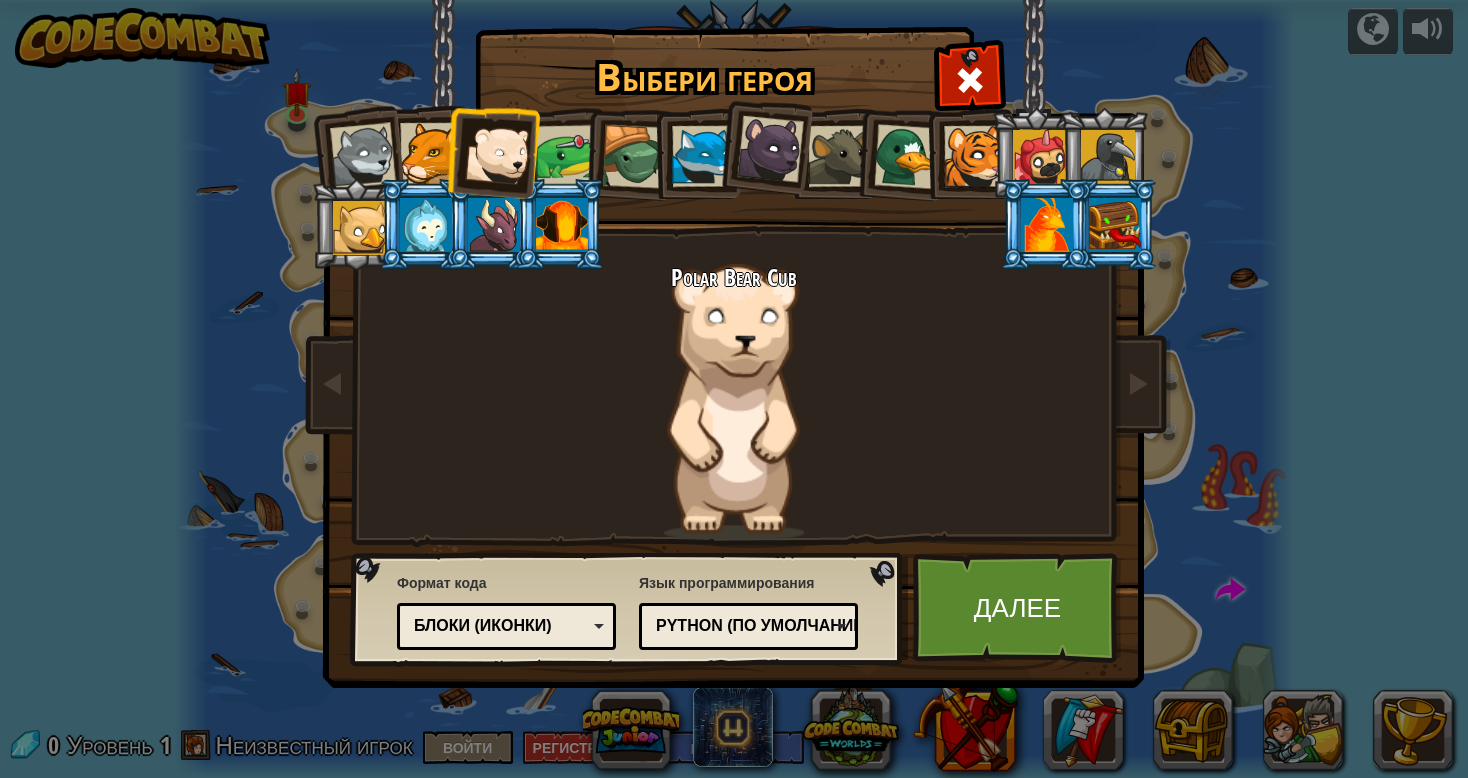 click at bounding box center (906, 156) 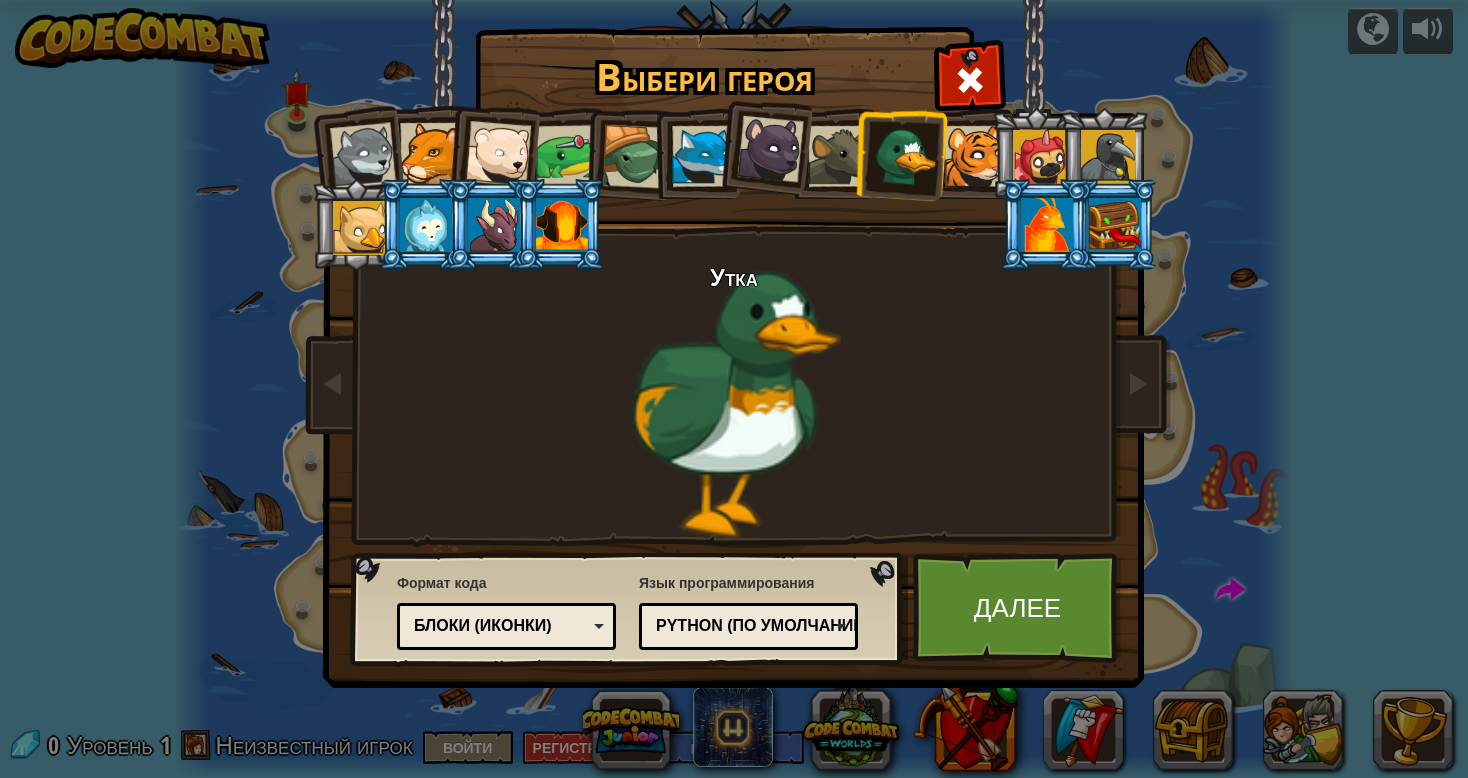 click on "Блоки (иконки)" at bounding box center [506, 626] 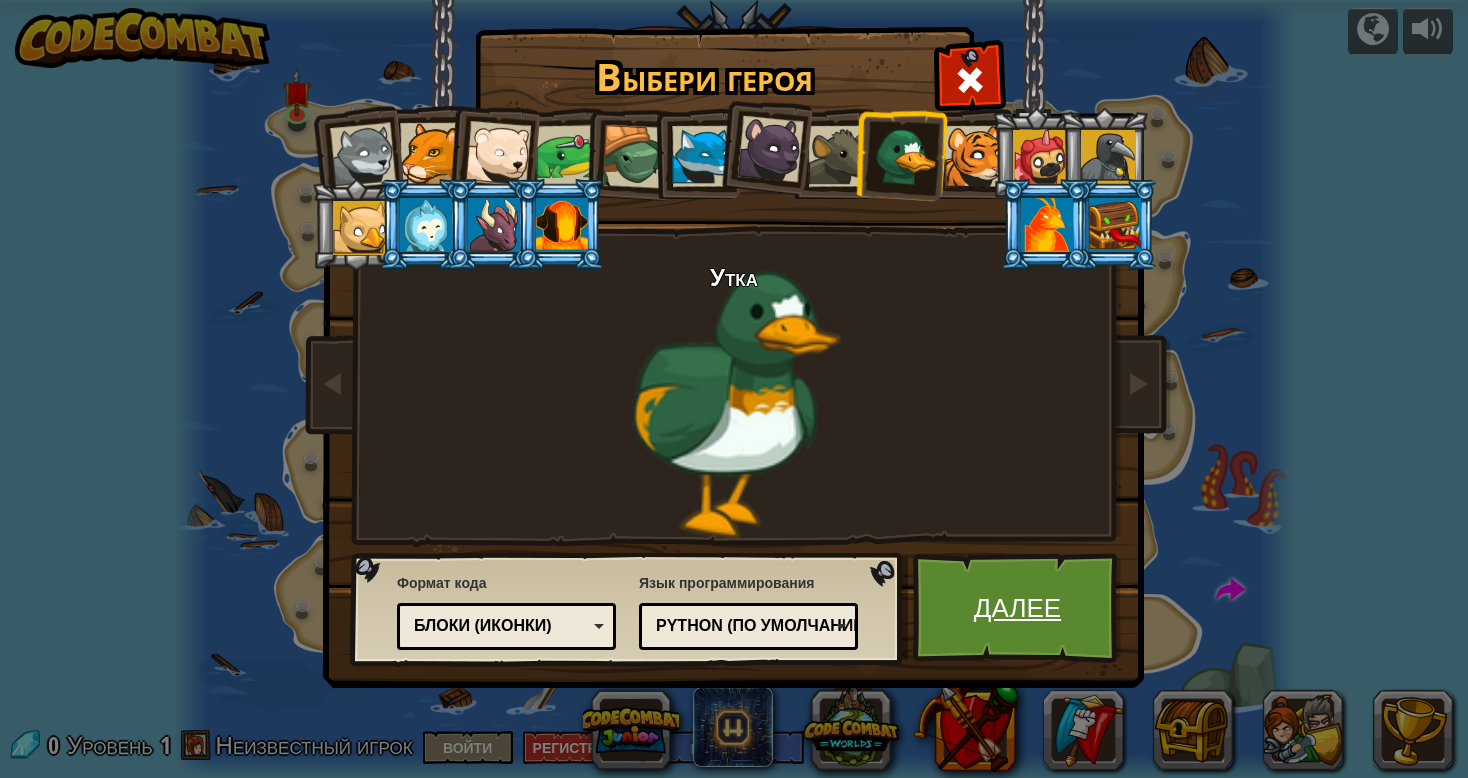 click on "Далее" at bounding box center (1017, 608) 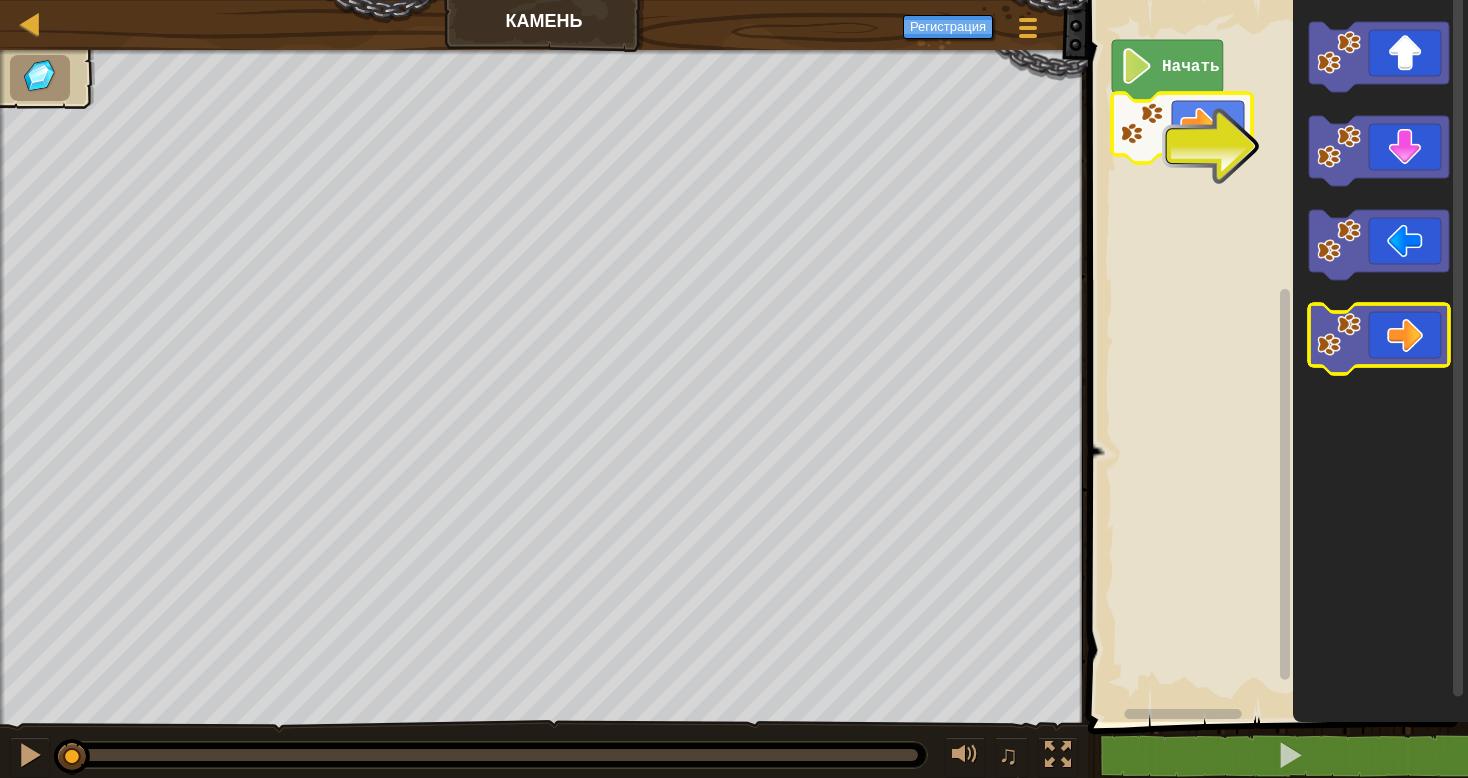click 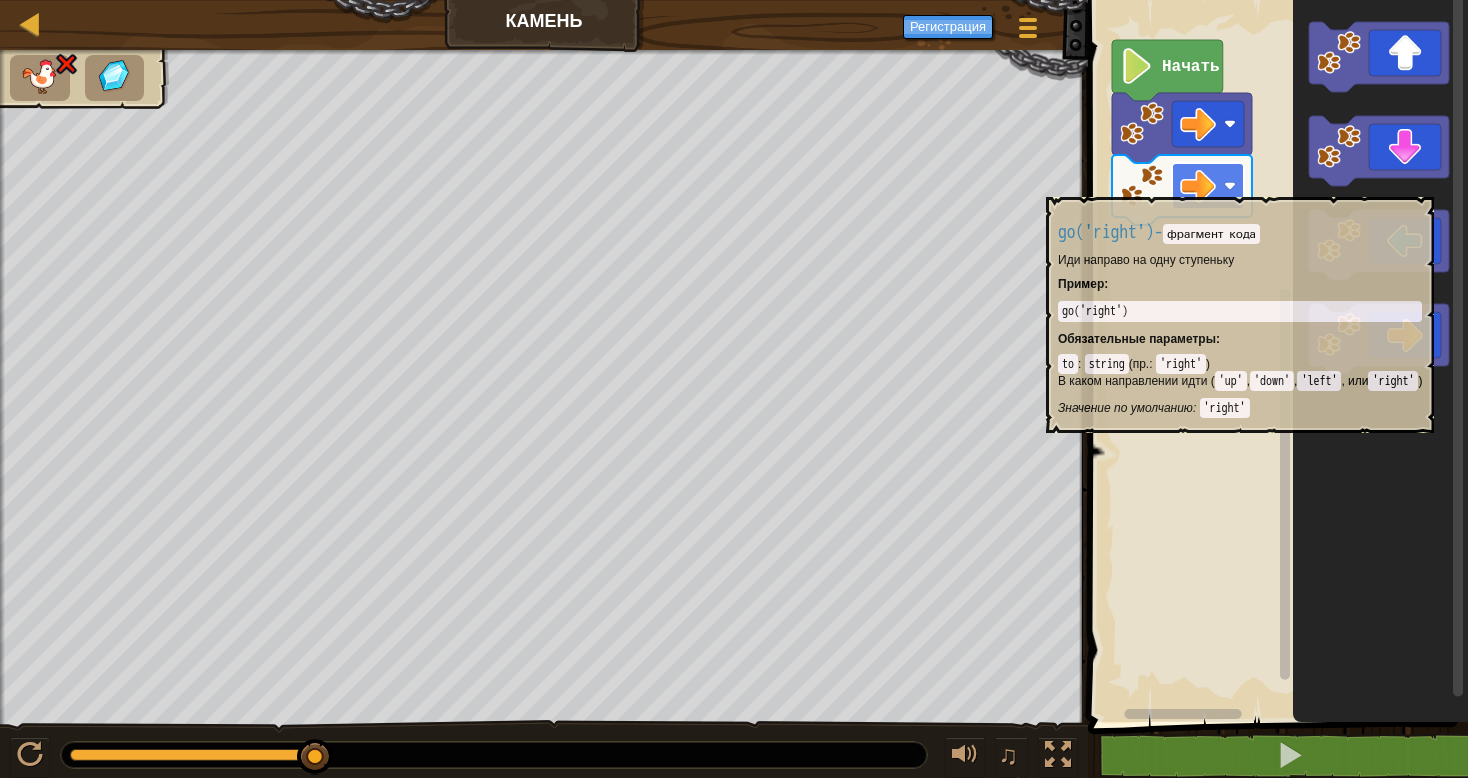 click 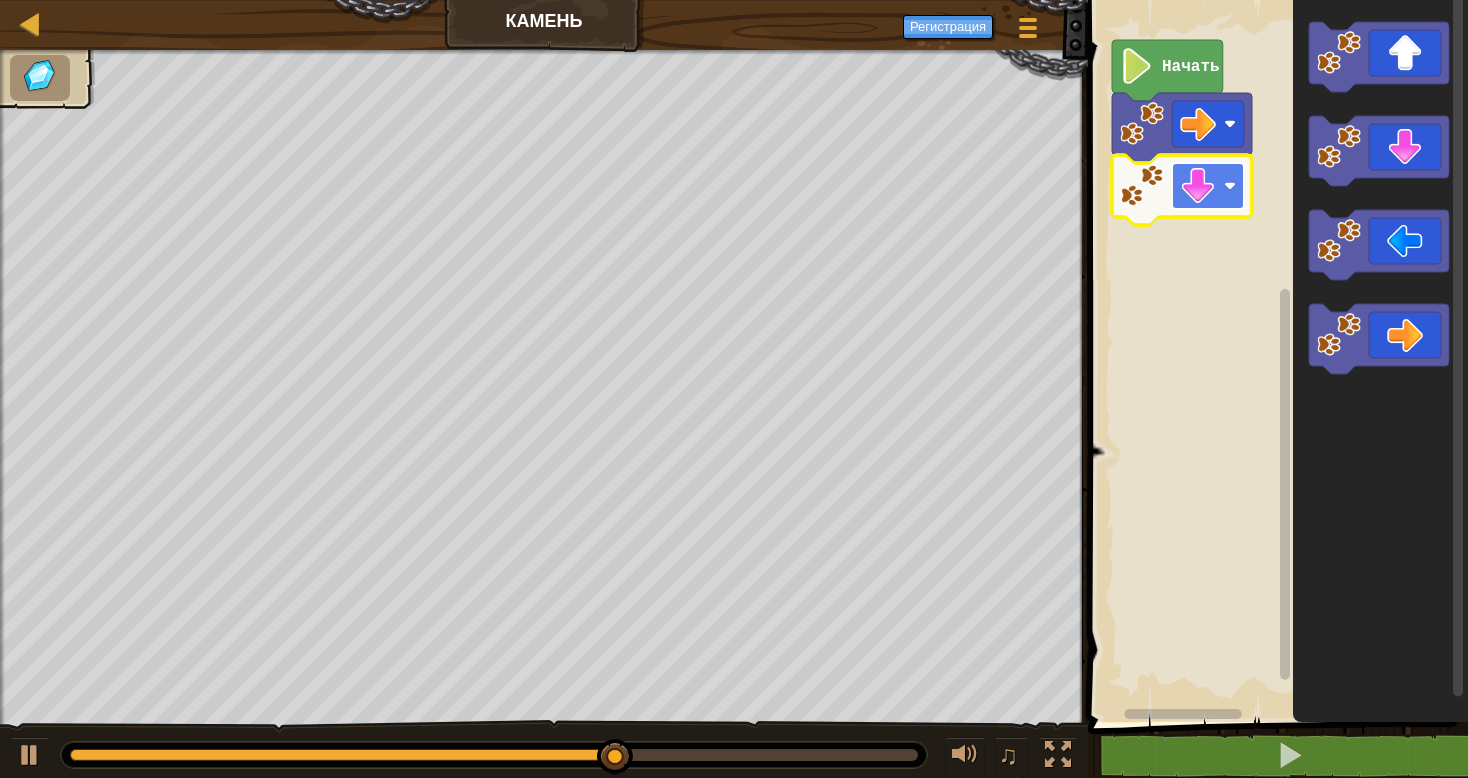 click 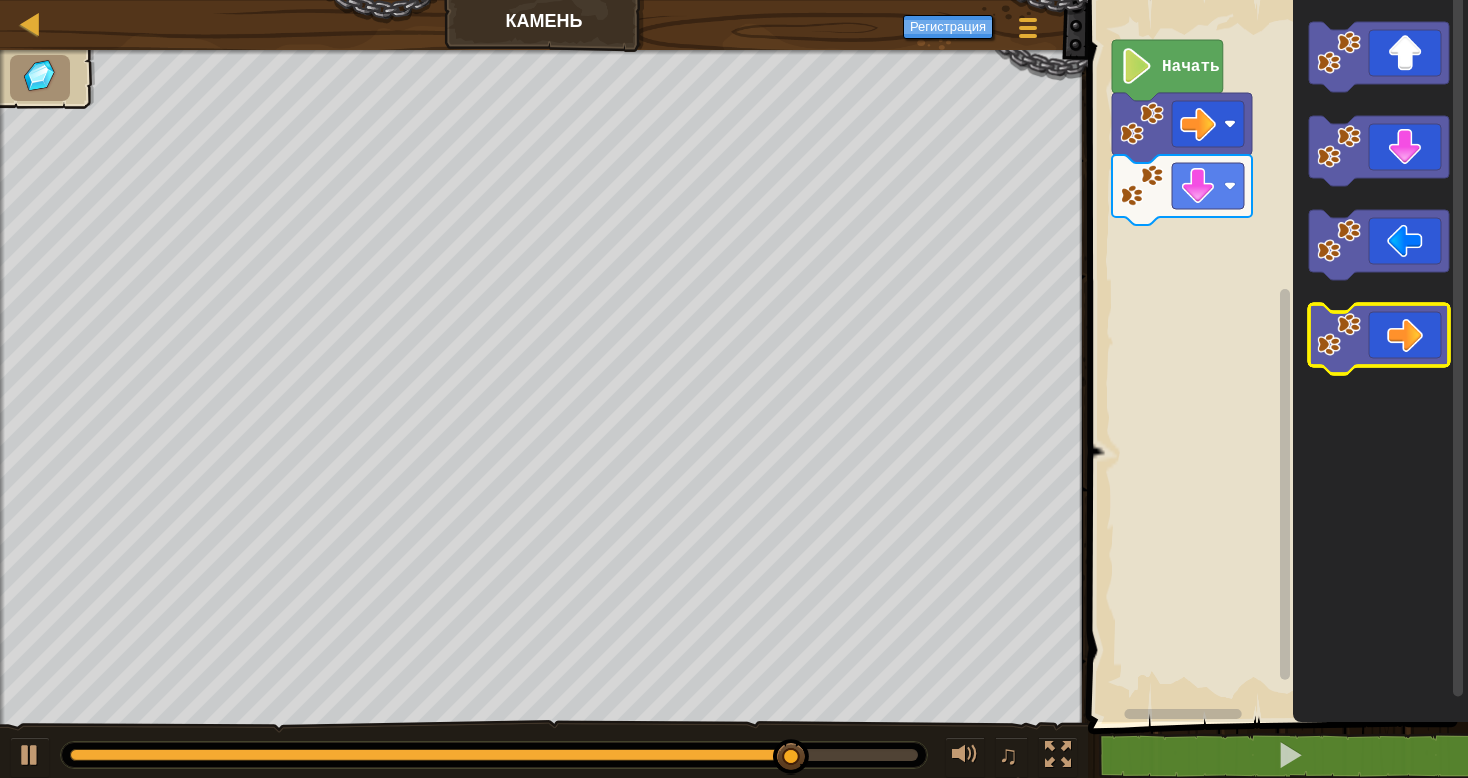 click 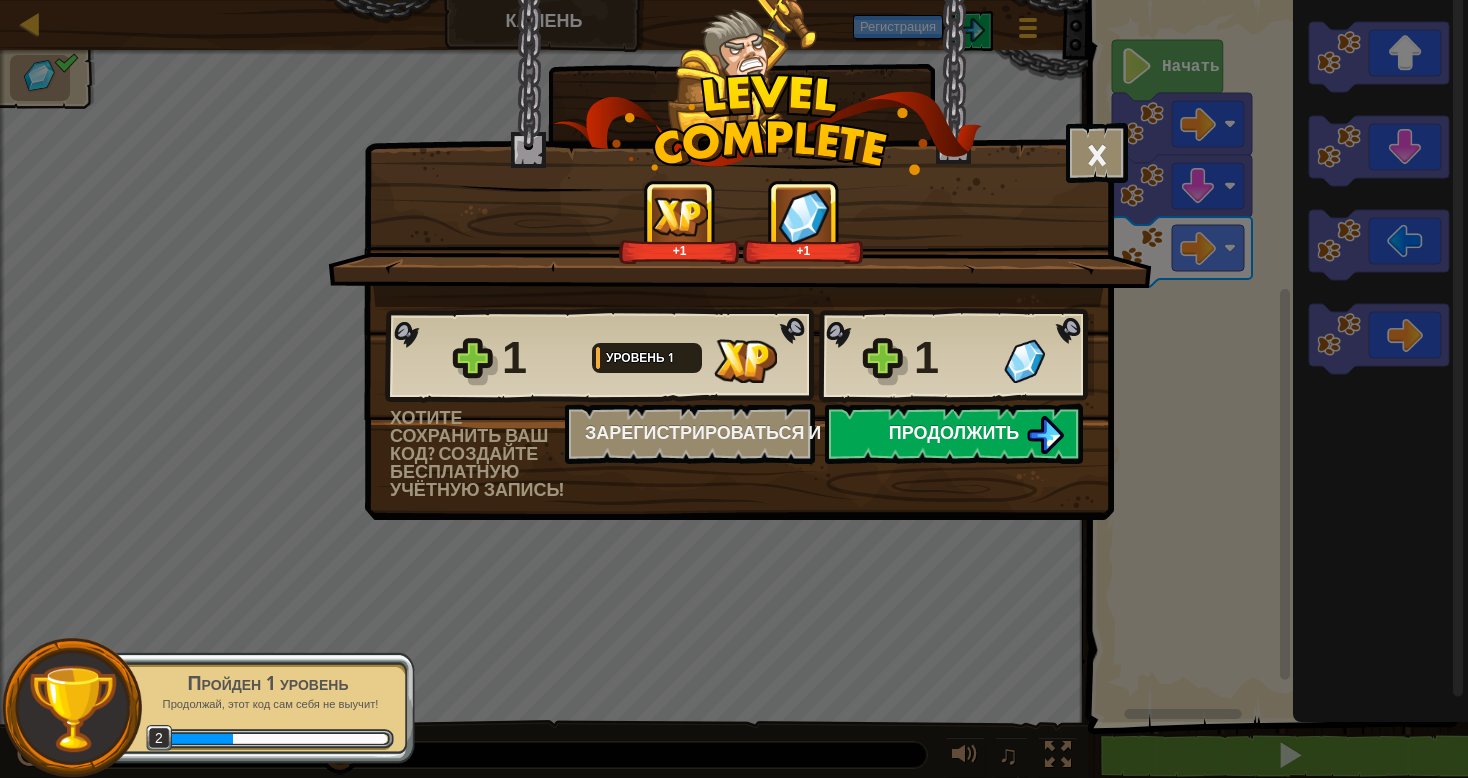 click on "Продолжить" at bounding box center [954, 432] 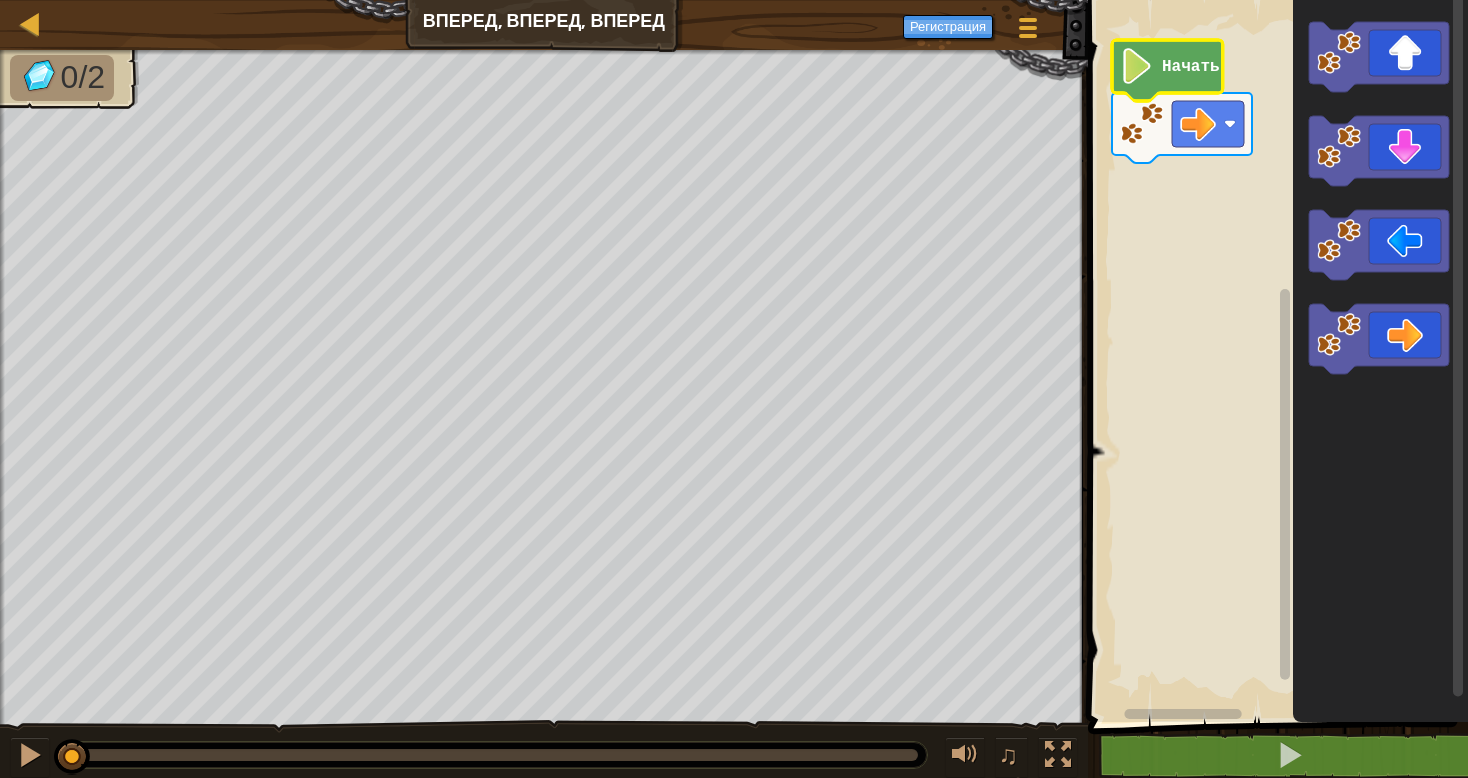 click 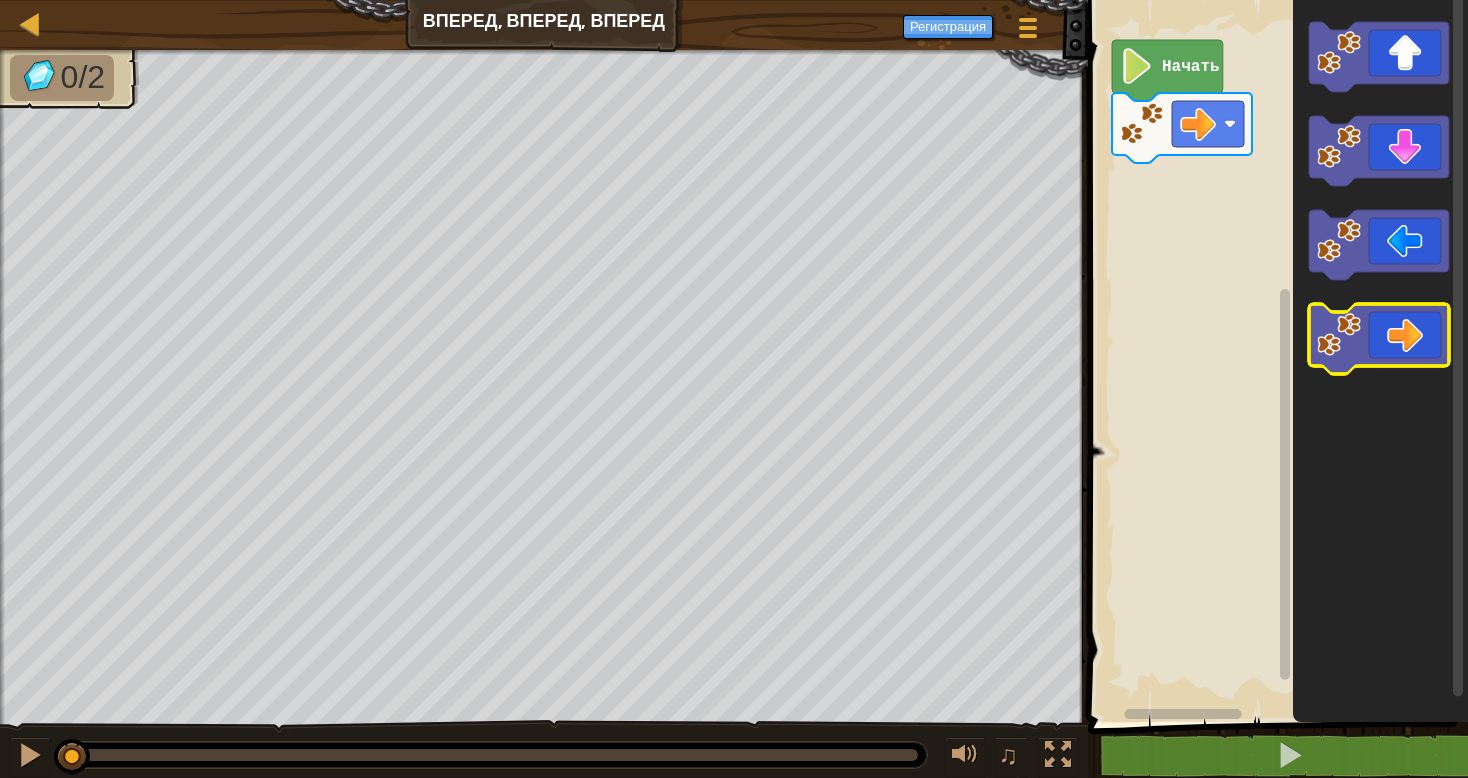 click 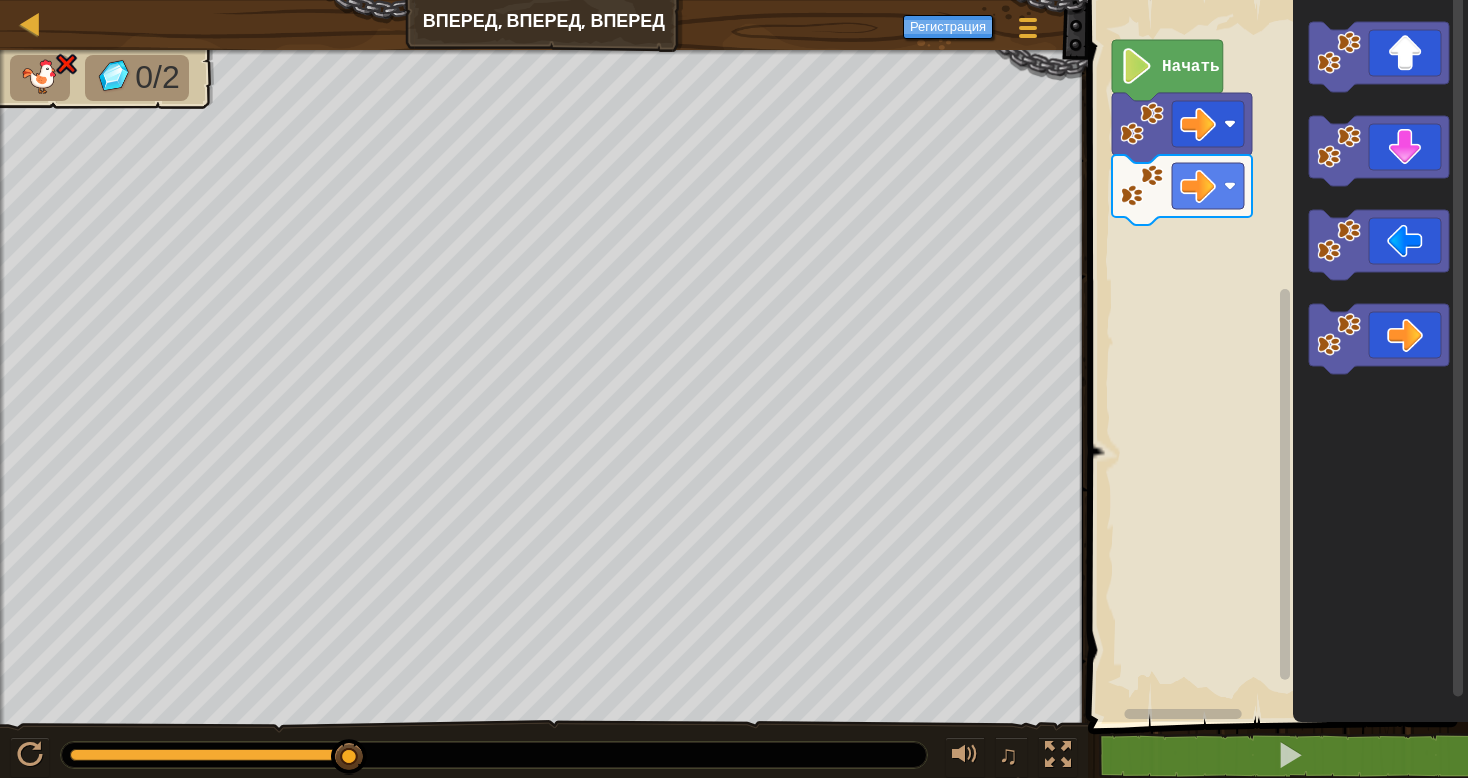 click 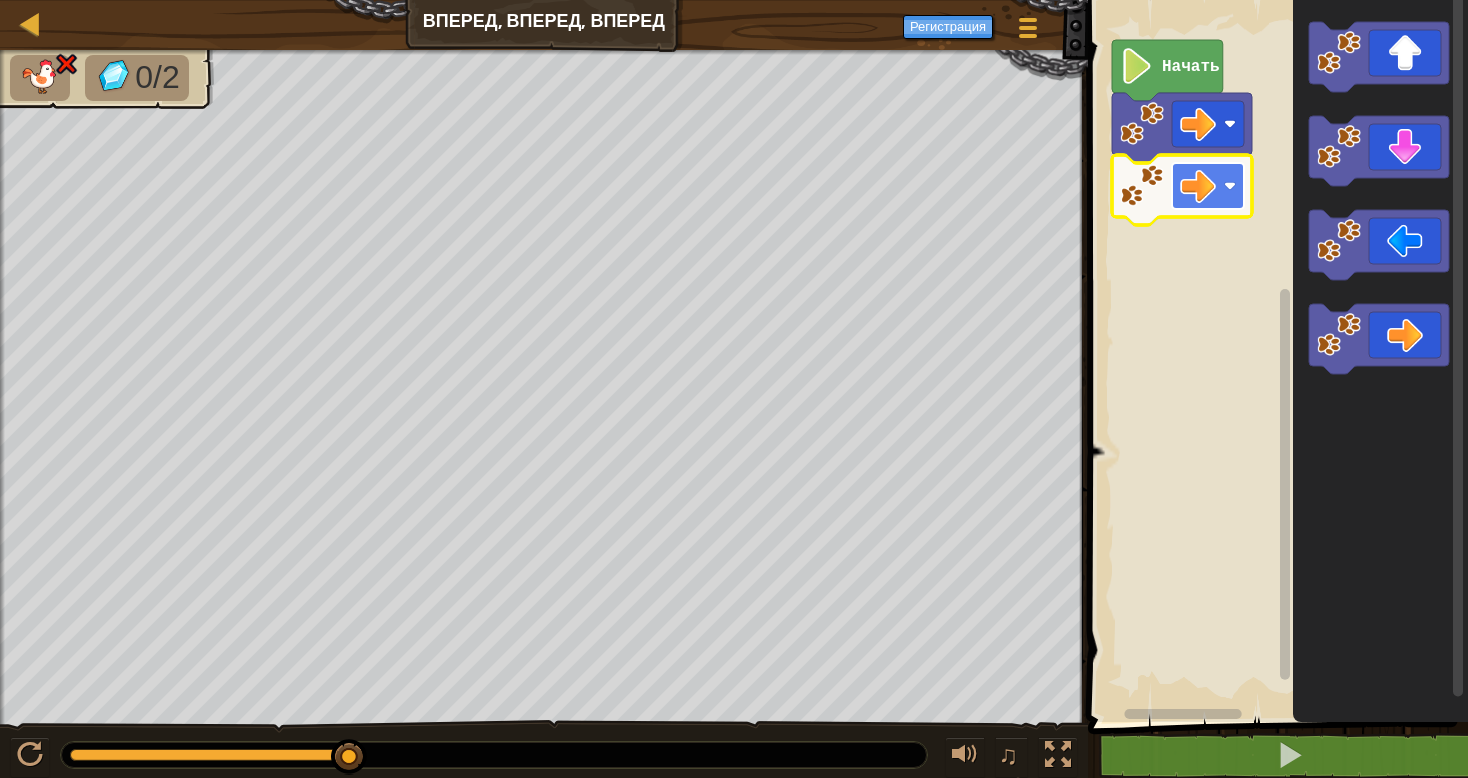 click 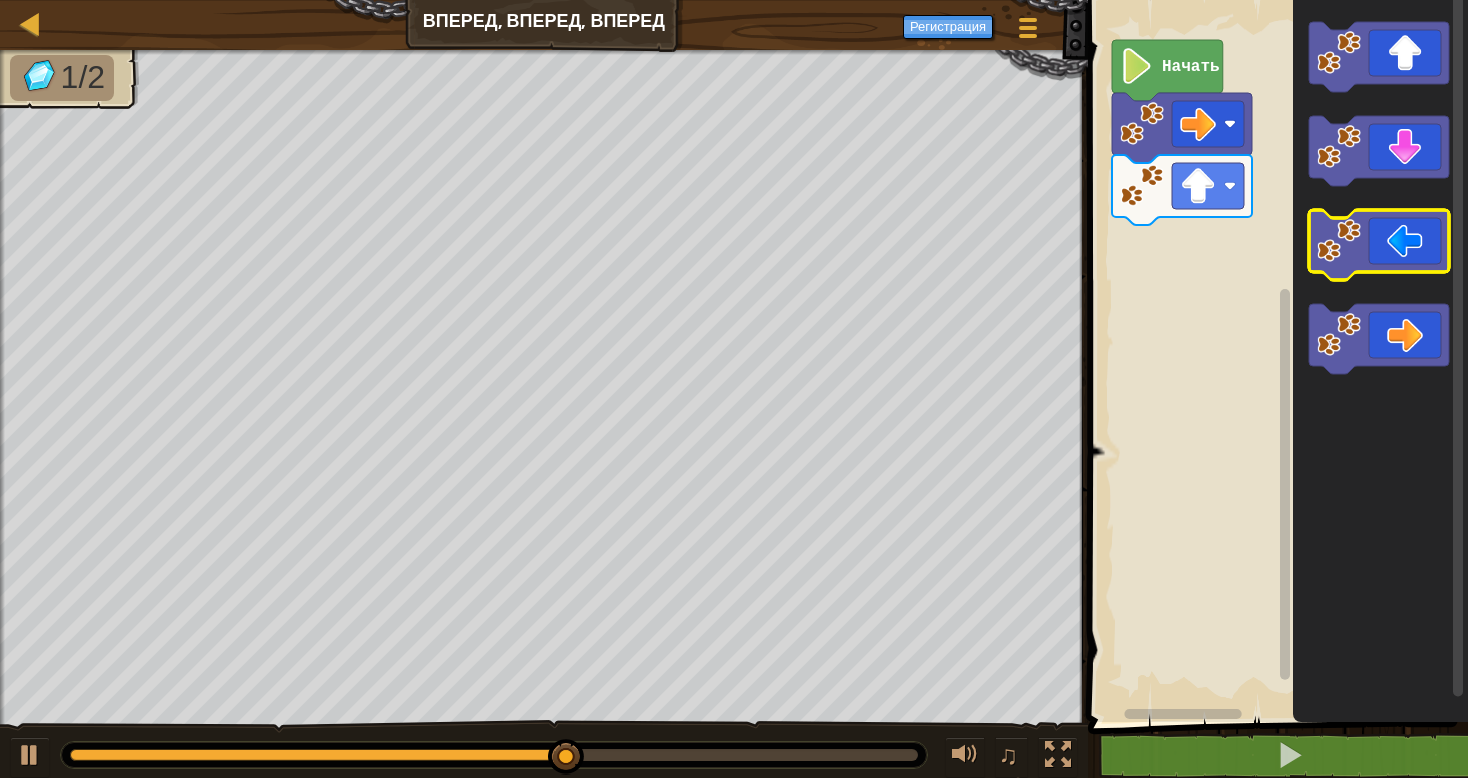 click 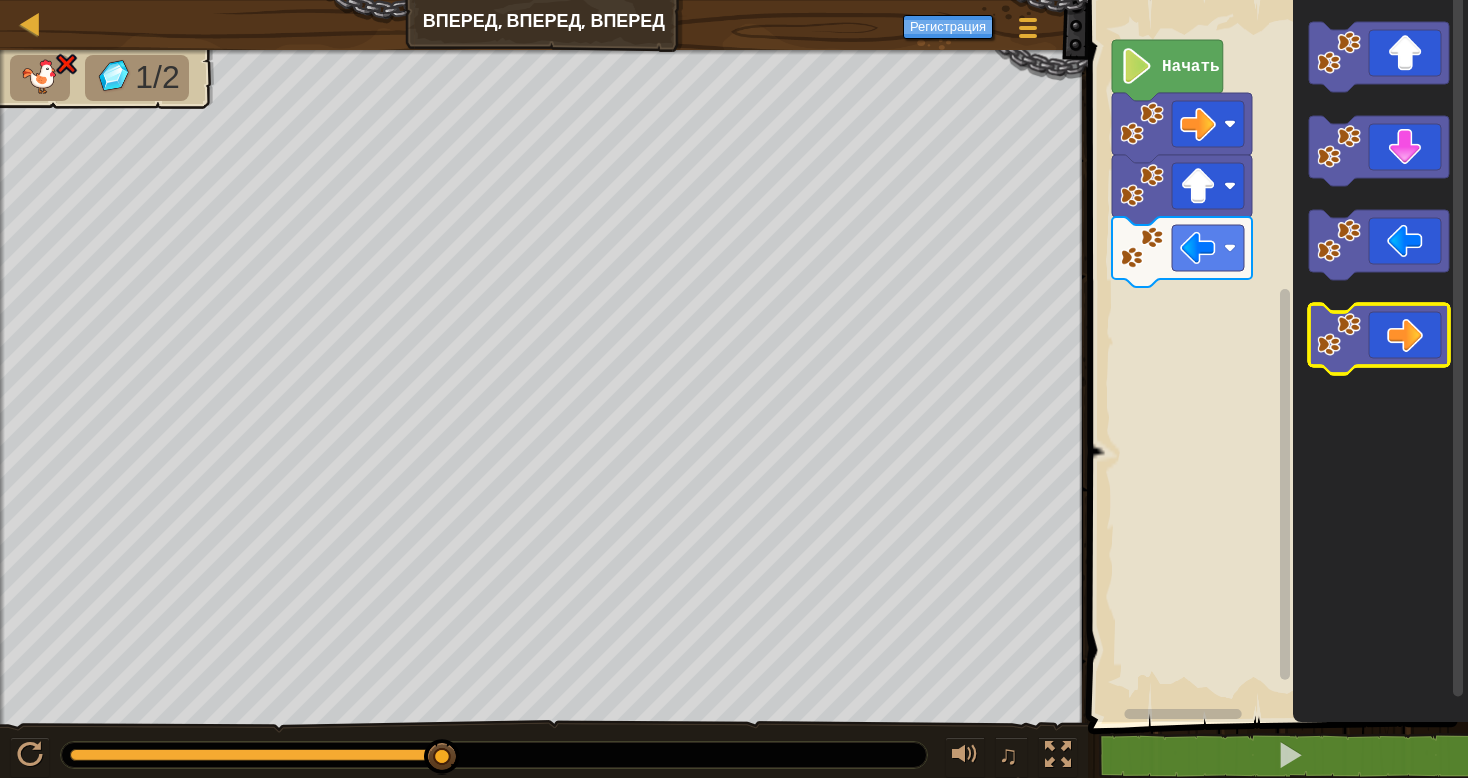 click 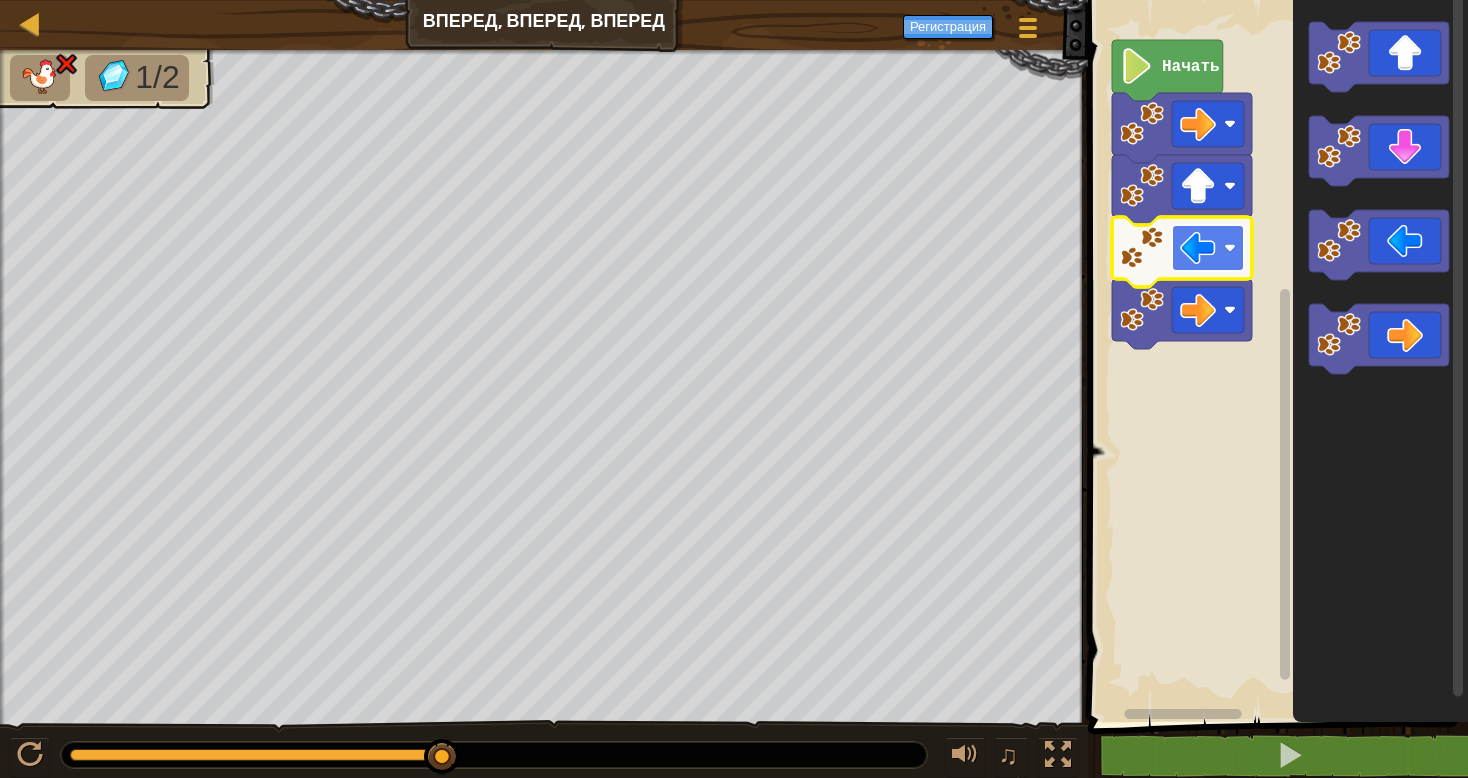 click 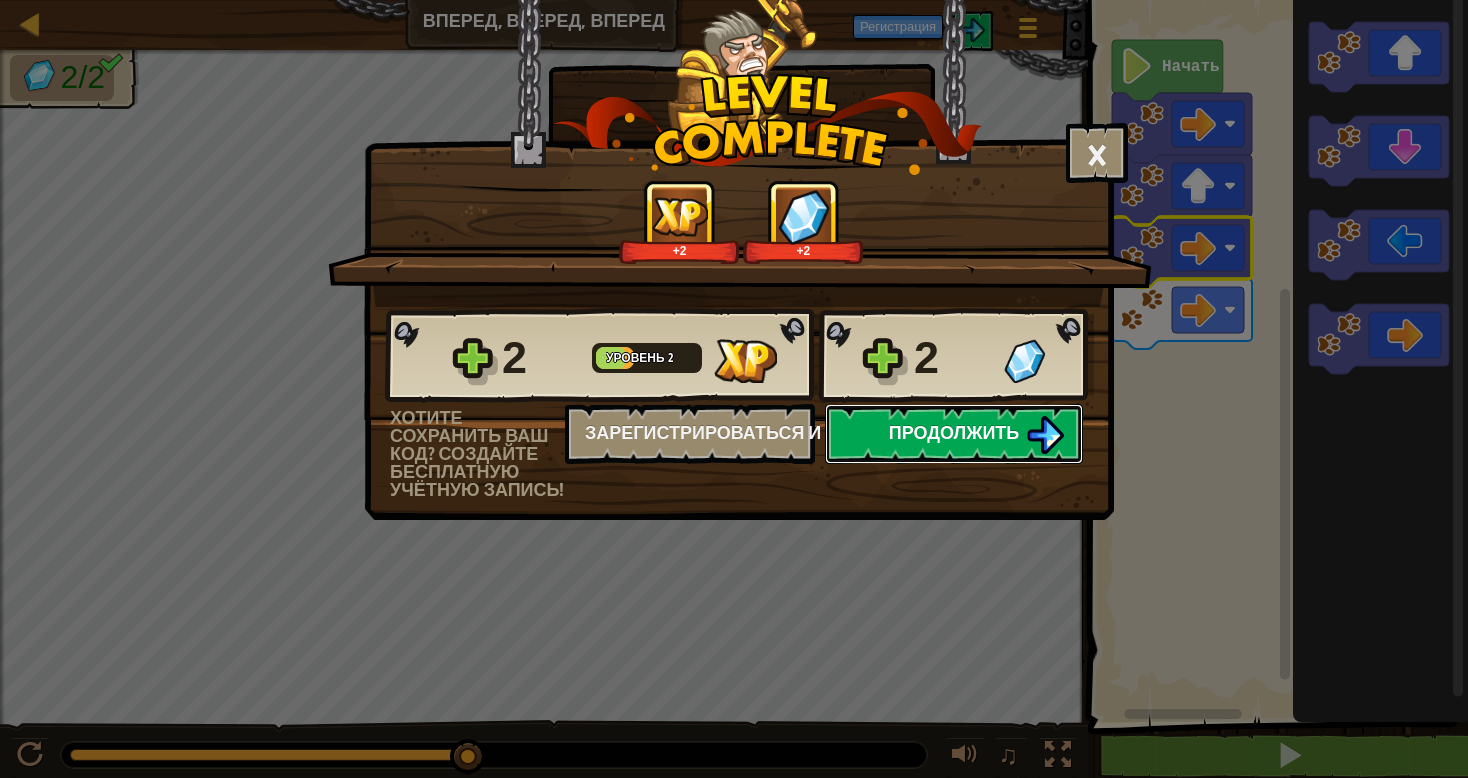 click on "Продолжить" at bounding box center [954, 434] 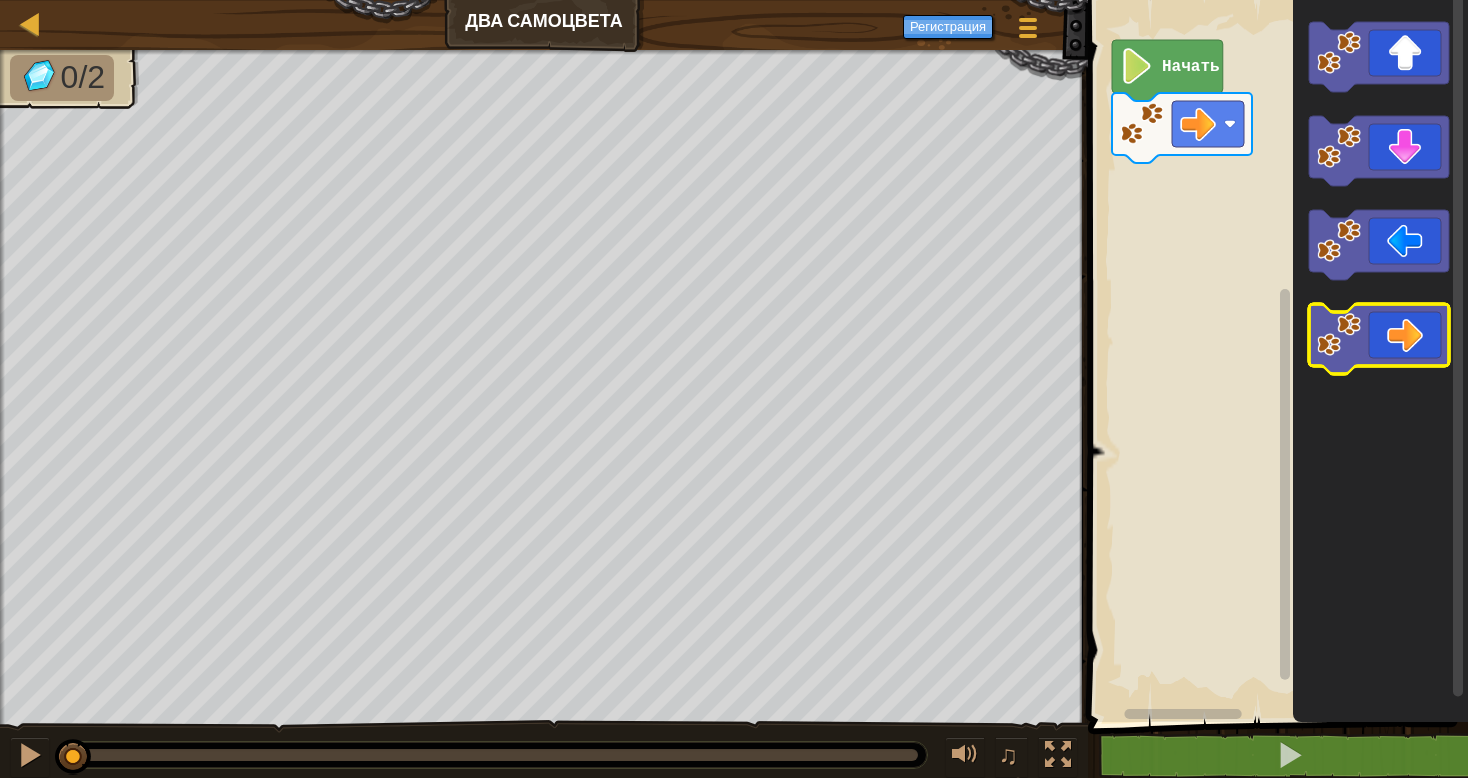 click 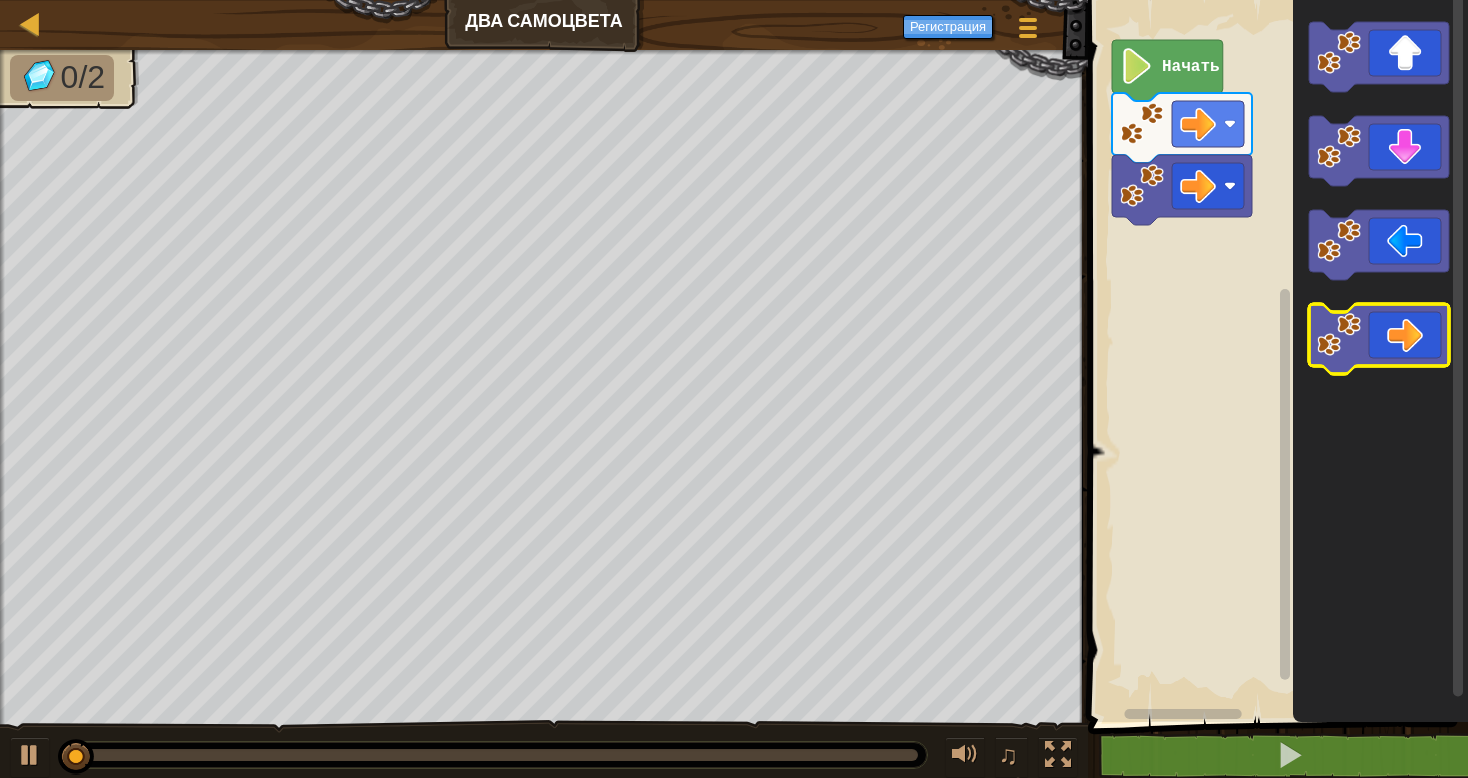 click 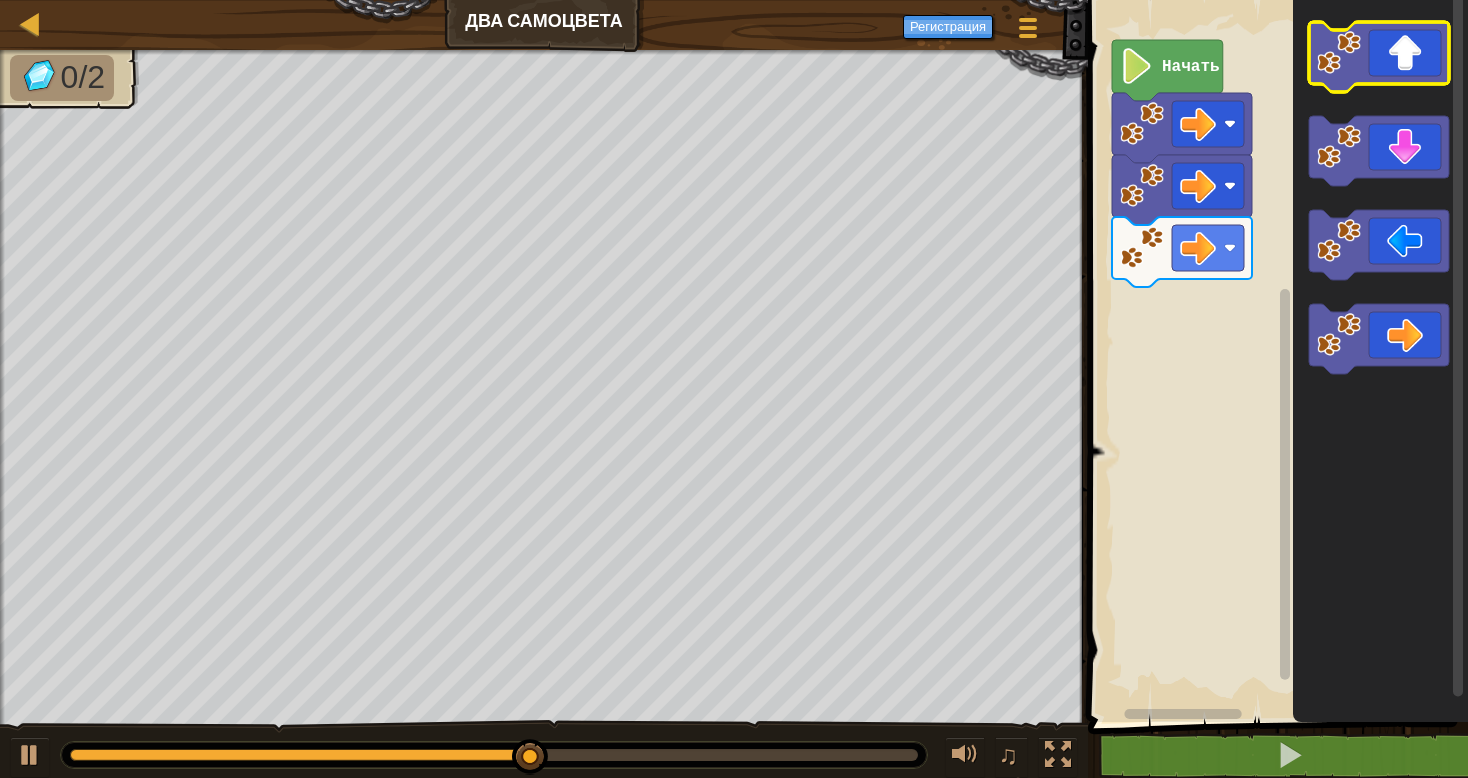 click 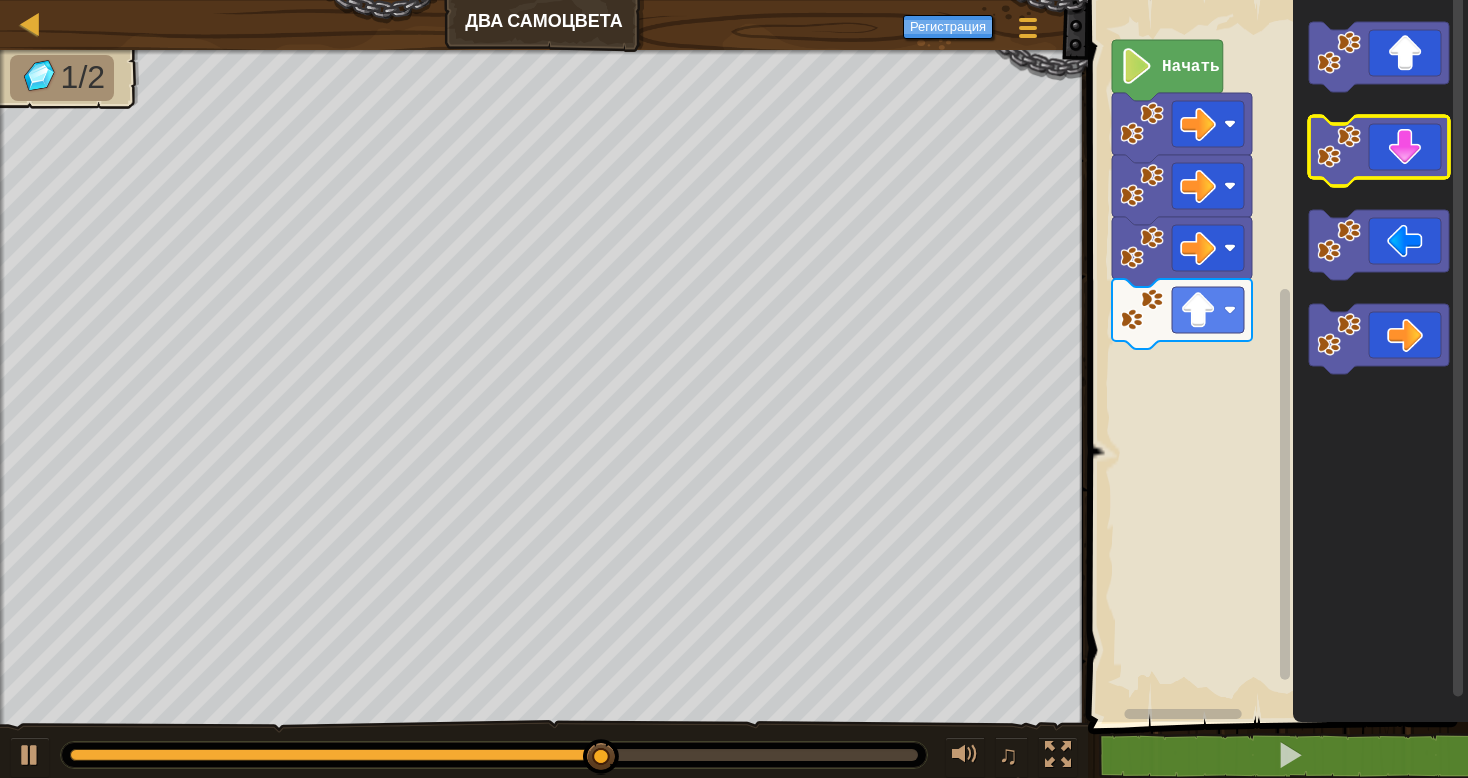 click 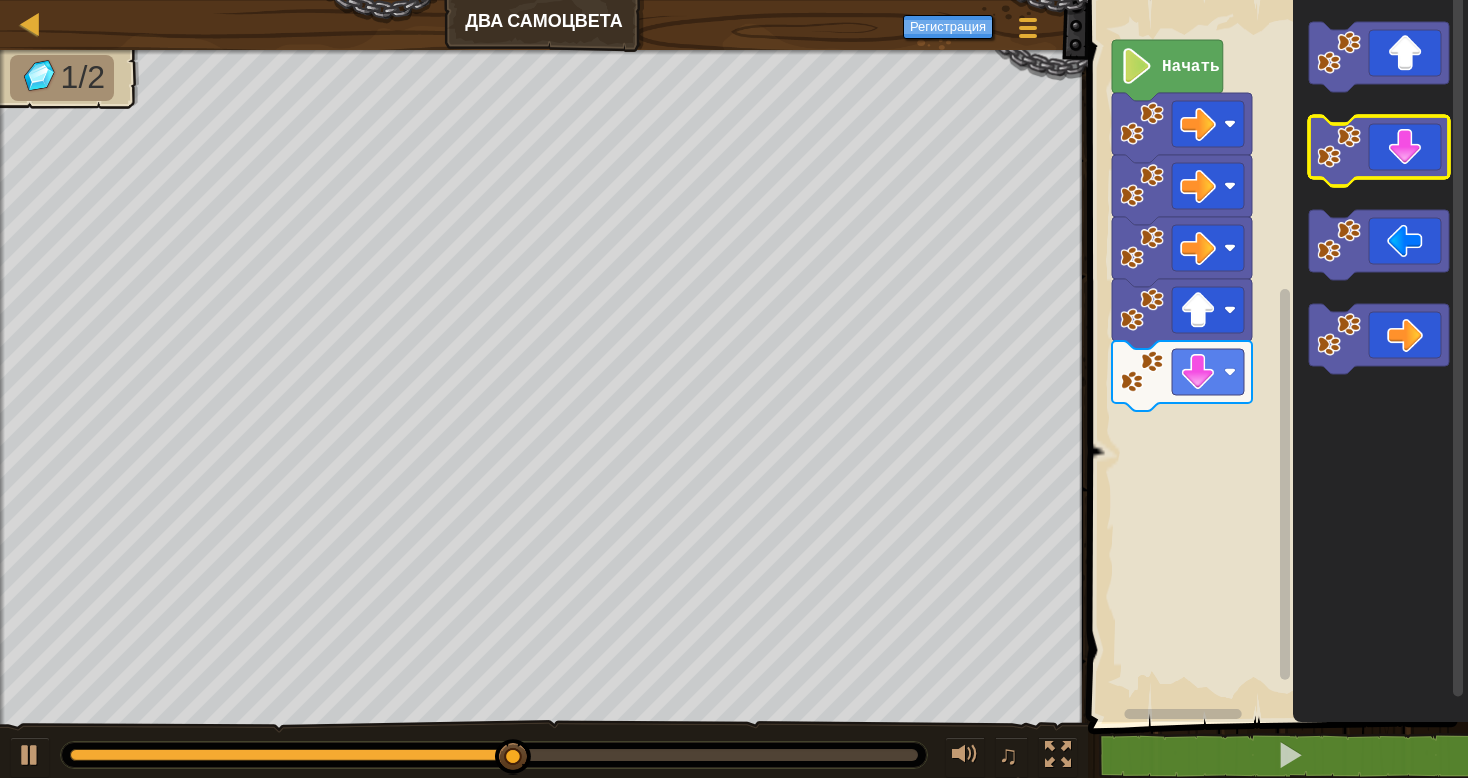 click 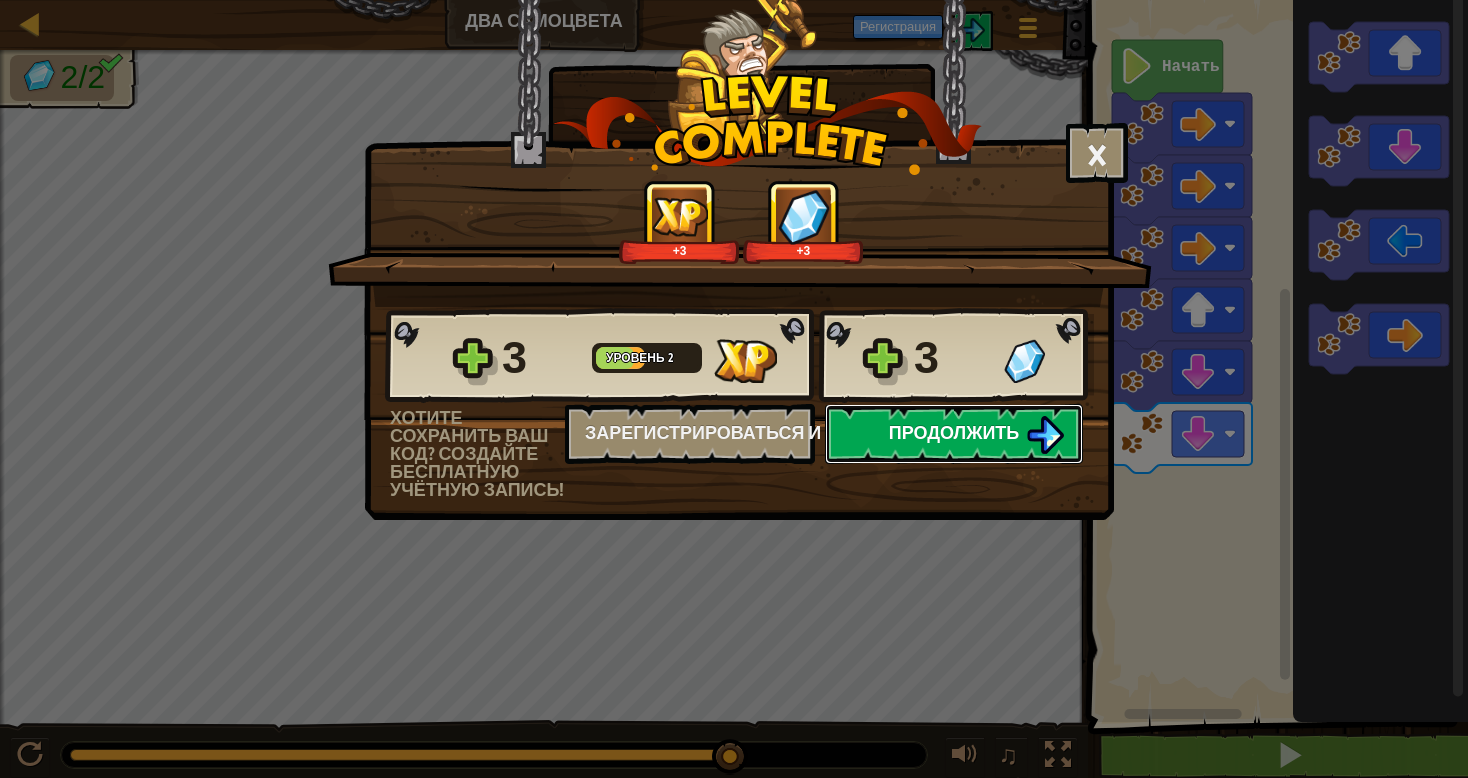 click at bounding box center [1045, 435] 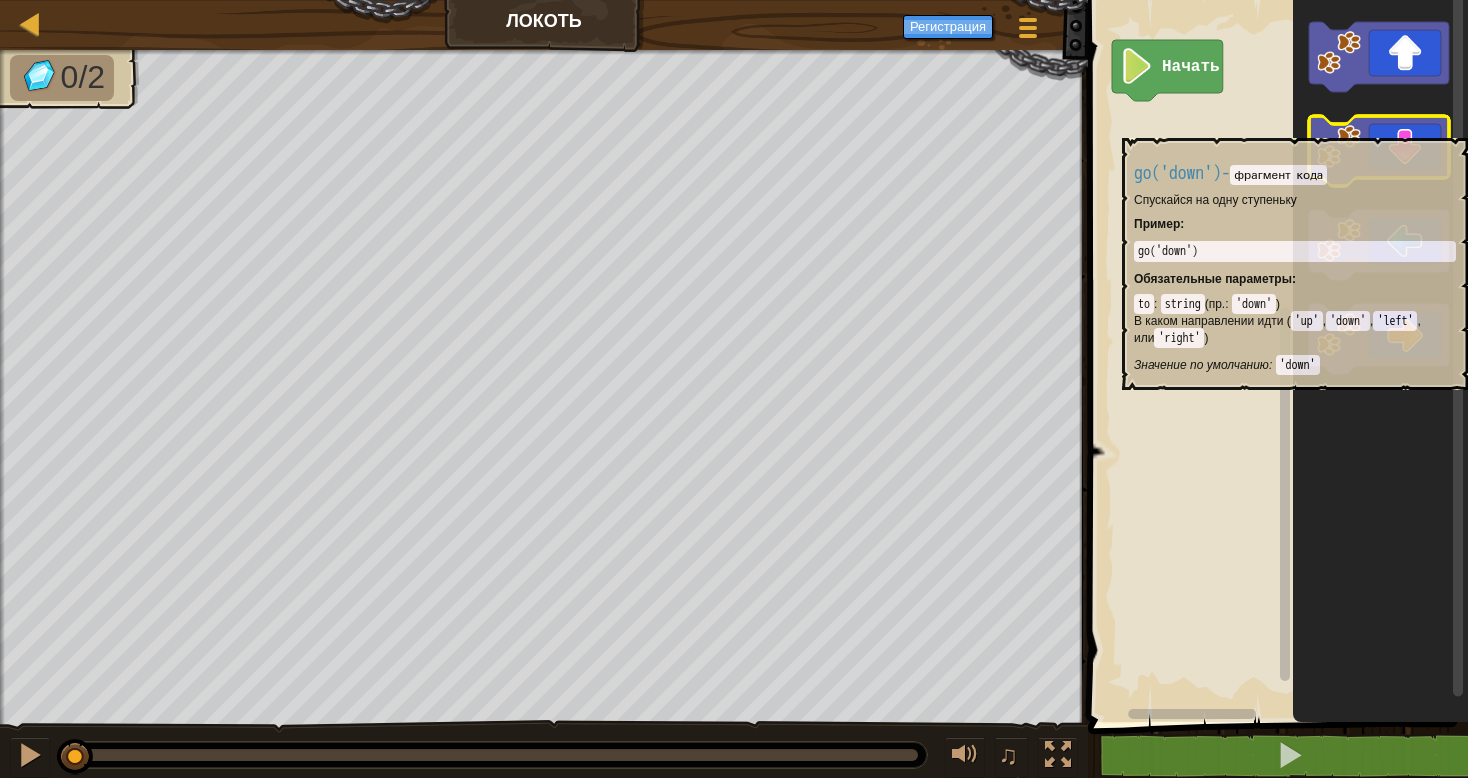 click 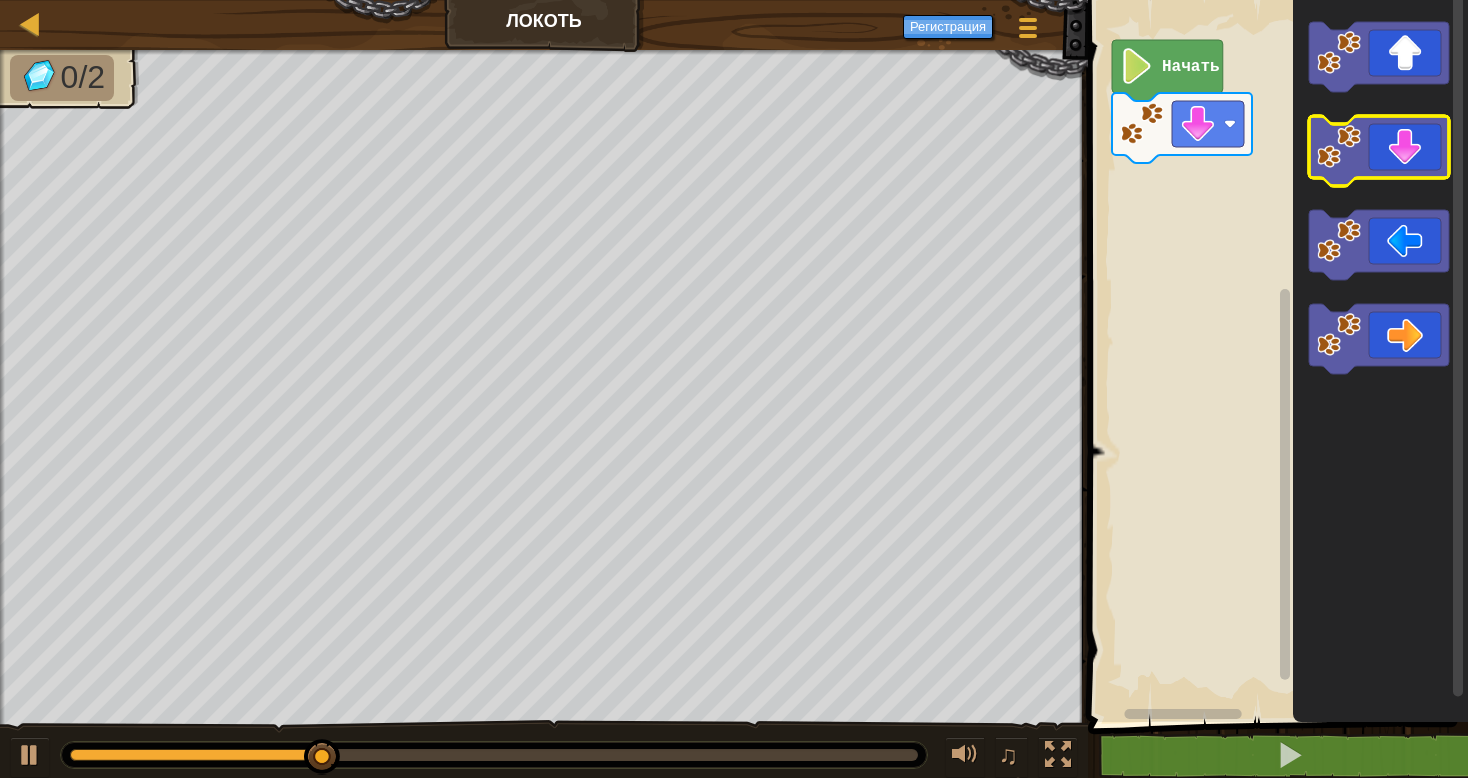 click 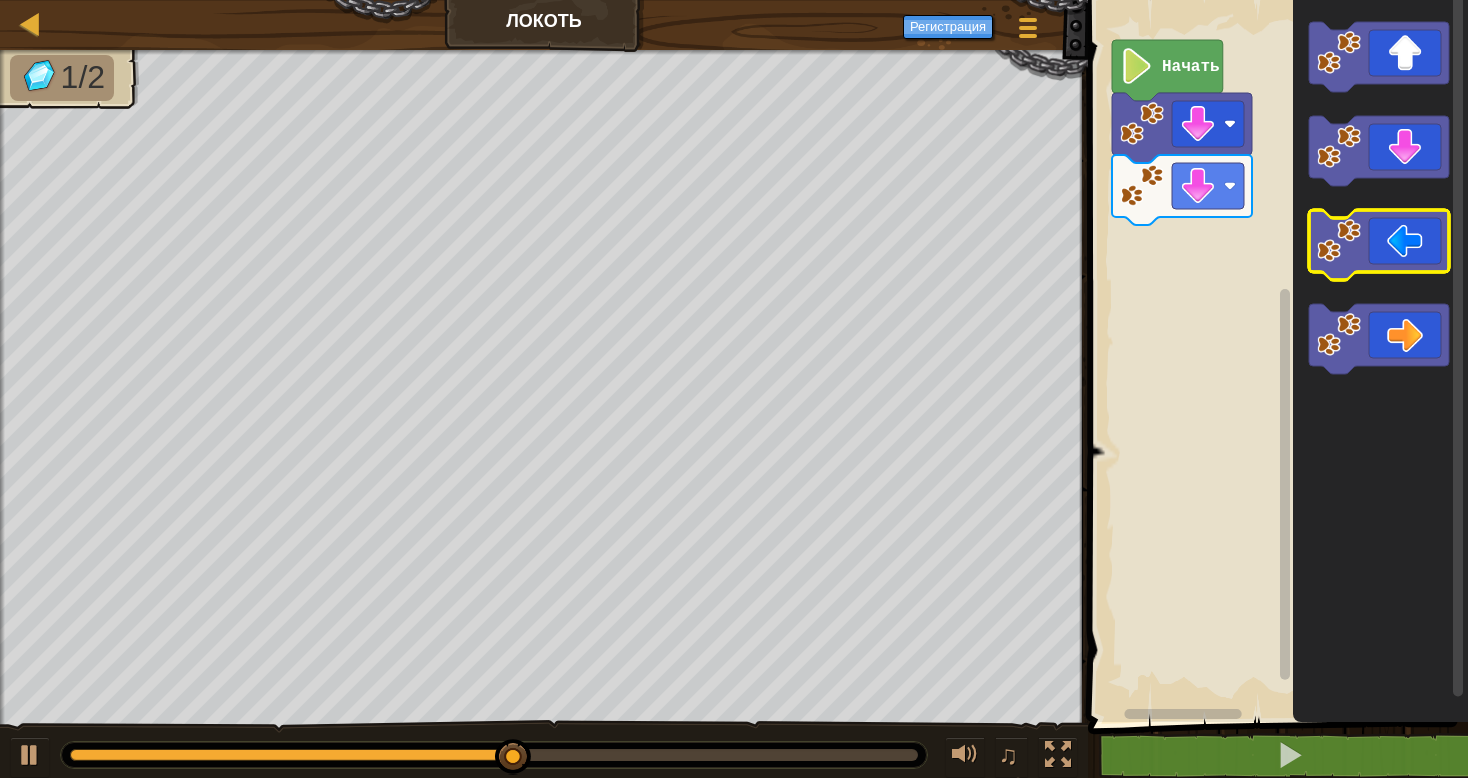 click 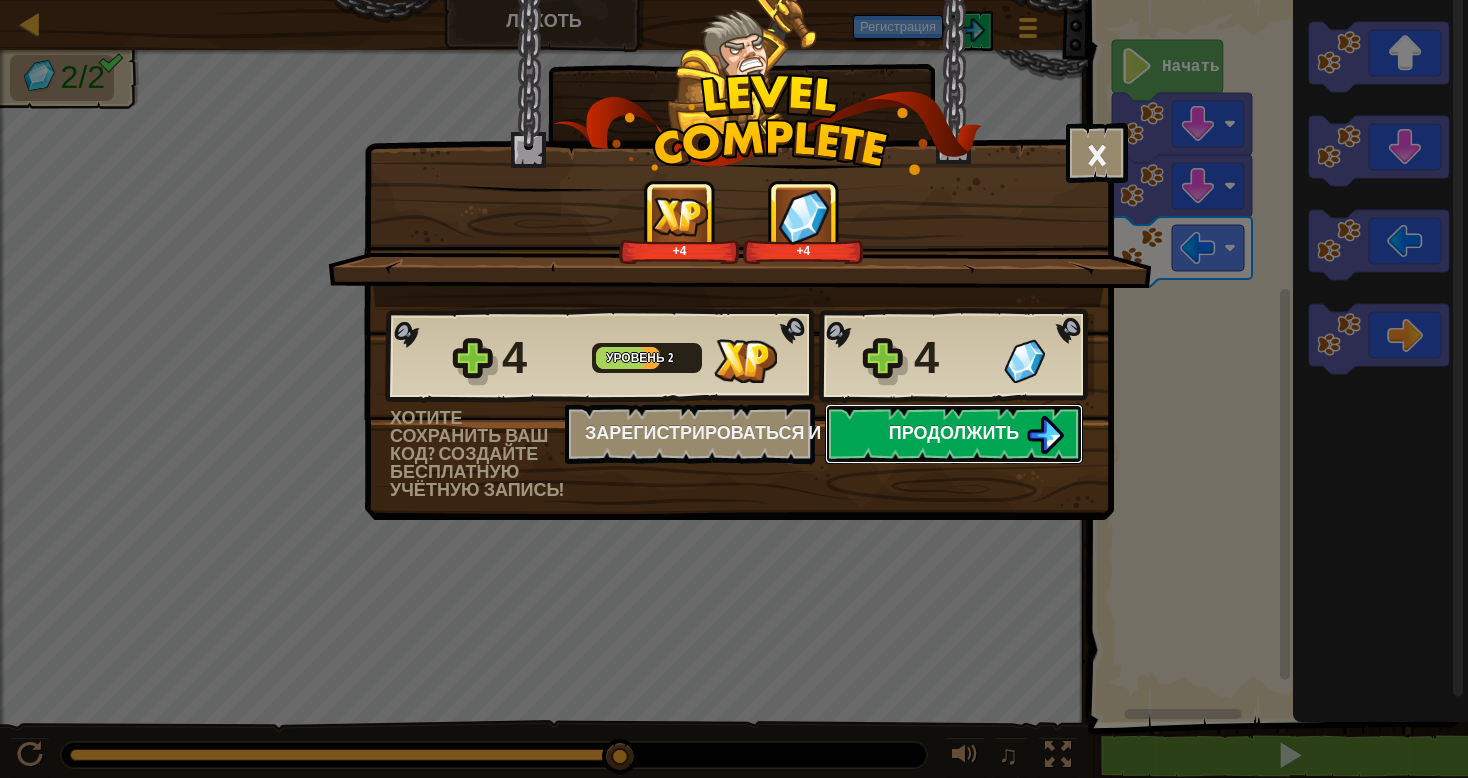 click on "Продолжить" at bounding box center [954, 432] 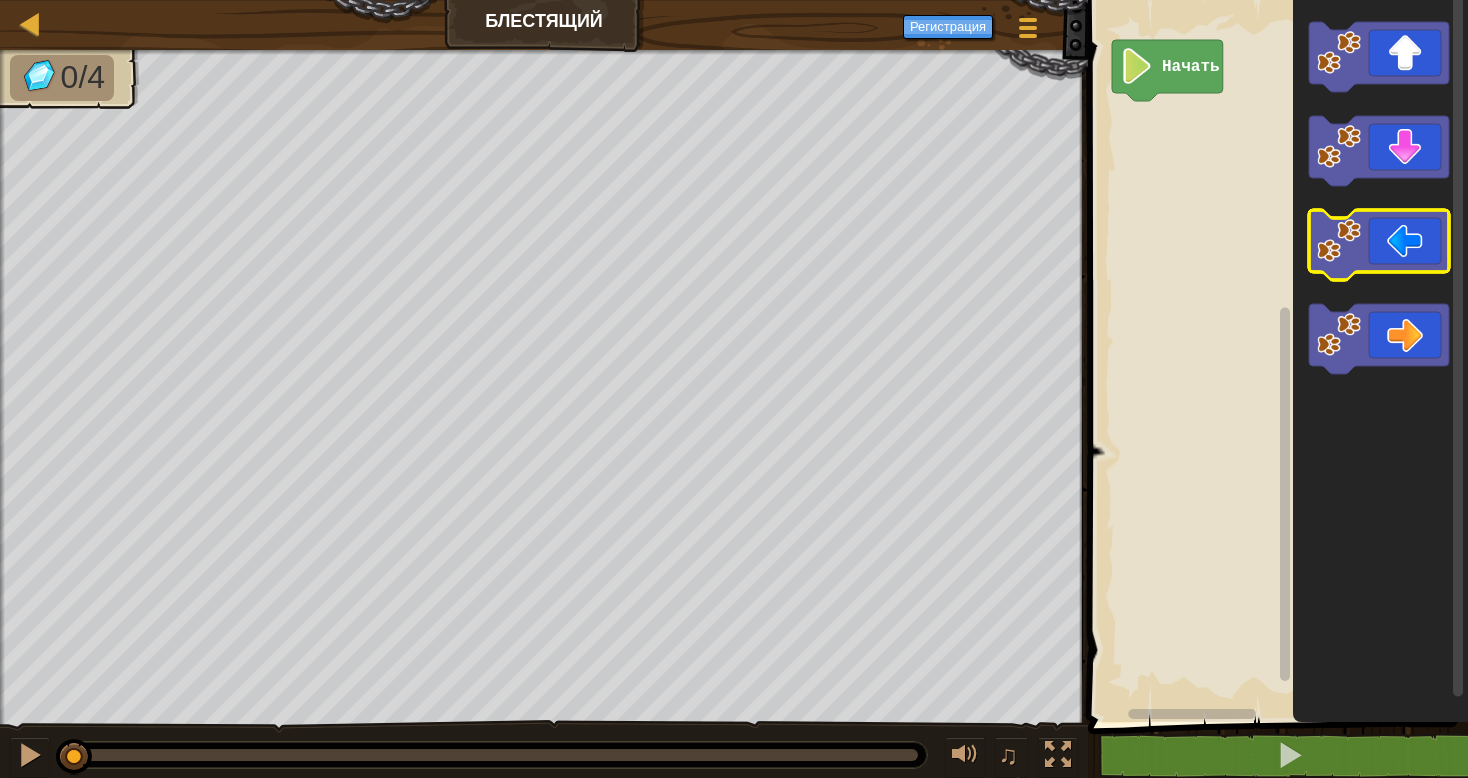 click 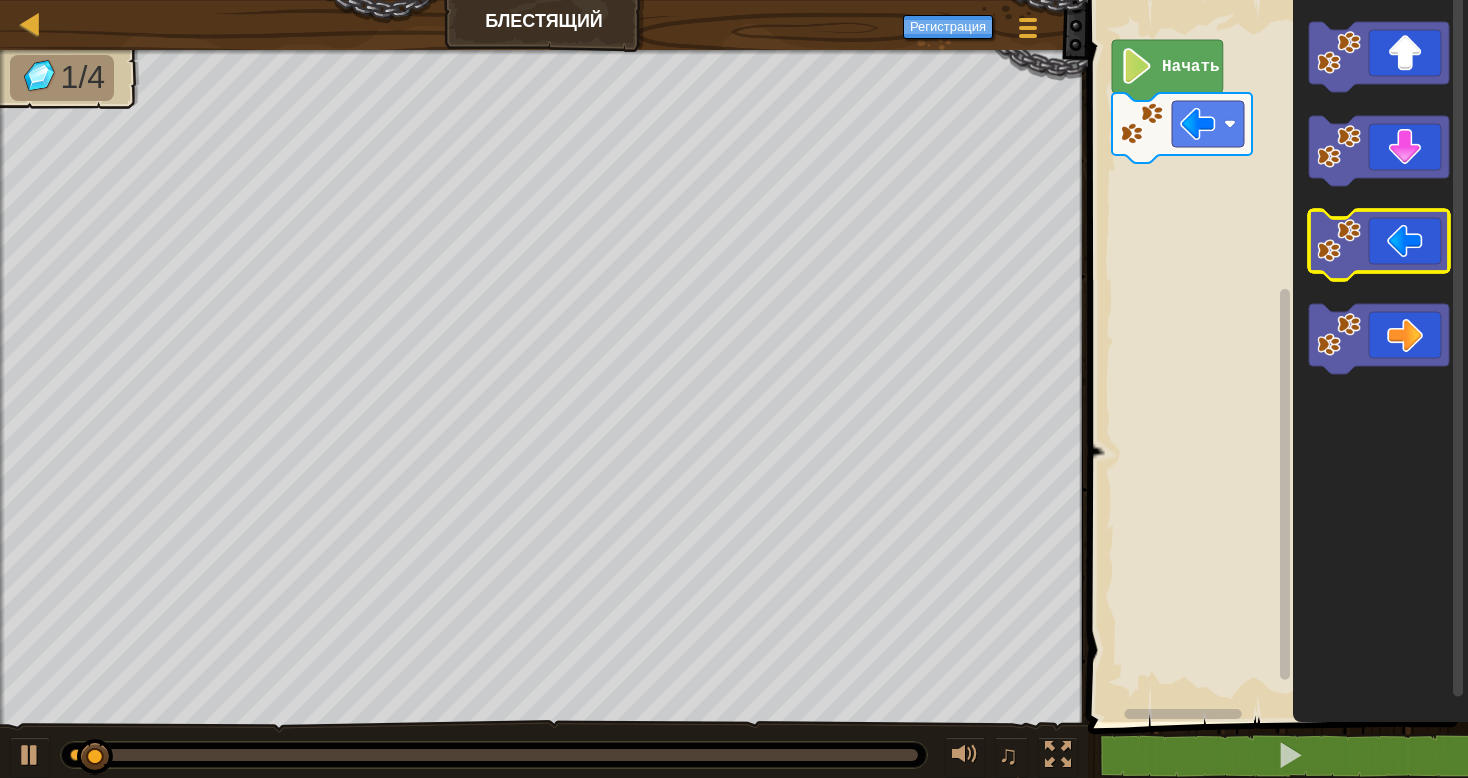 click 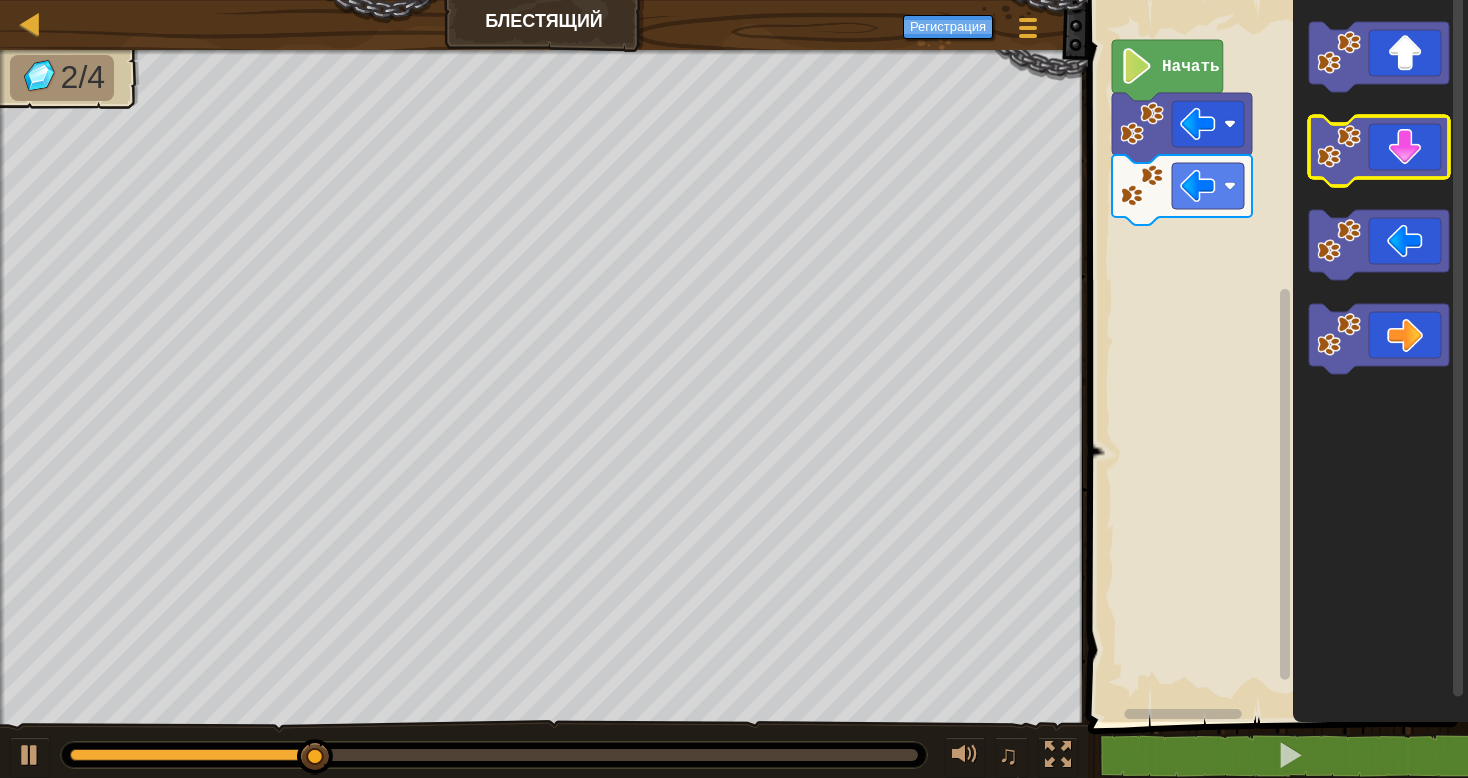 click 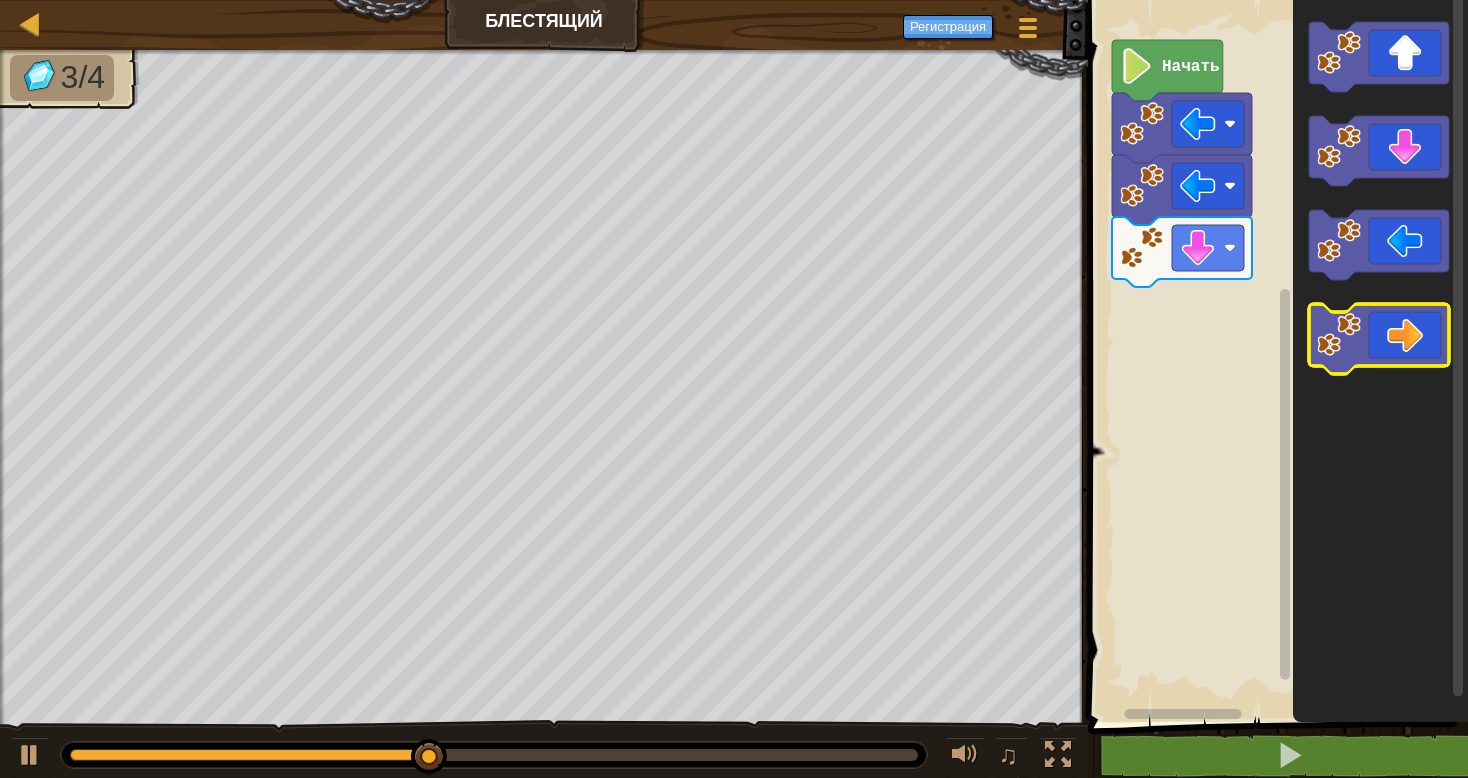 click 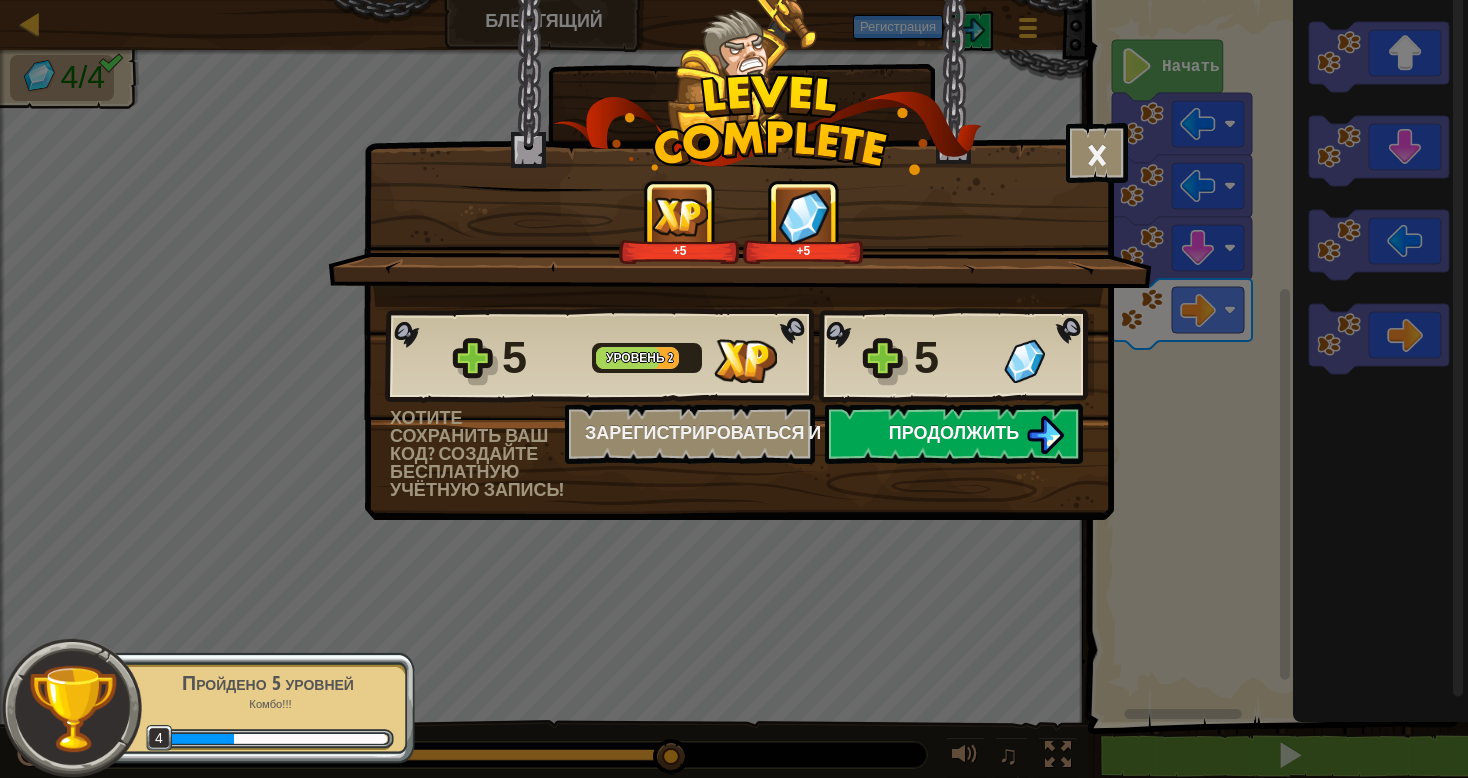 click on "Продолжить" at bounding box center (954, 432) 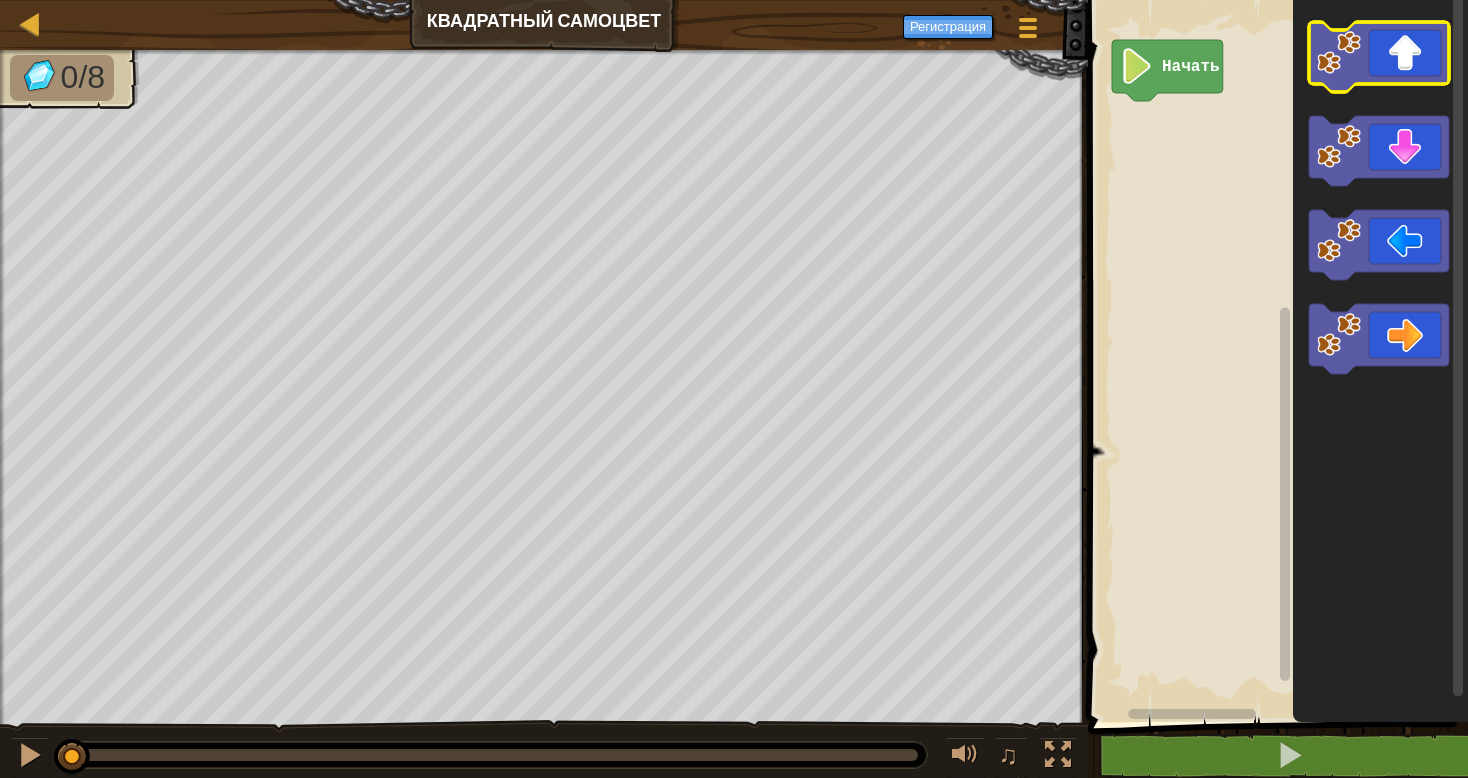 click 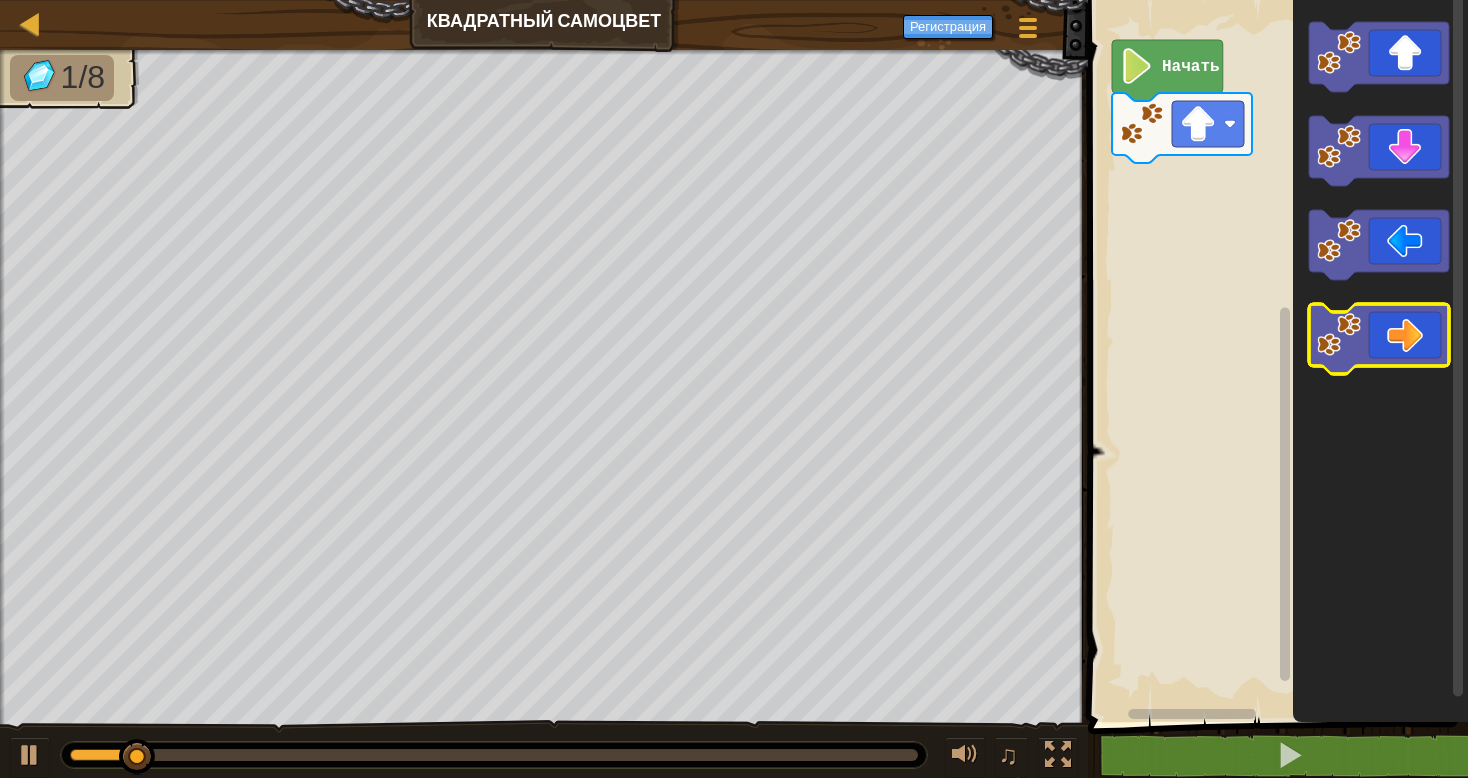click 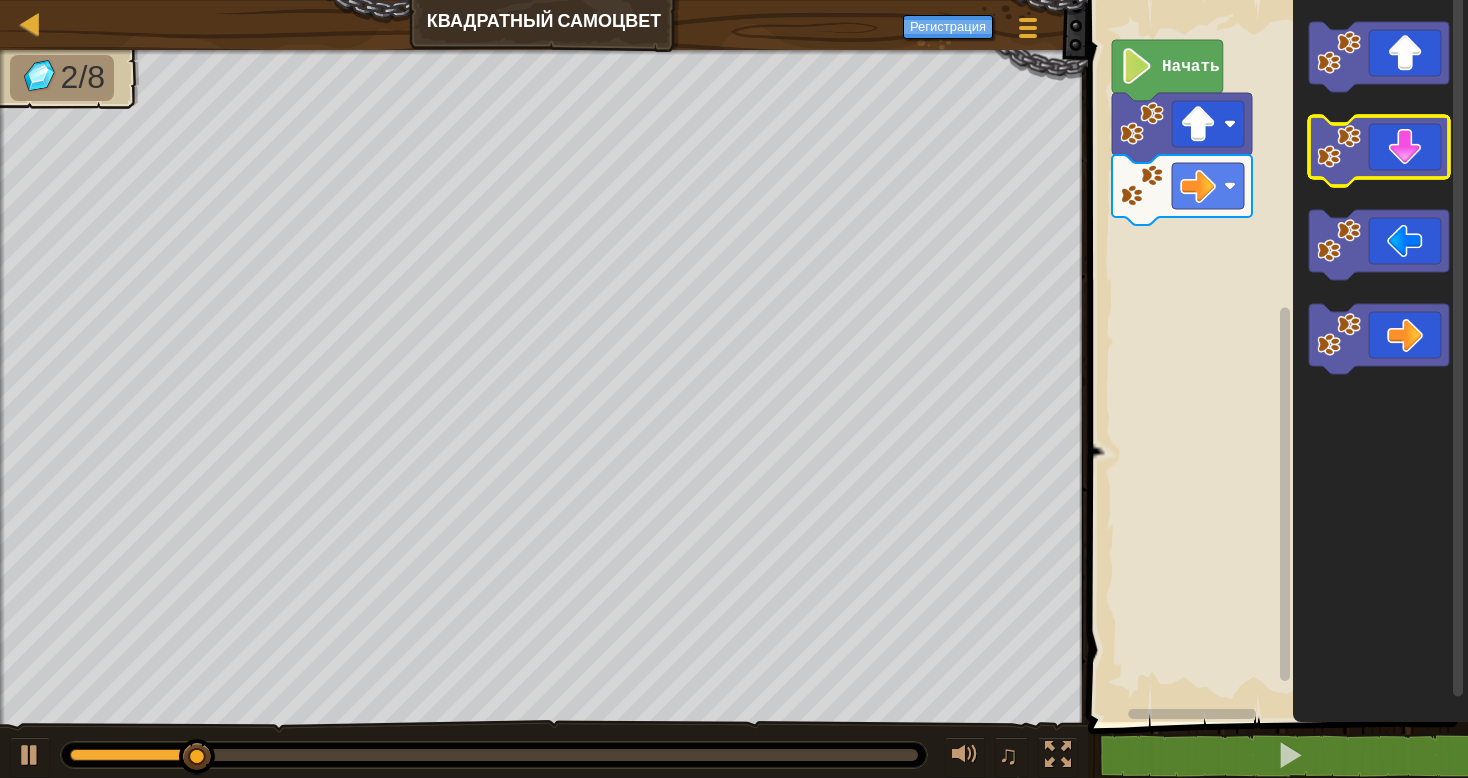 click 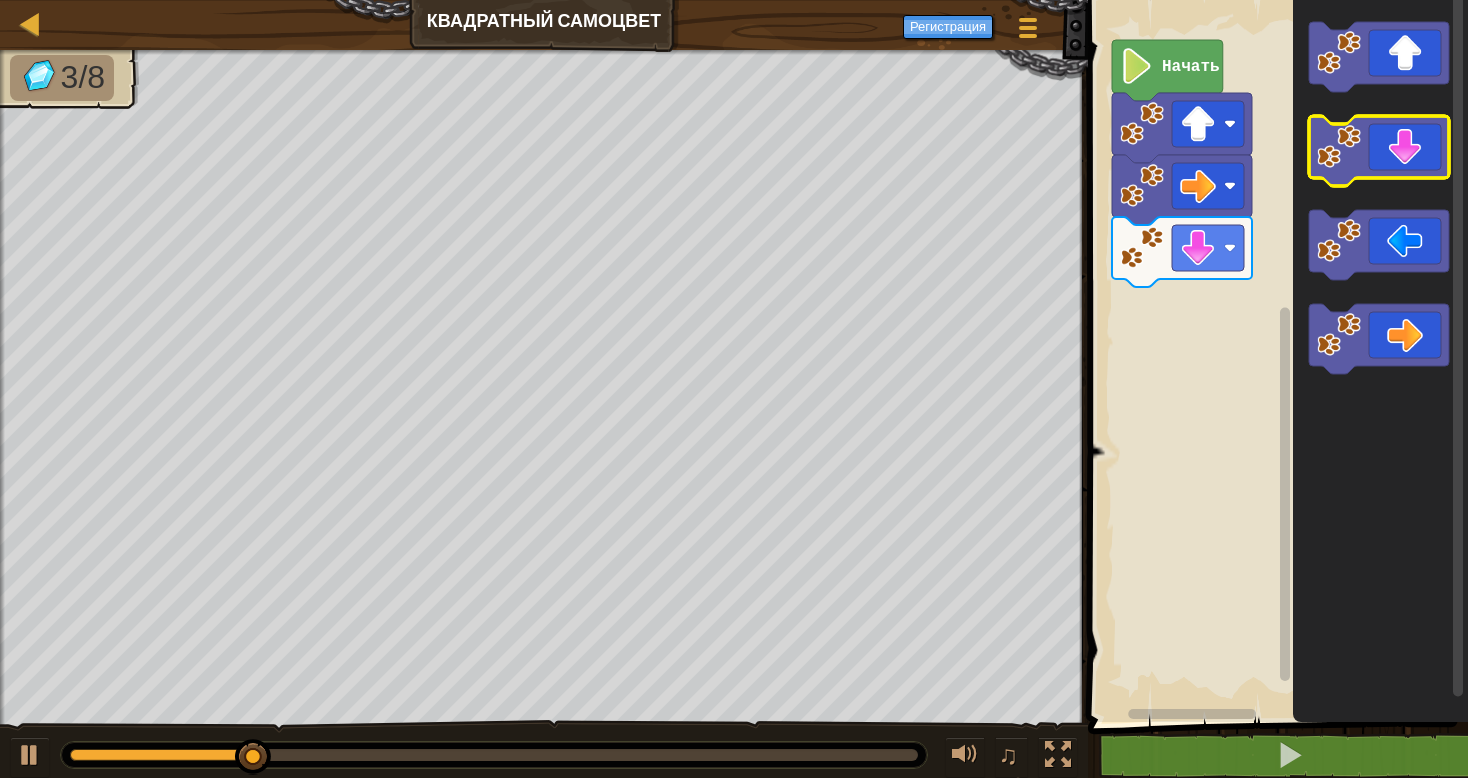 click 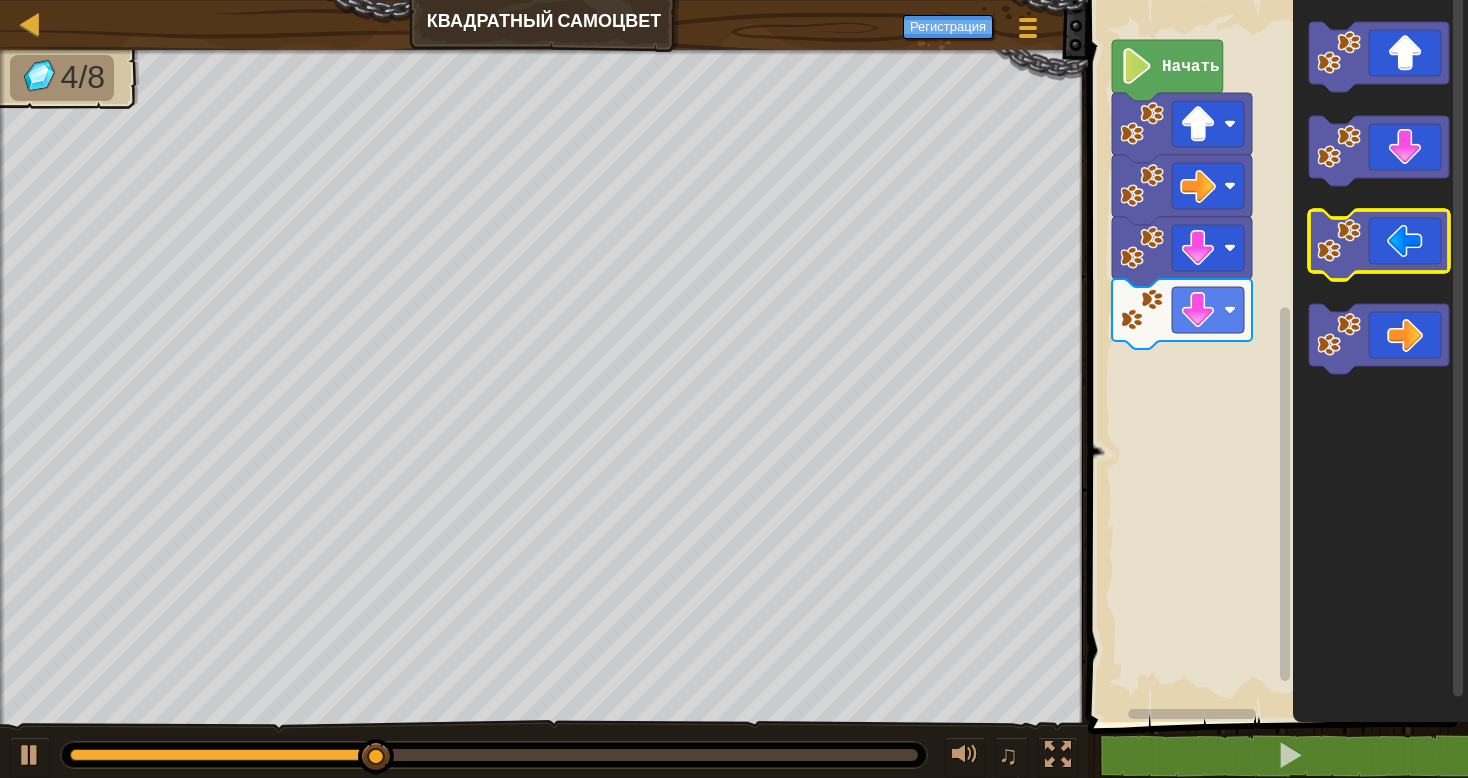 click 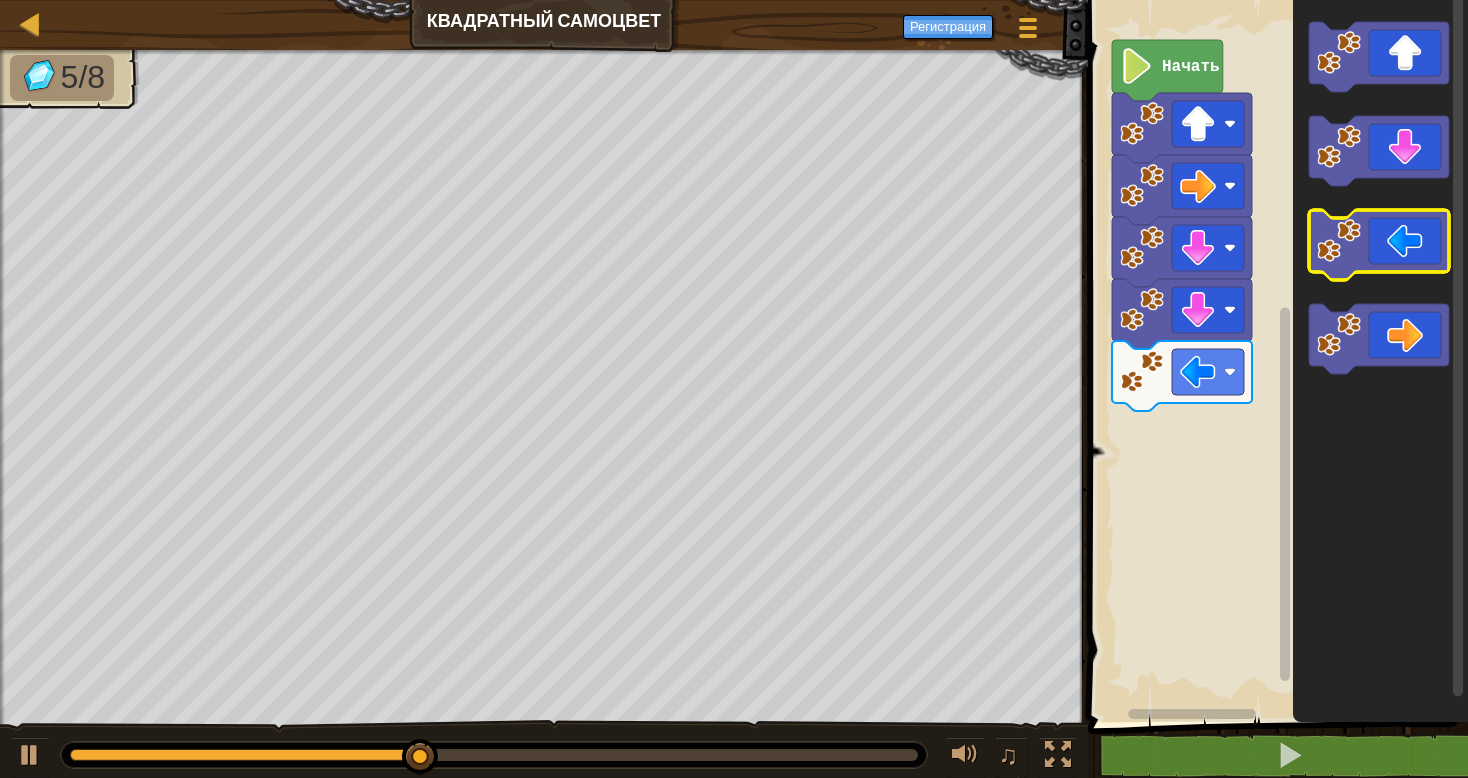 click 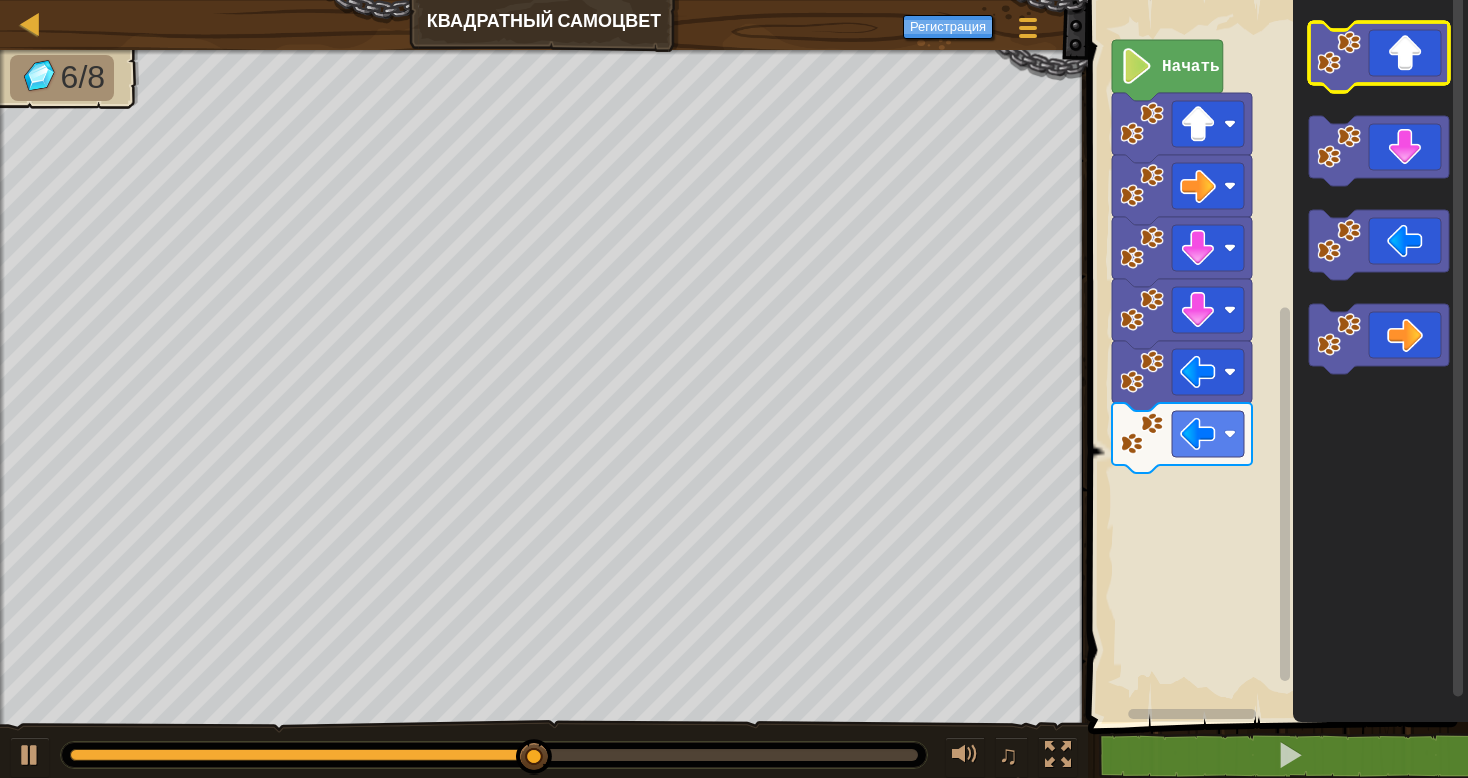 click 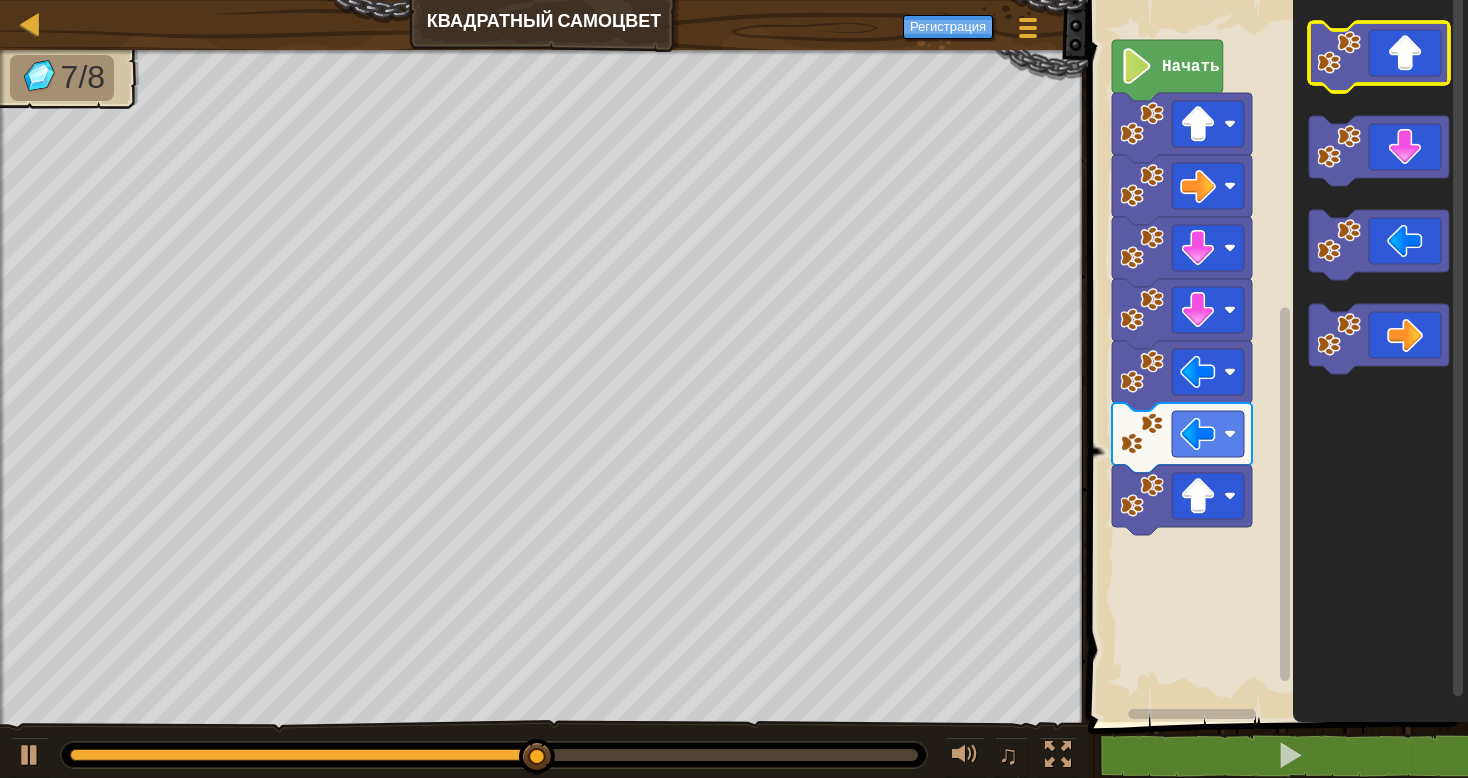 click 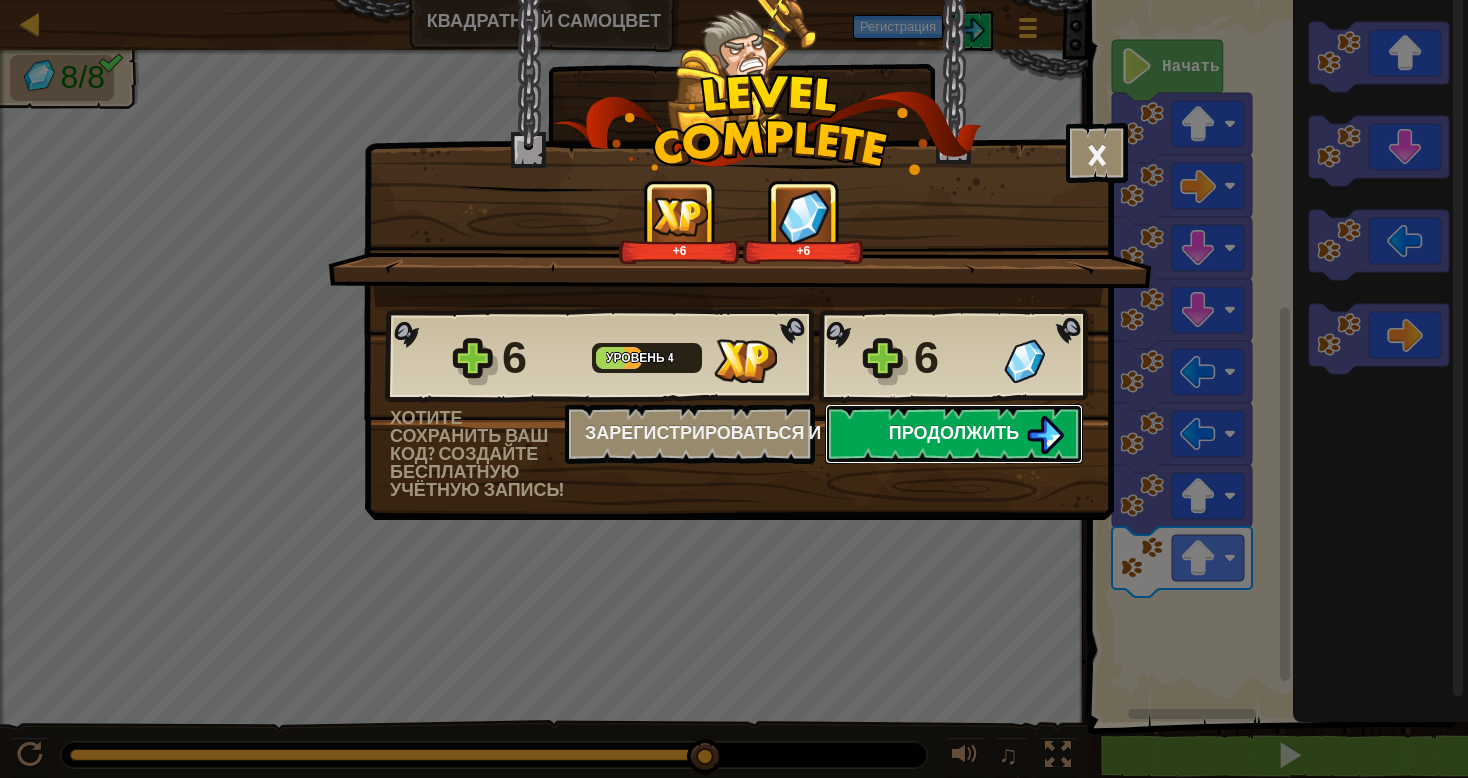 click at bounding box center (1045, 435) 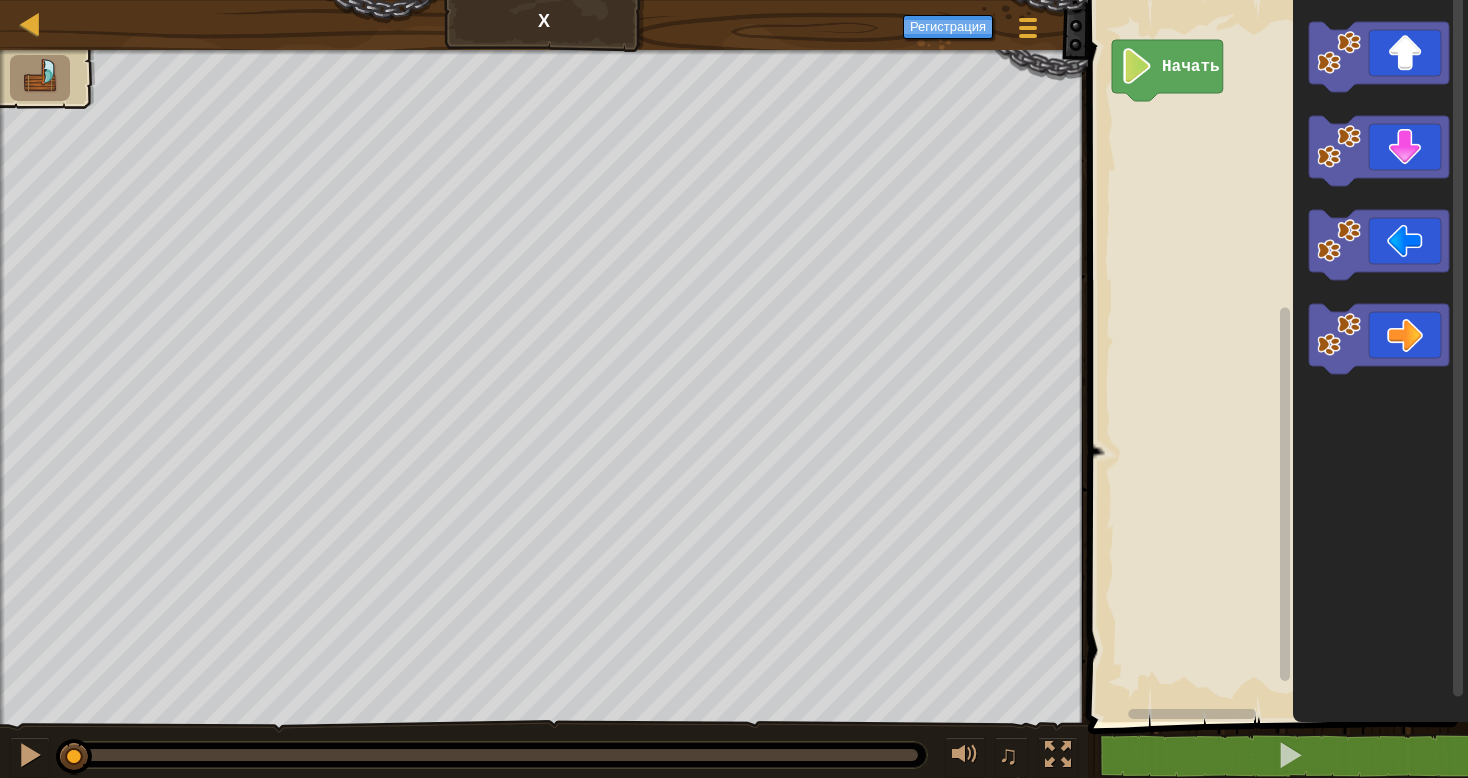 drag, startPoint x: 344, startPoint y: 753, endPoint x: 64, endPoint y: 751, distance: 280.00714 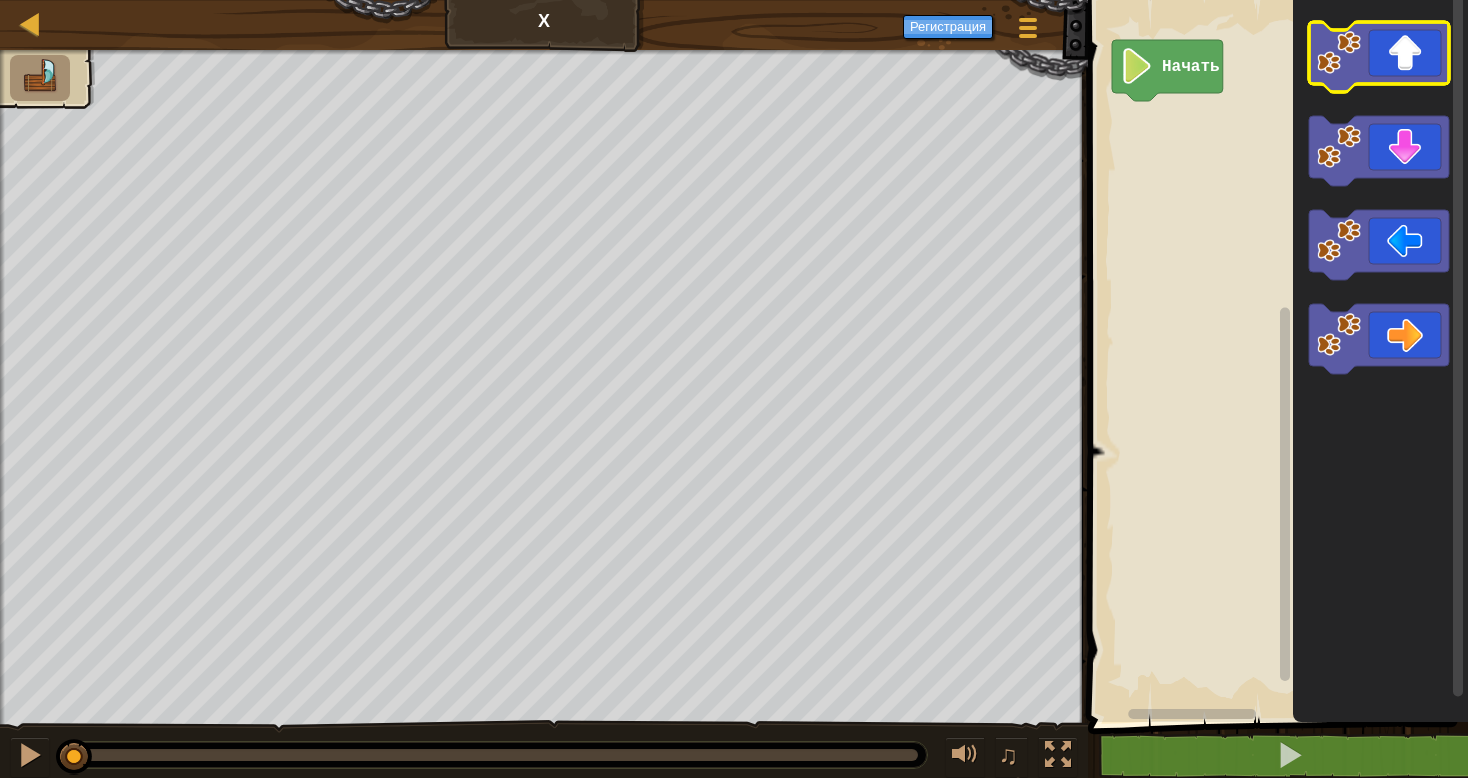 click 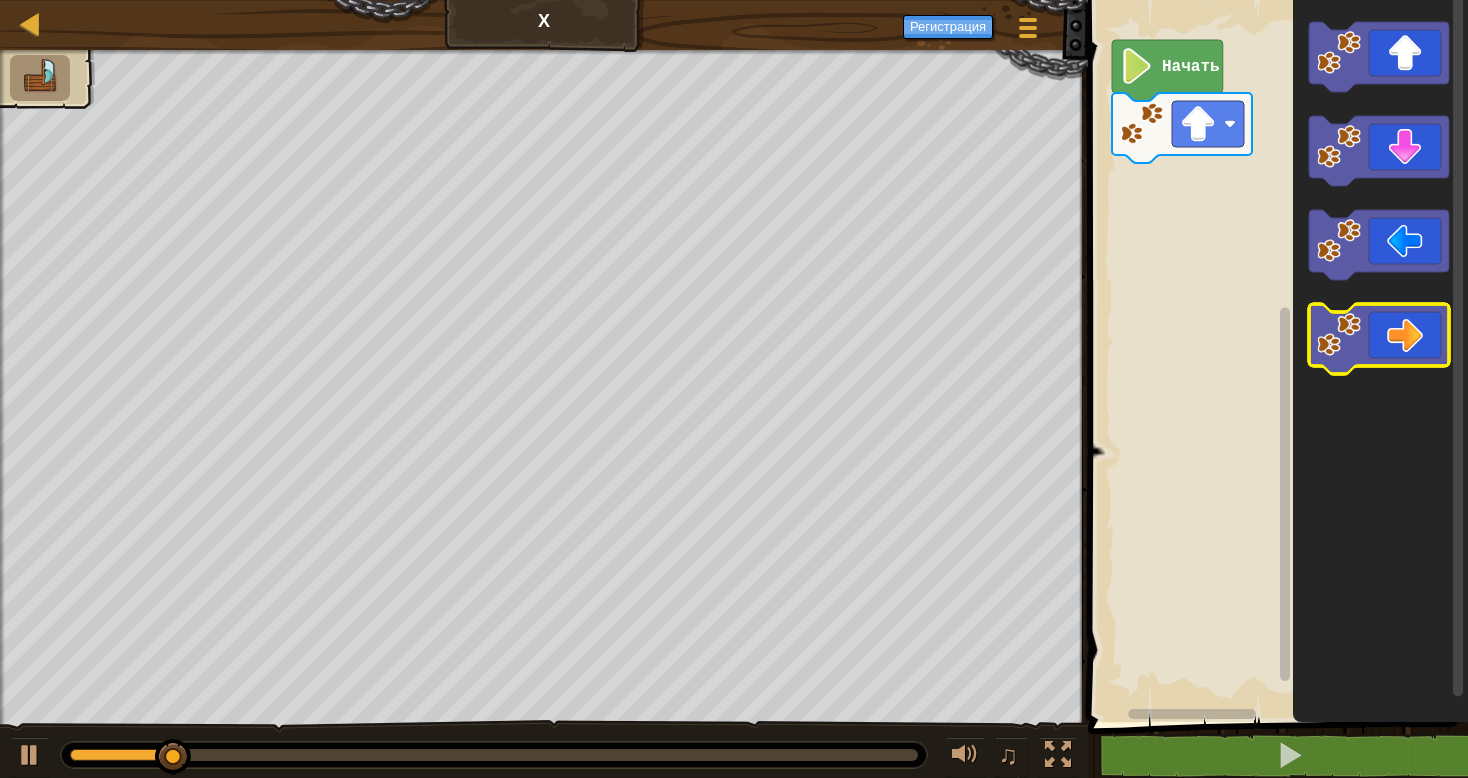 click 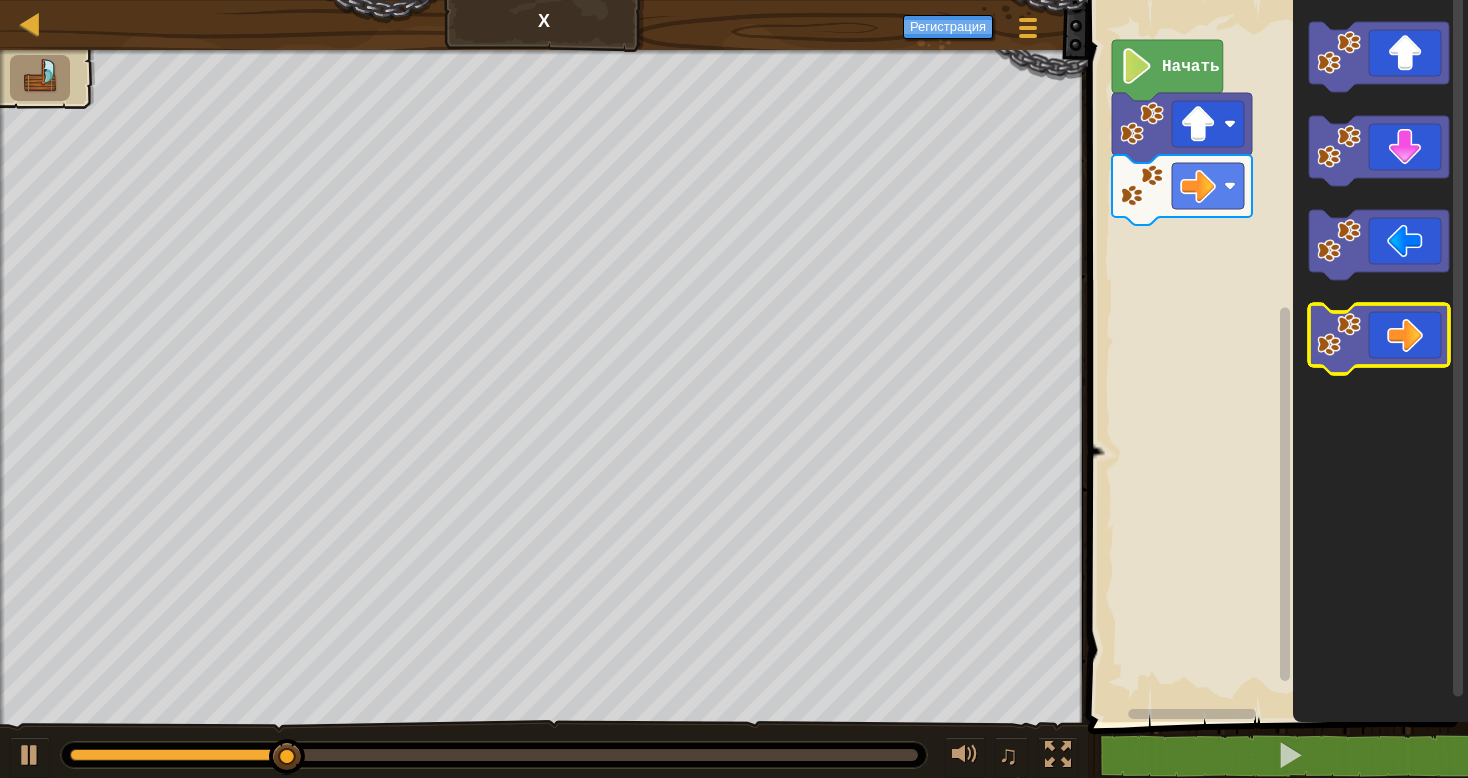 click 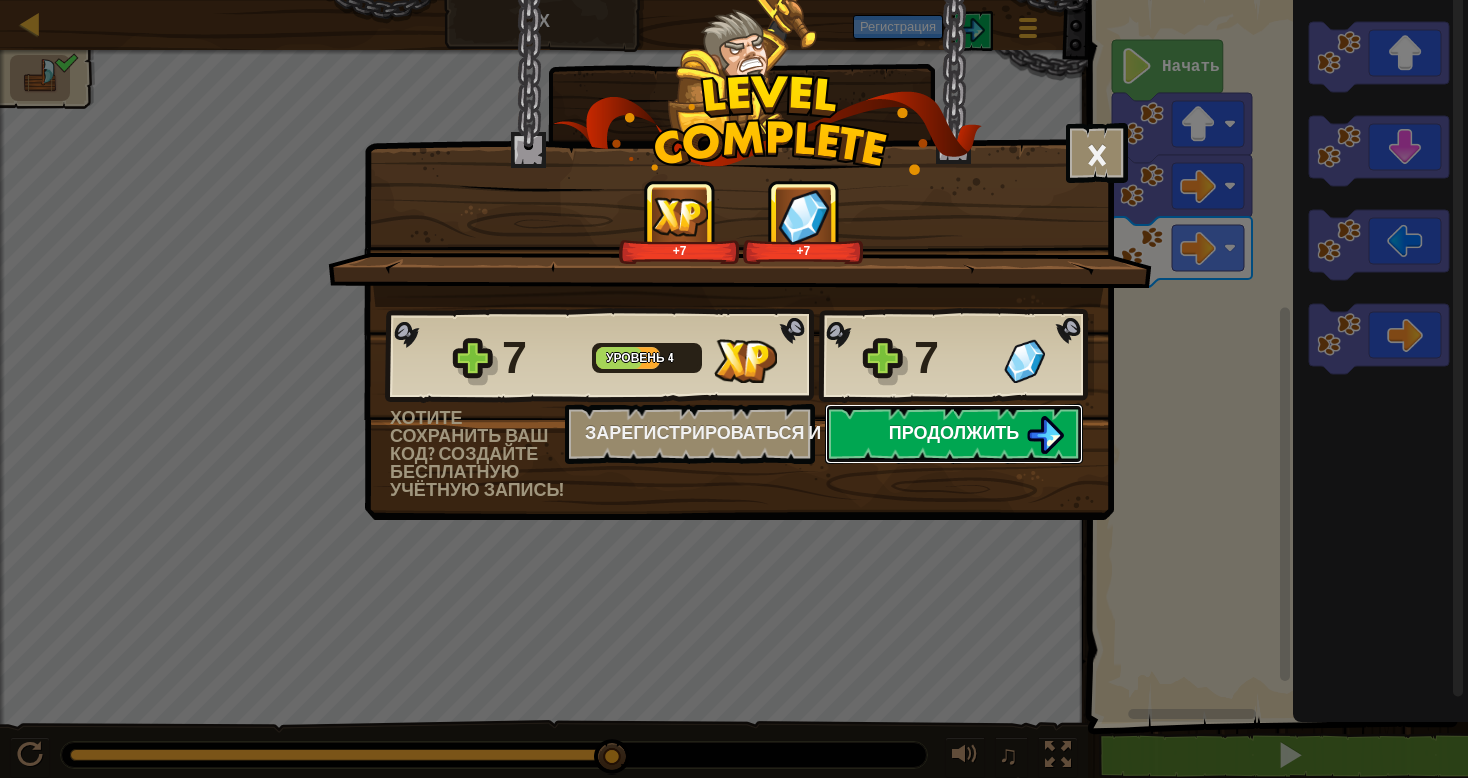 click on "Продолжить" at bounding box center [954, 434] 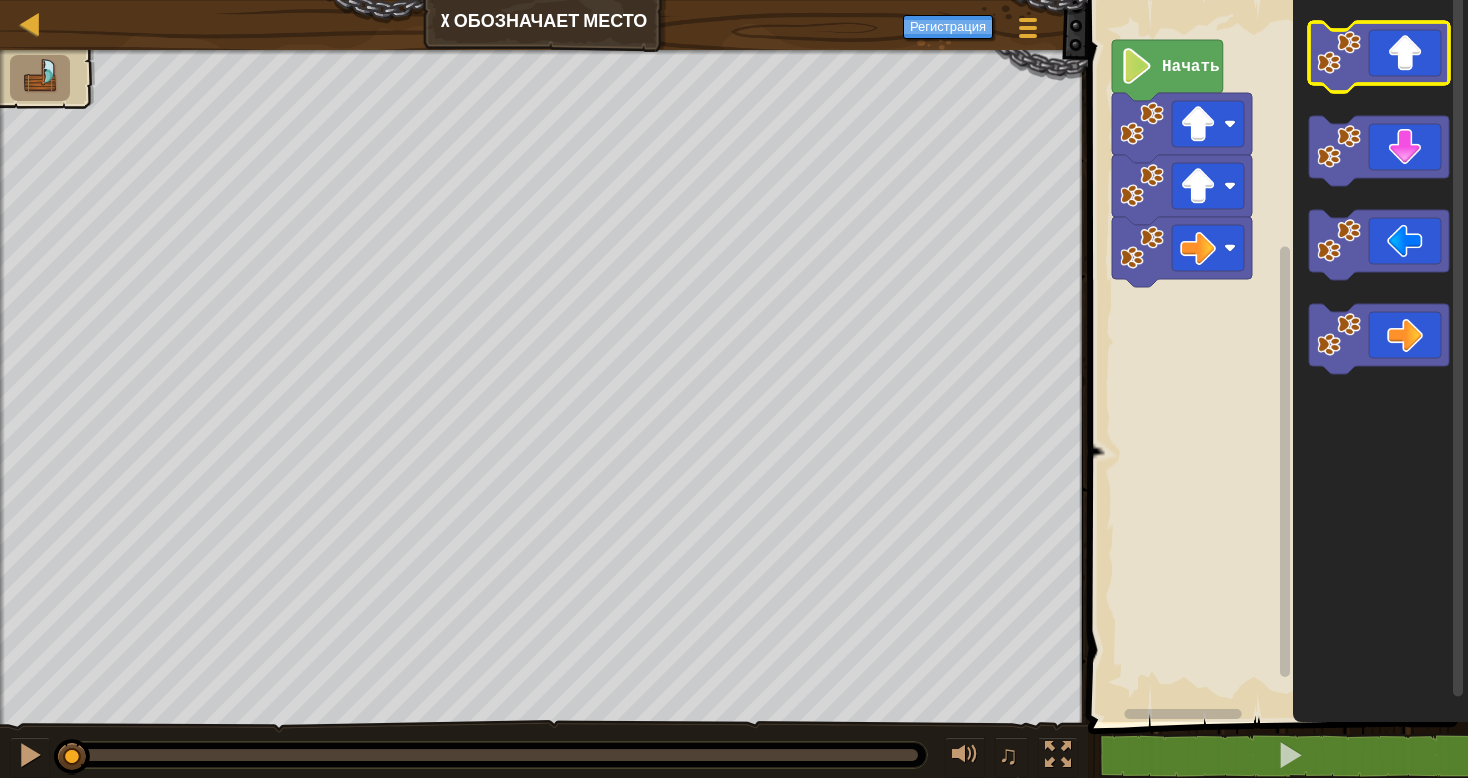 click 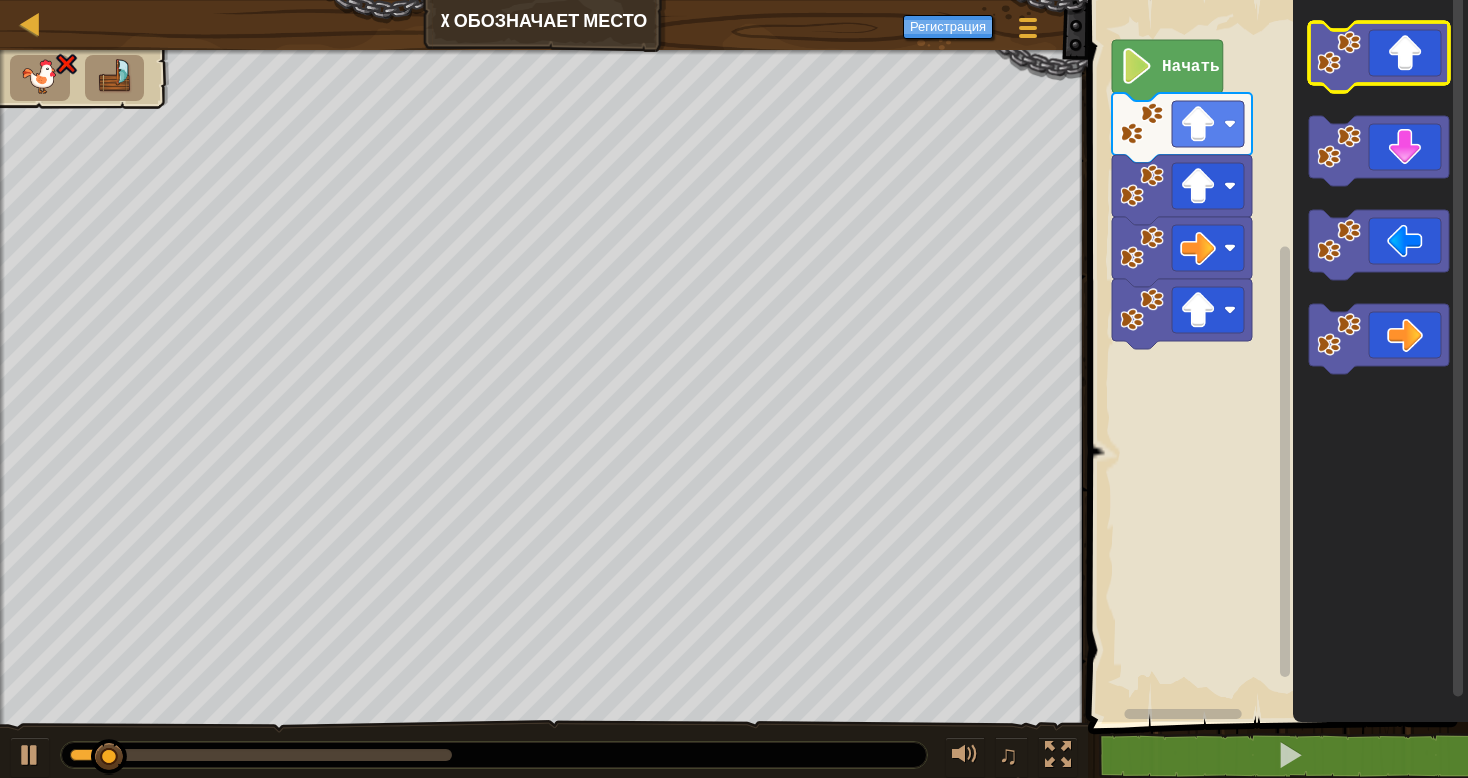 click 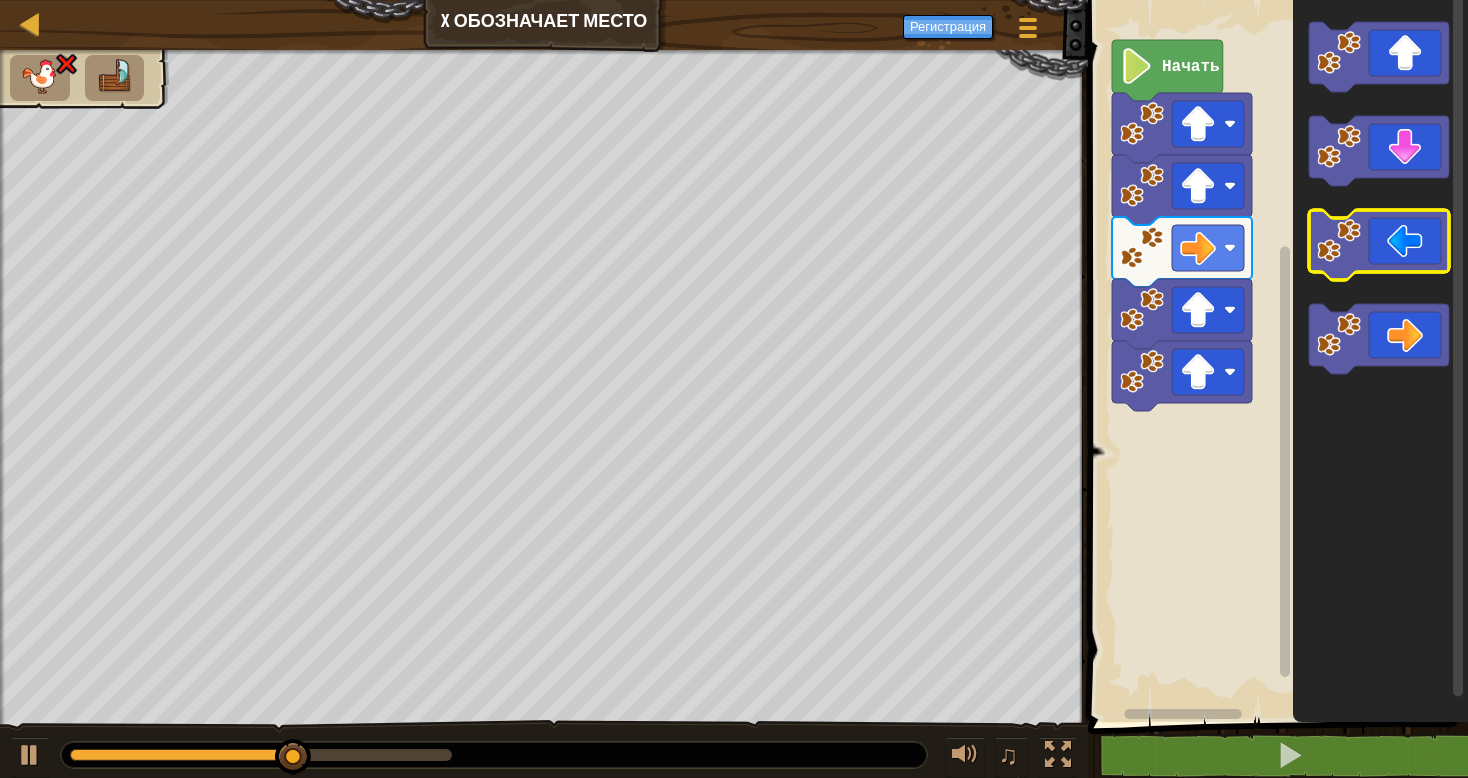 click 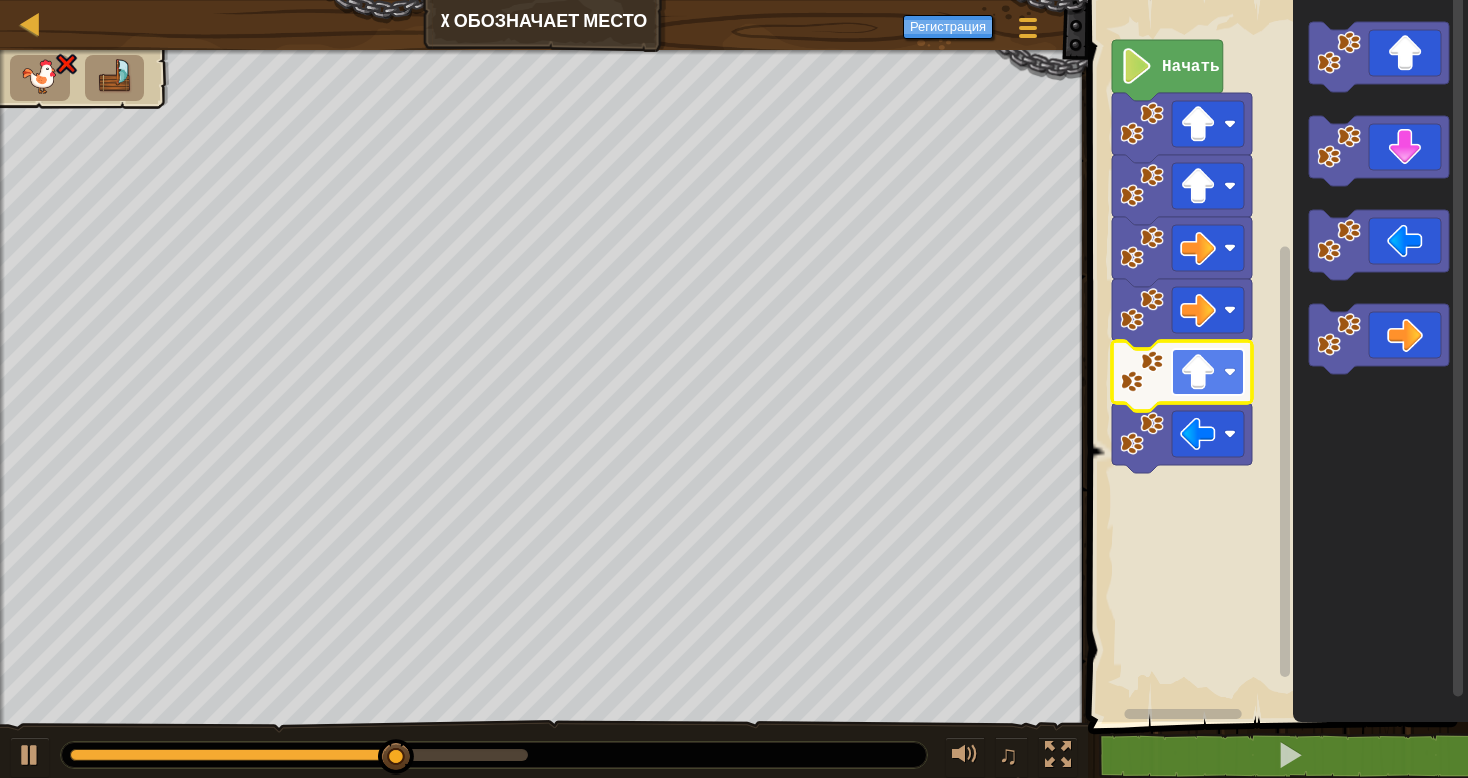 click 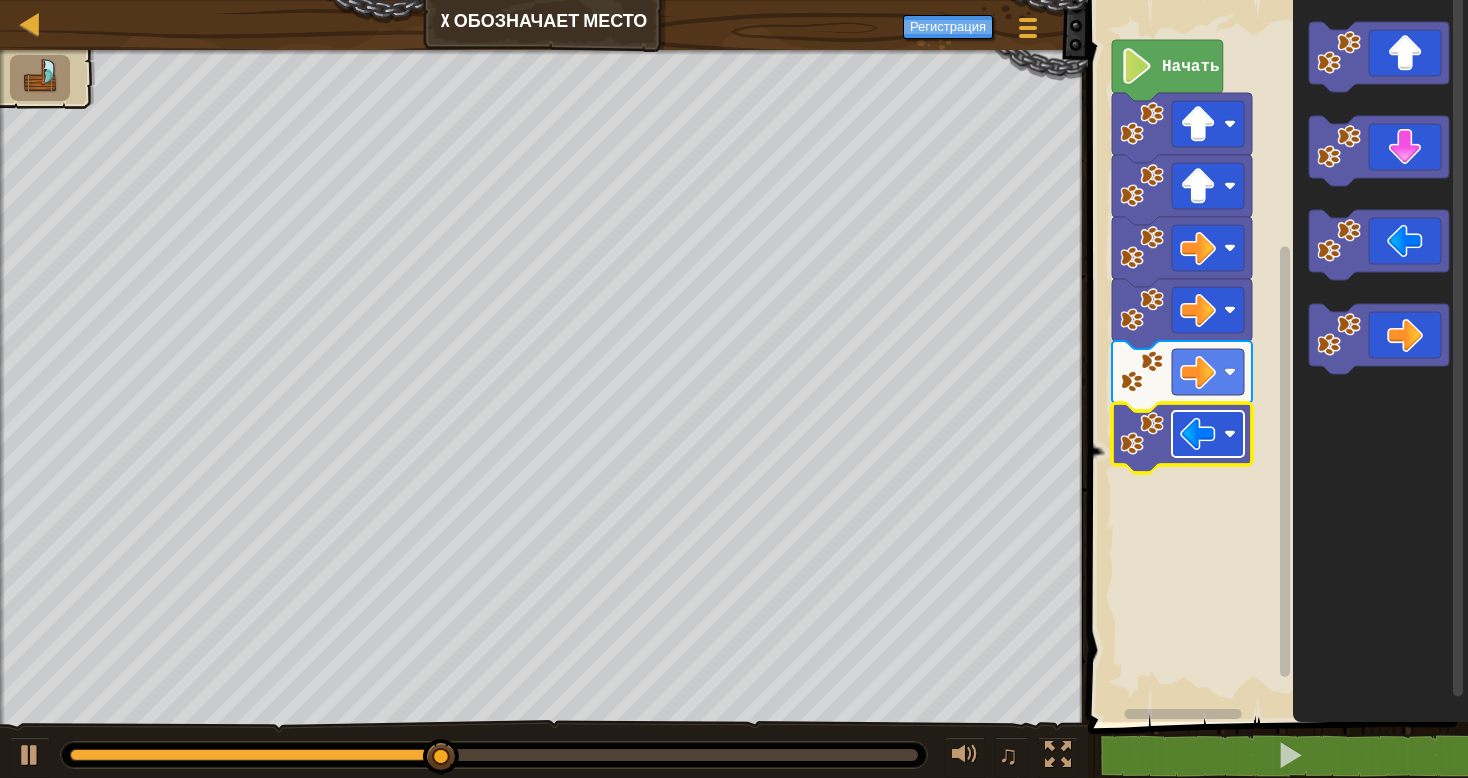 click 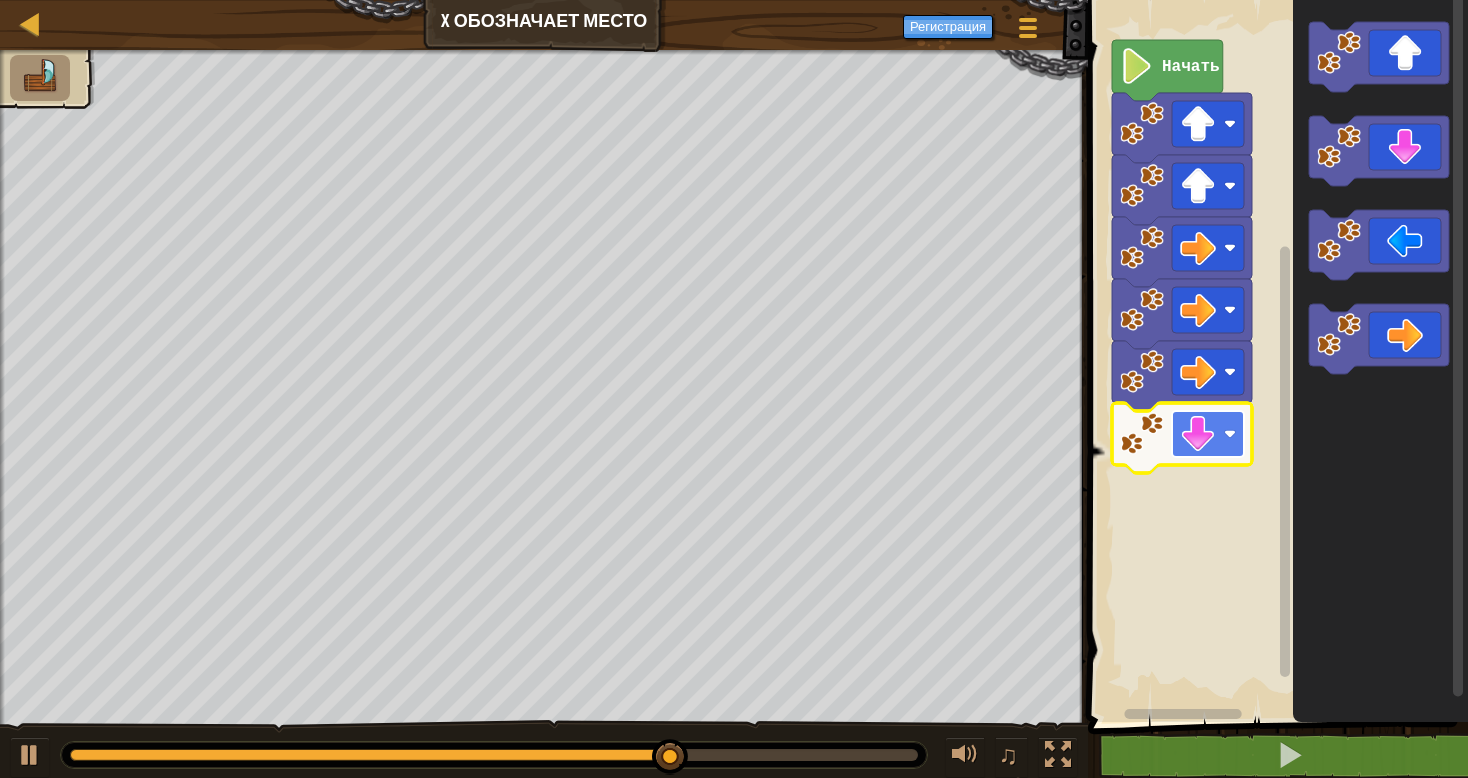 click 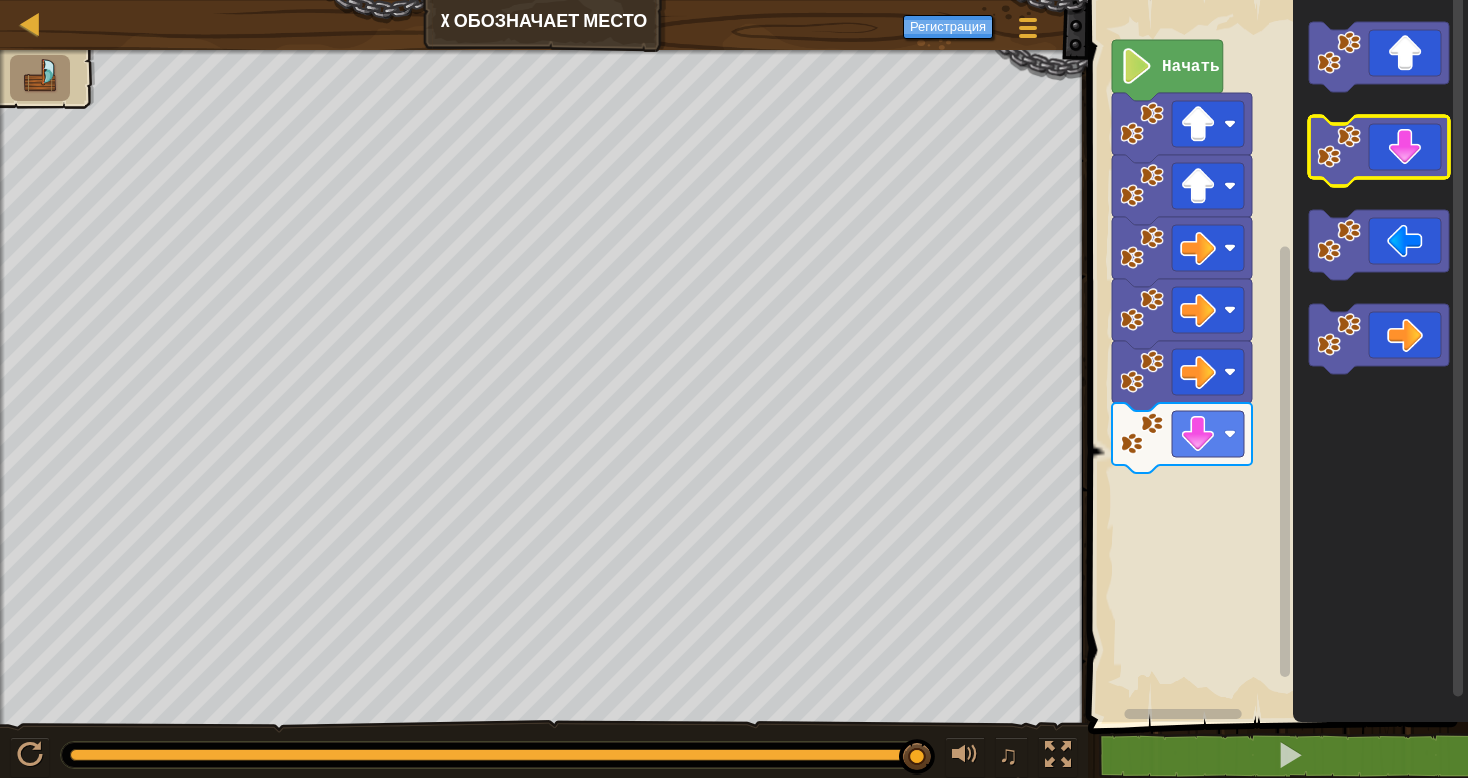 click 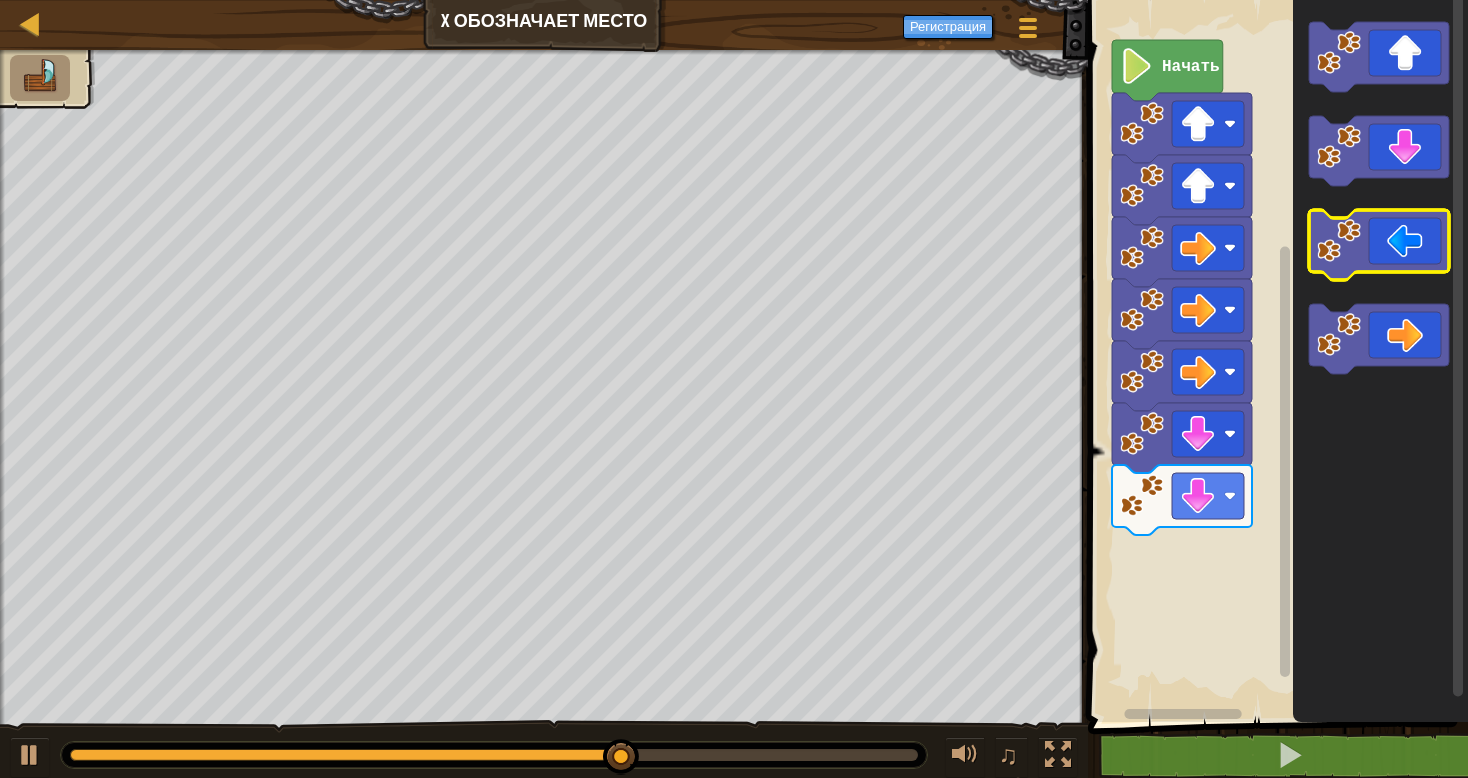 click 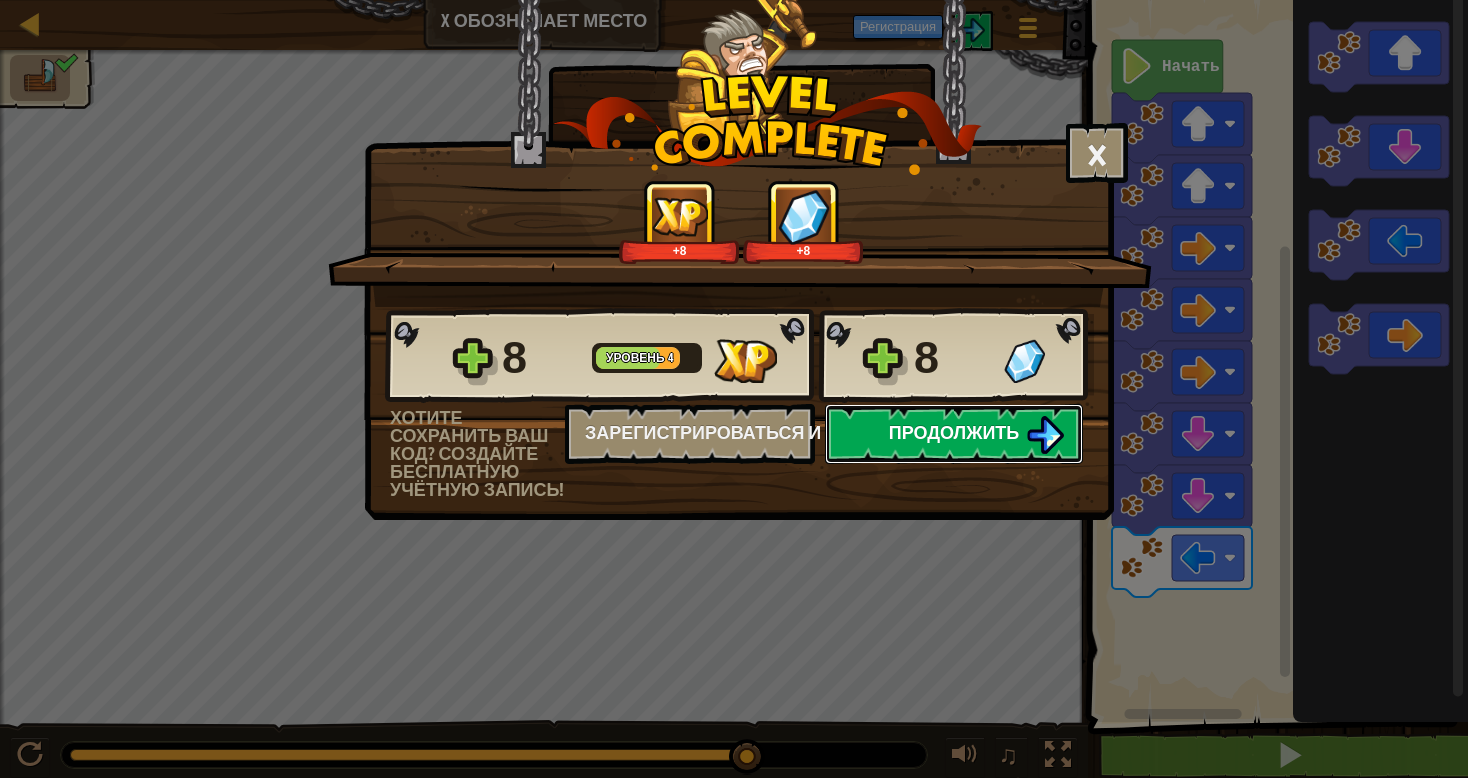 click at bounding box center [1045, 435] 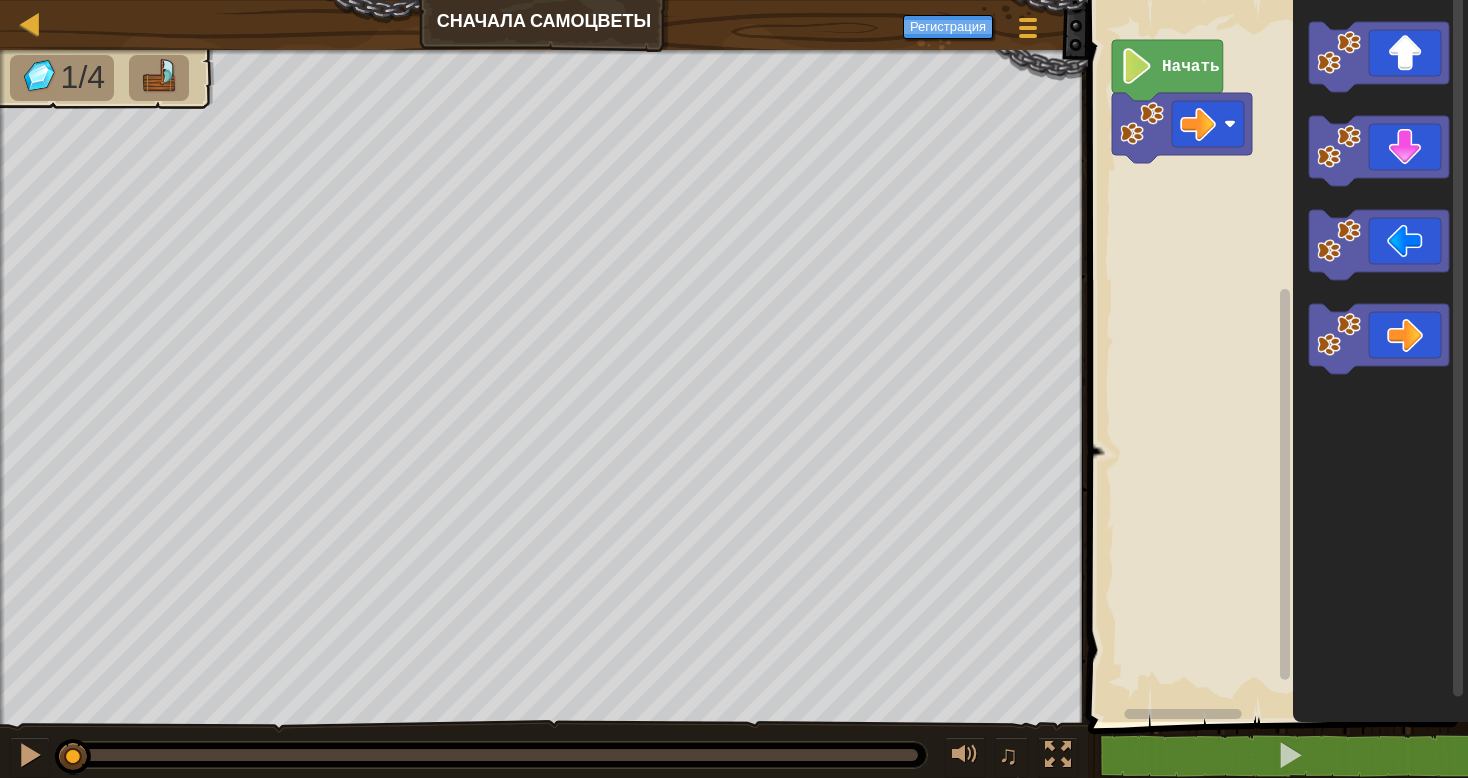 click 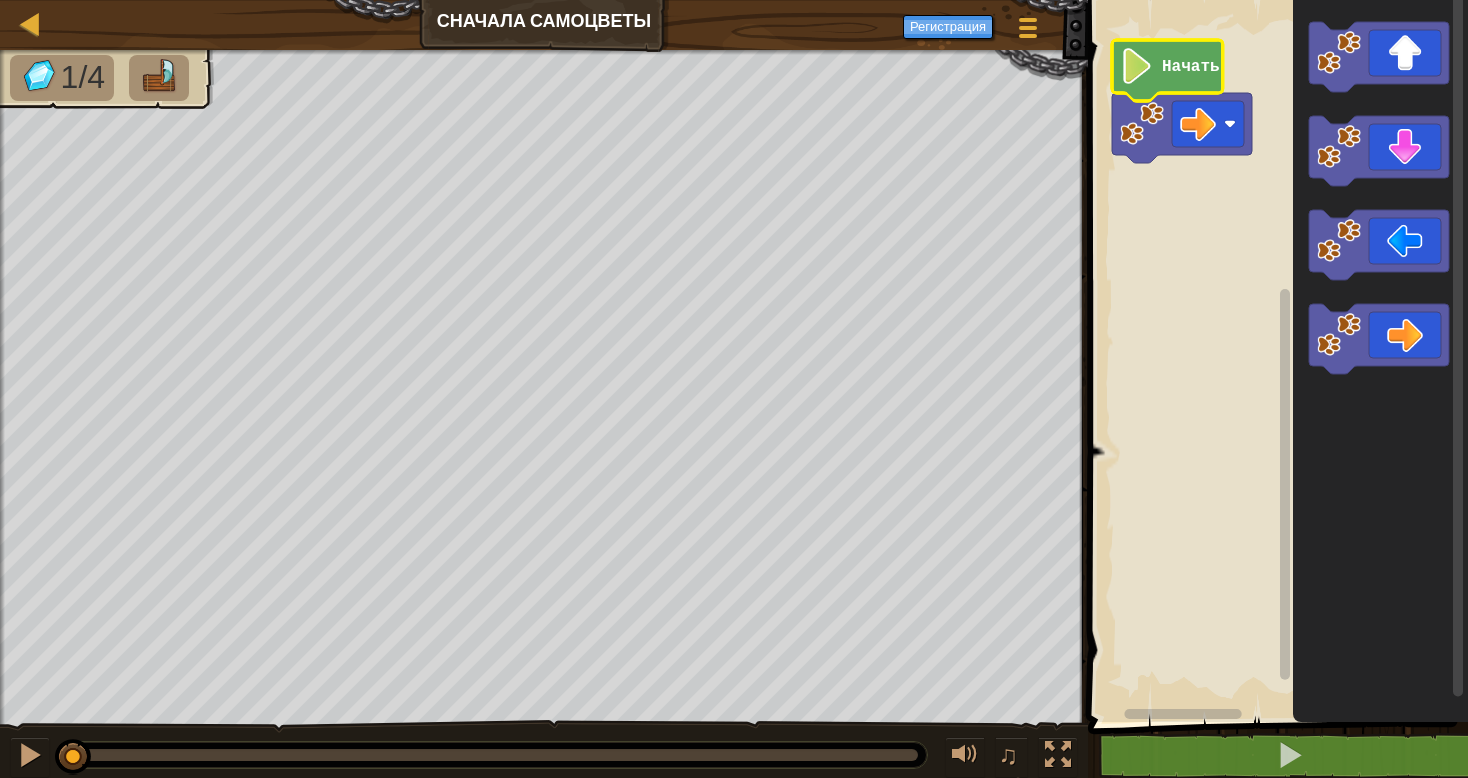 click 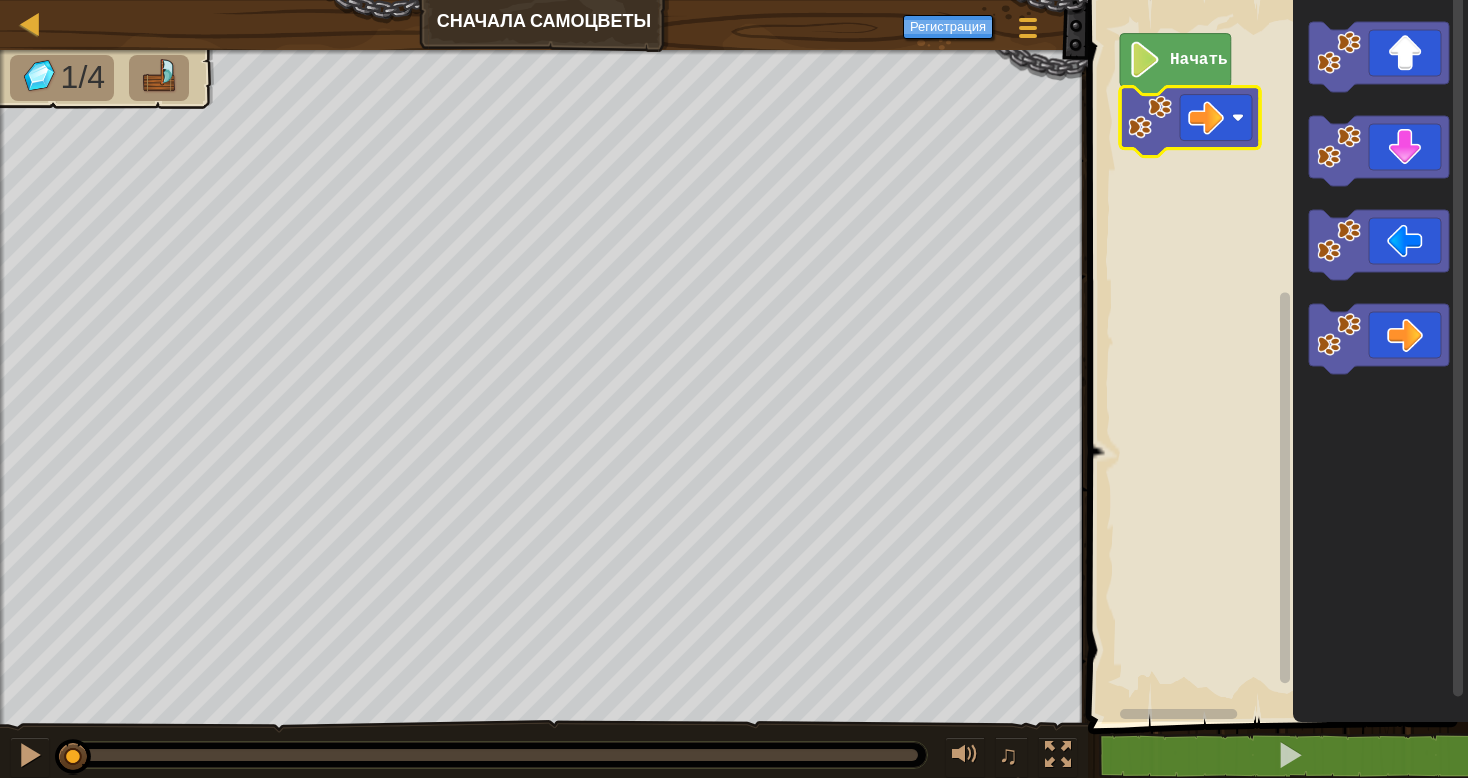 click 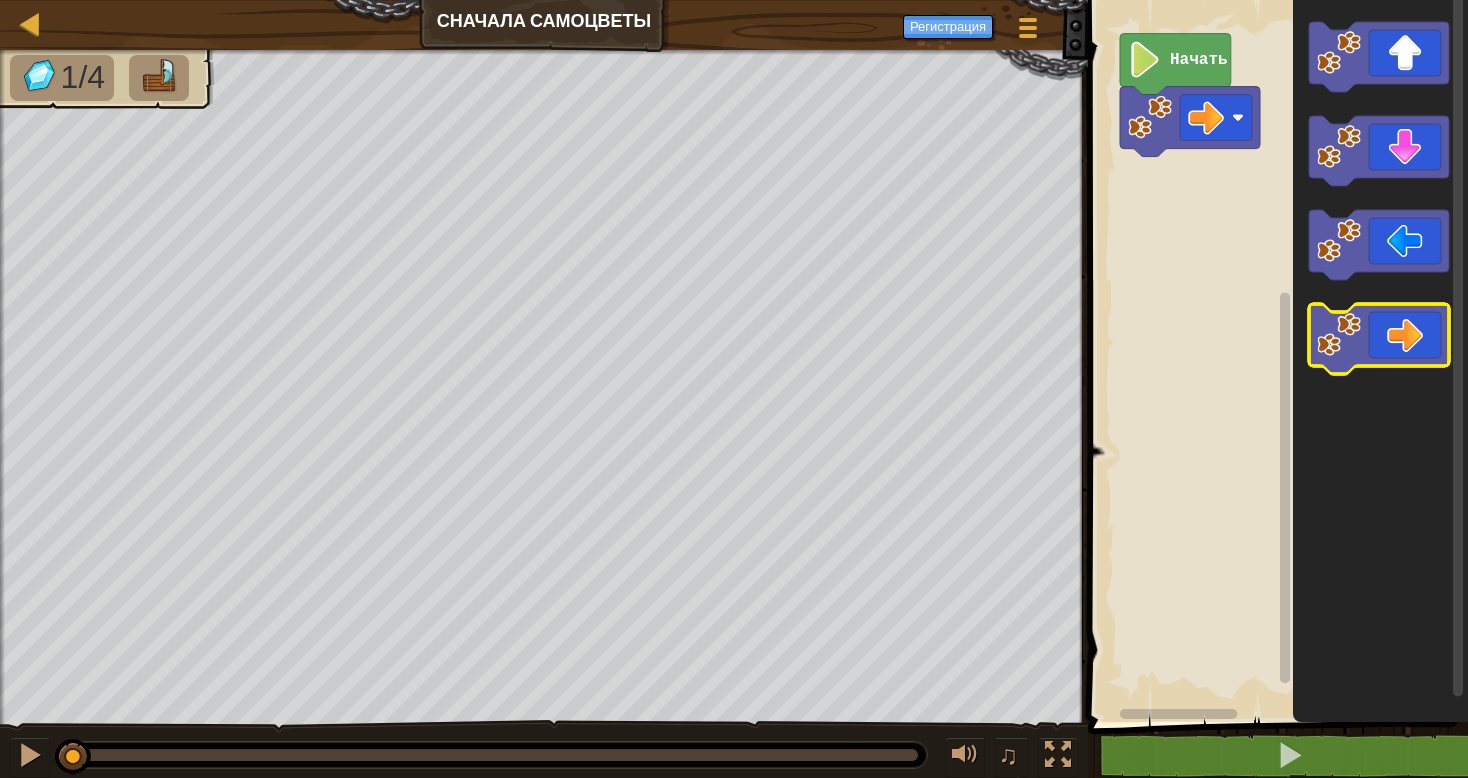 click 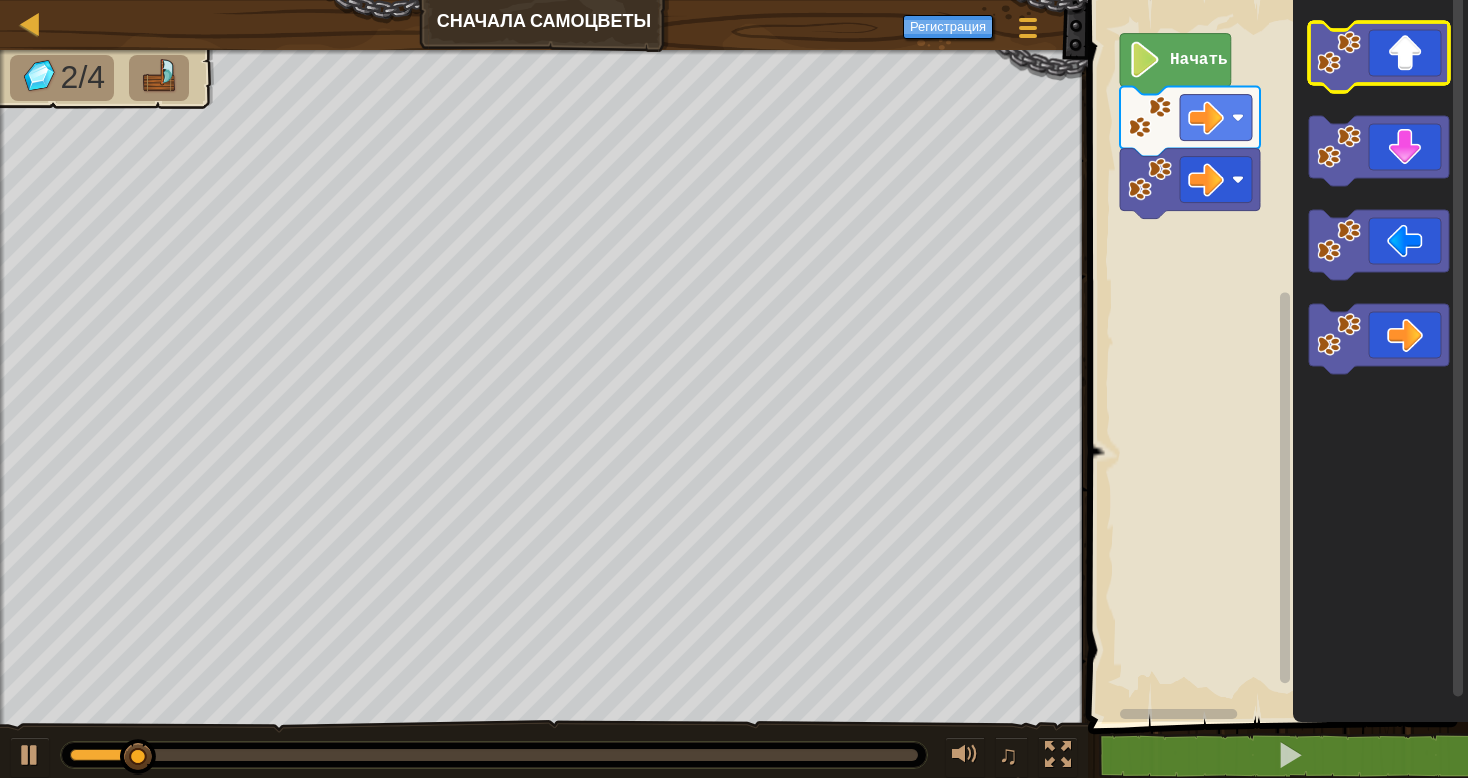 click 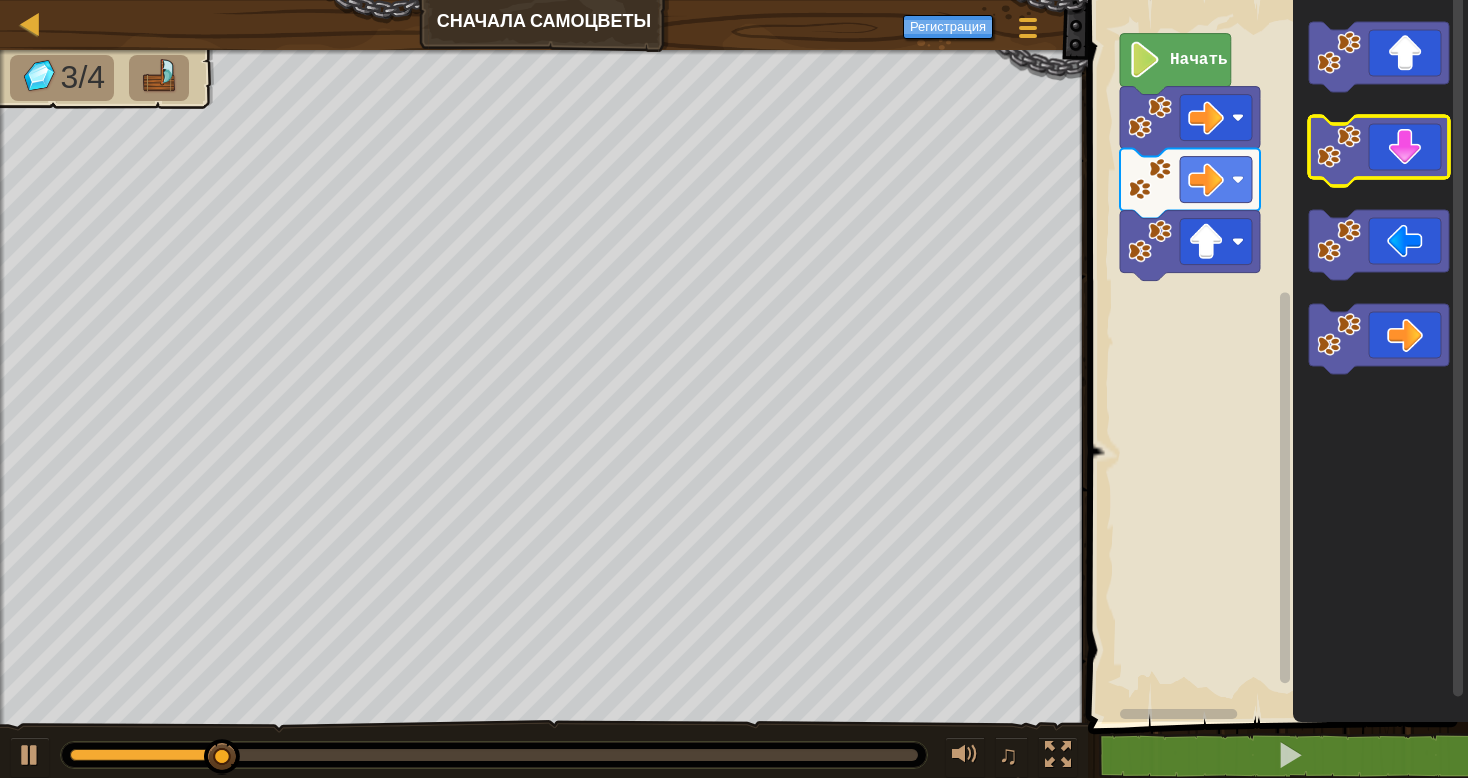 click 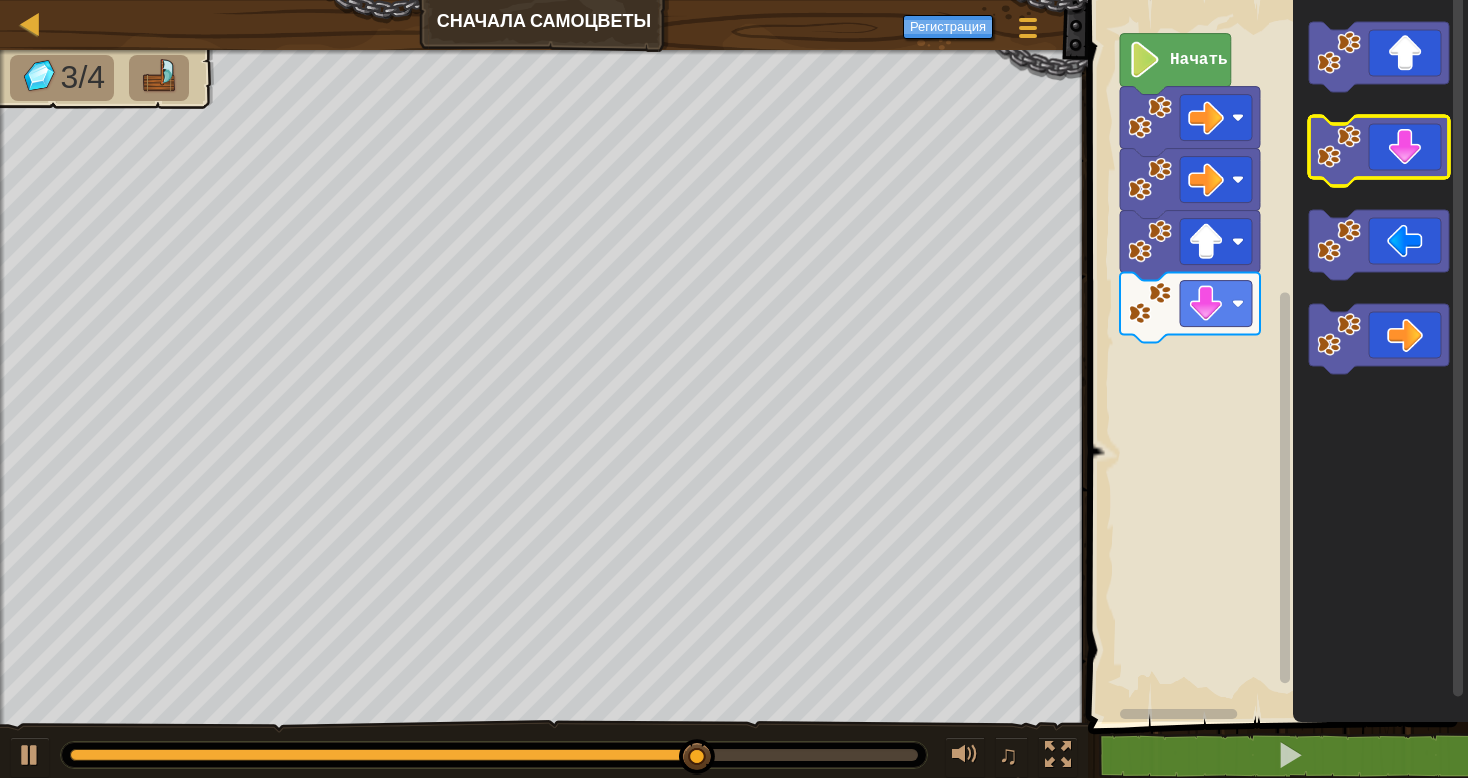click 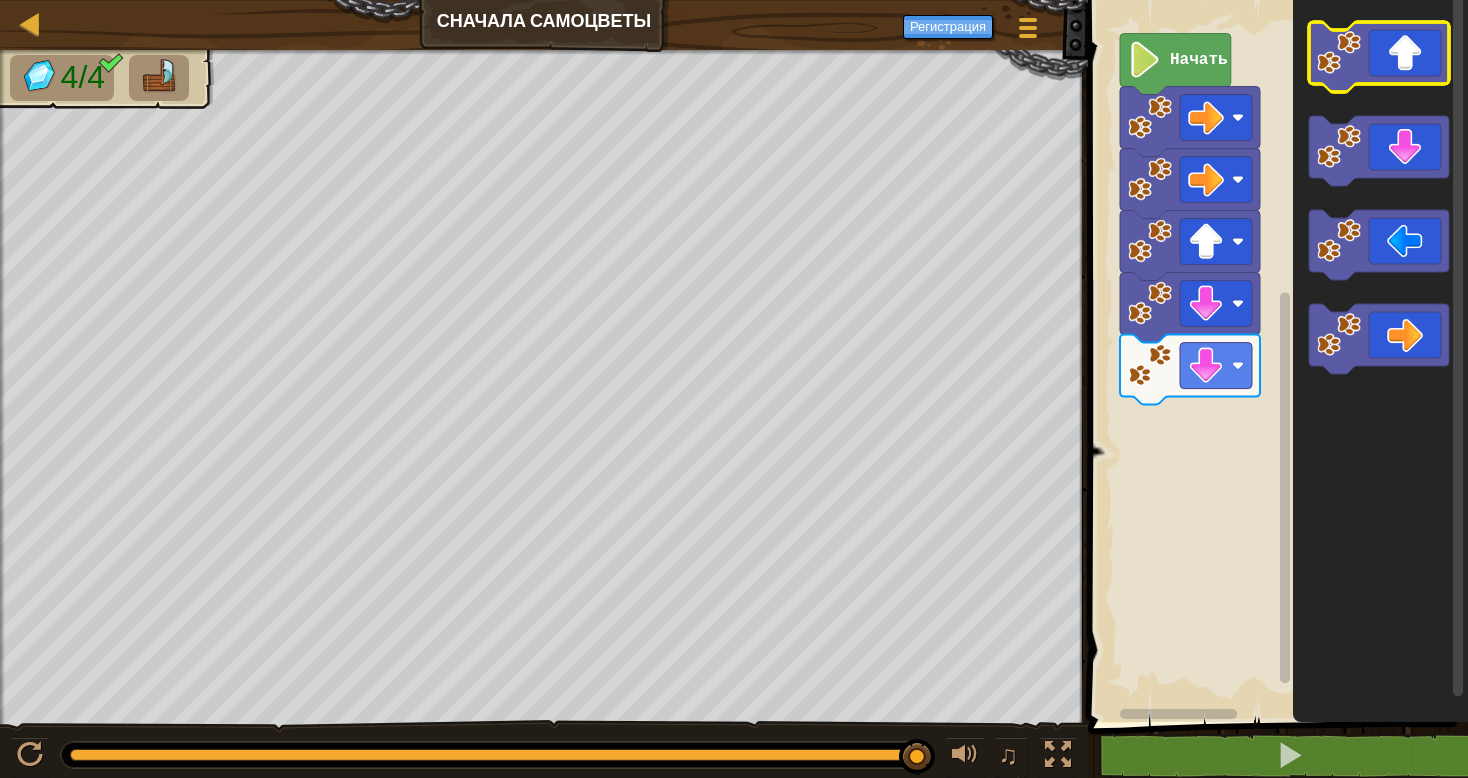 click 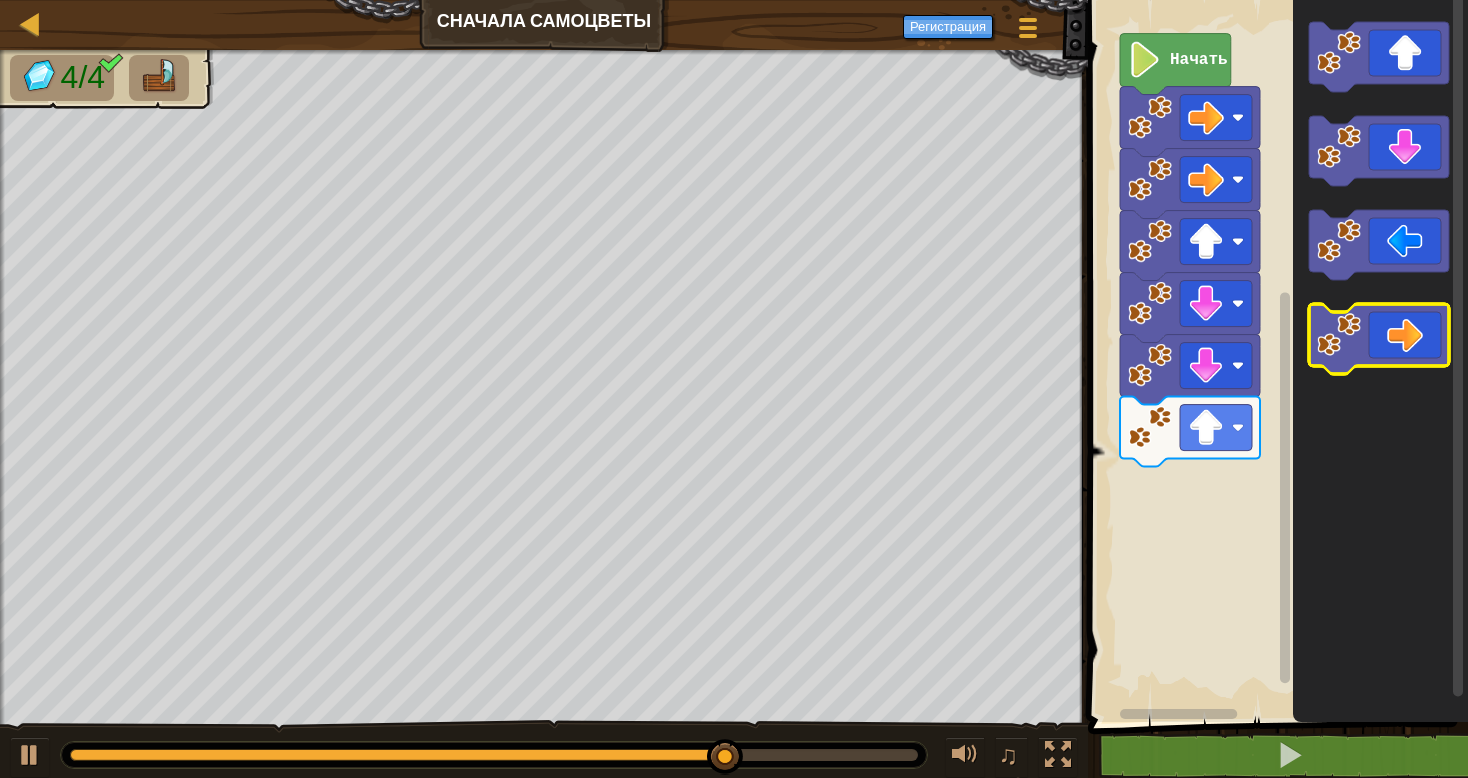 click 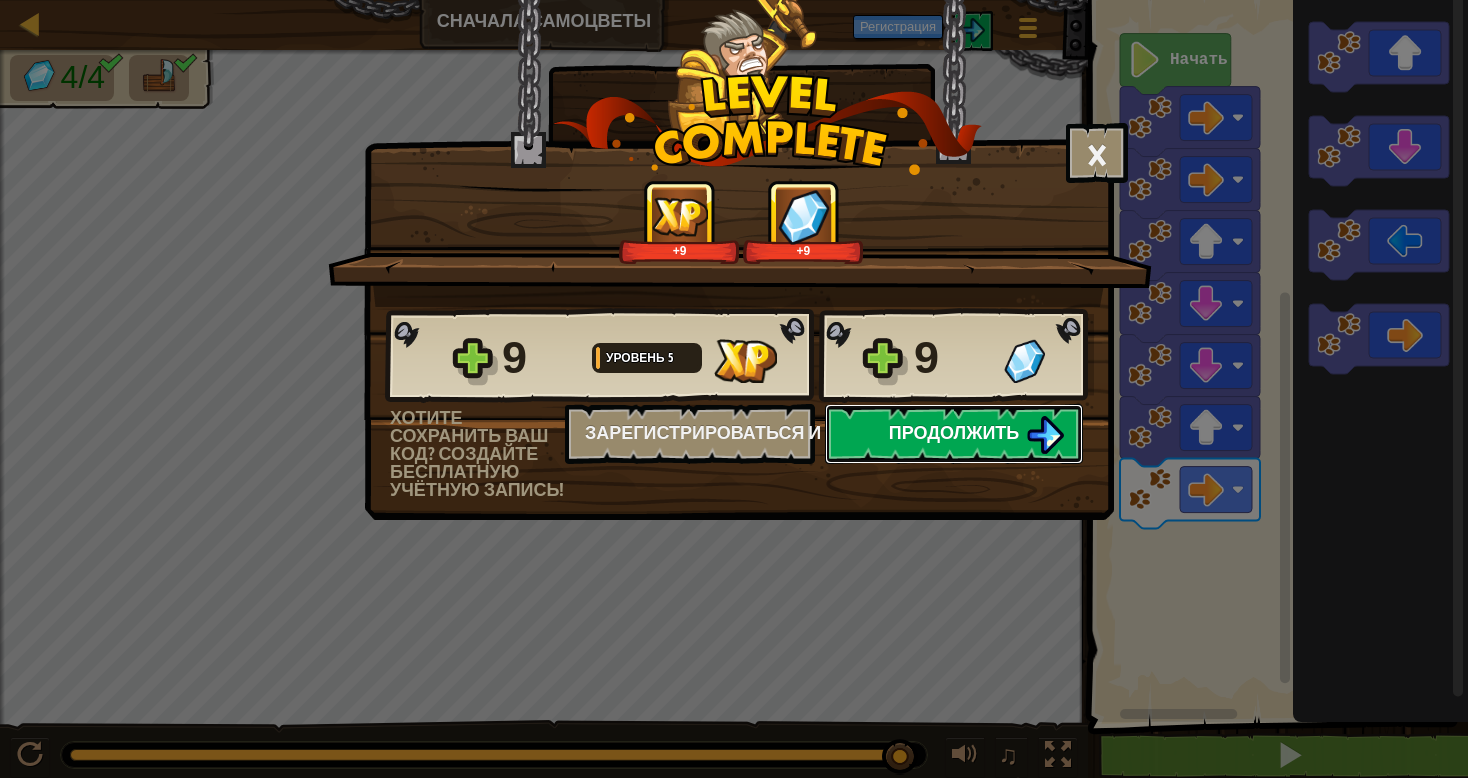 click on "Продолжить" at bounding box center [954, 432] 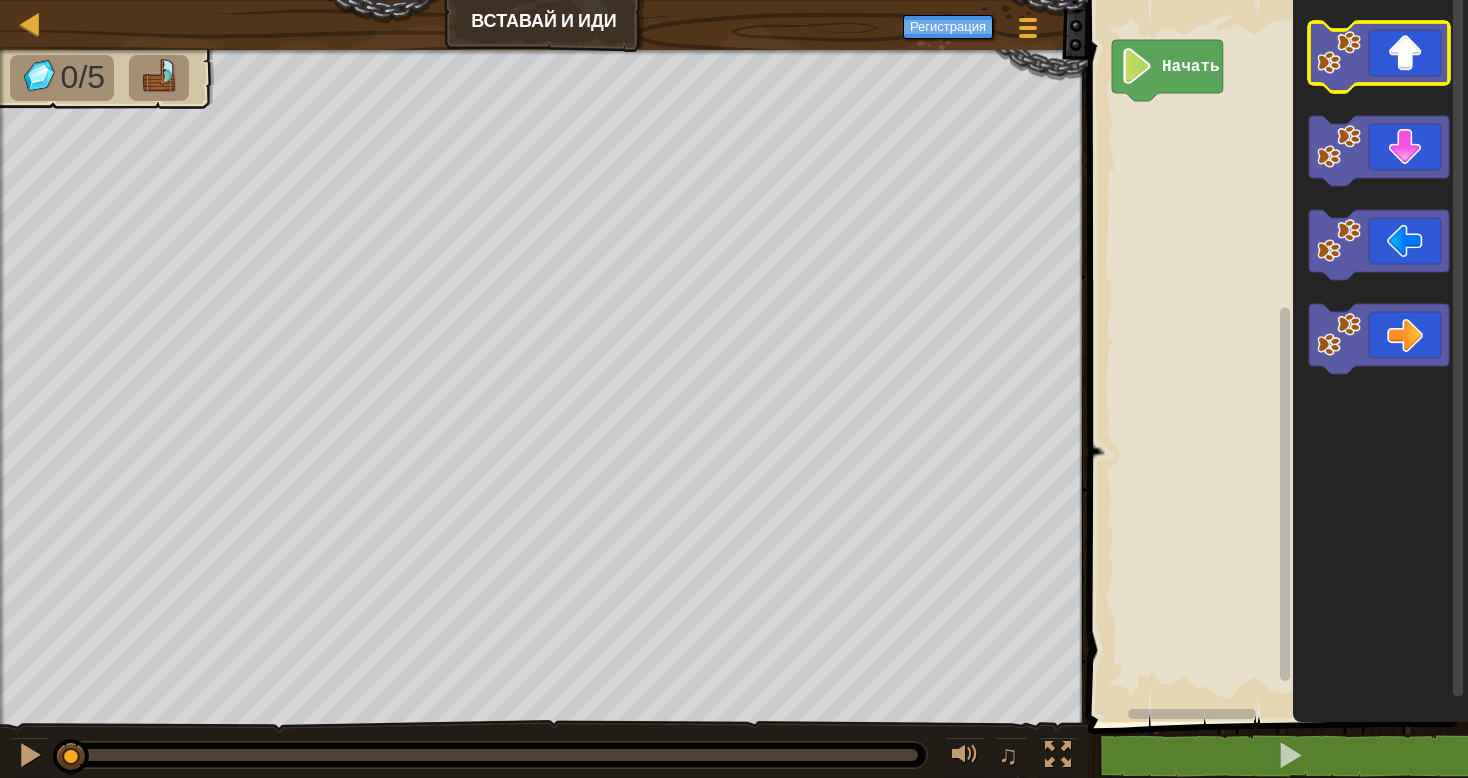 click 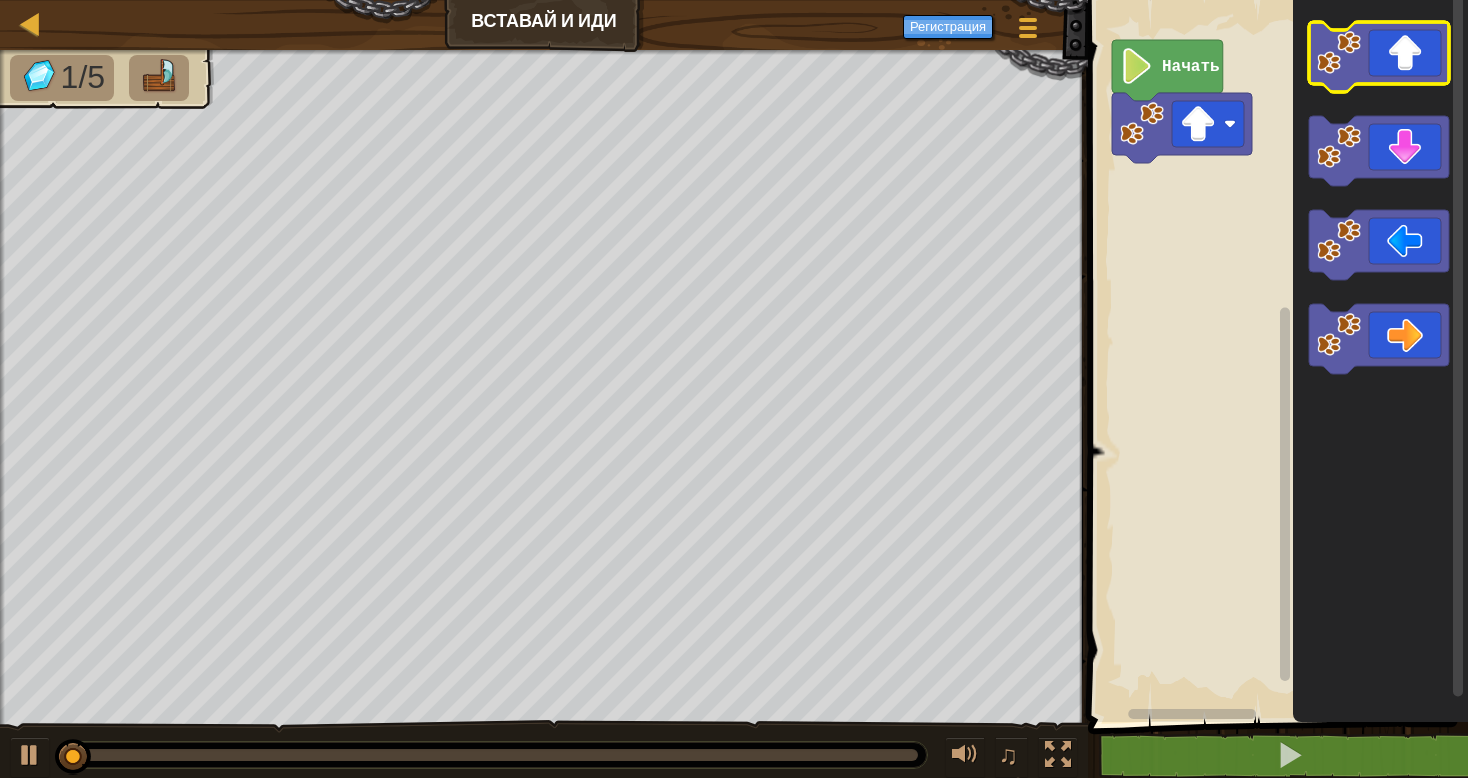 click 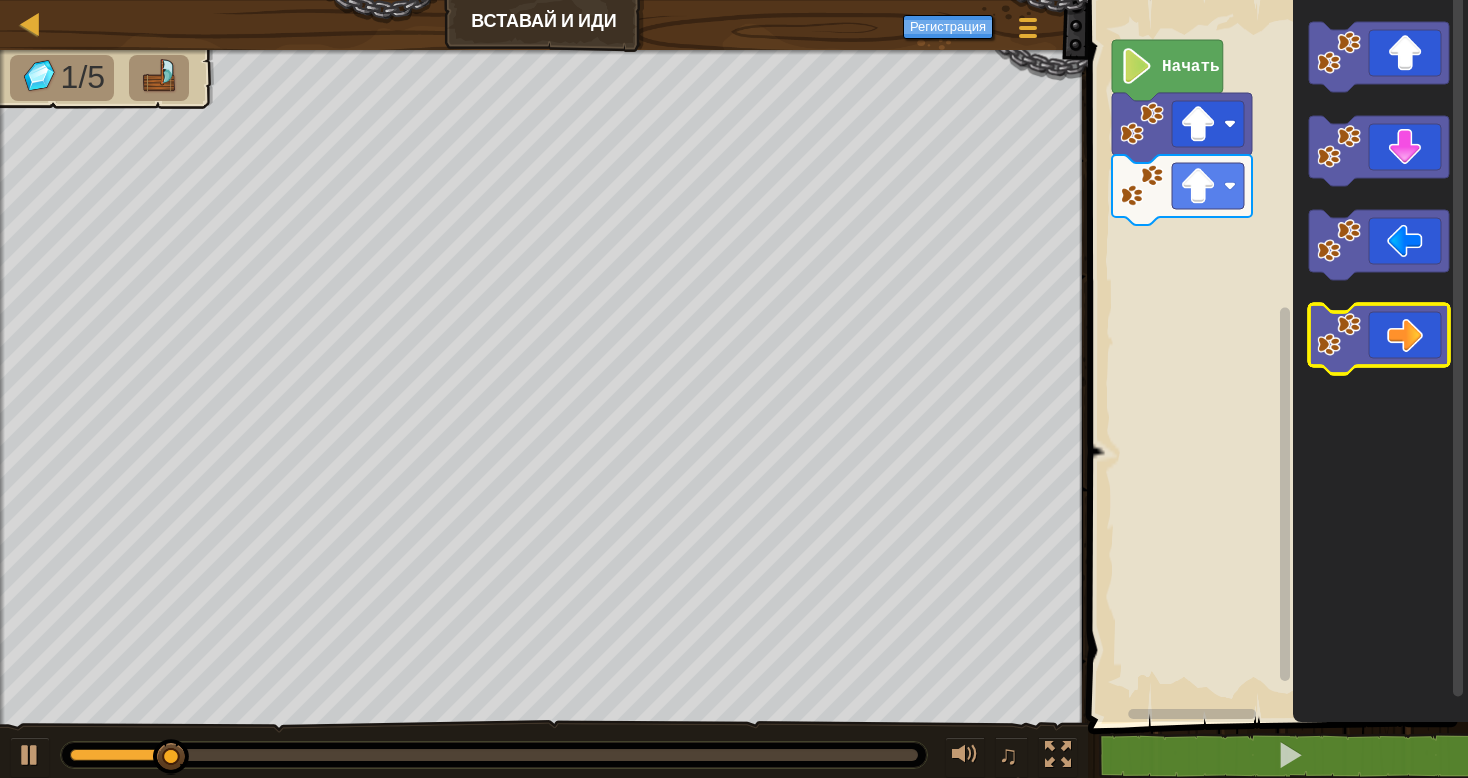 click 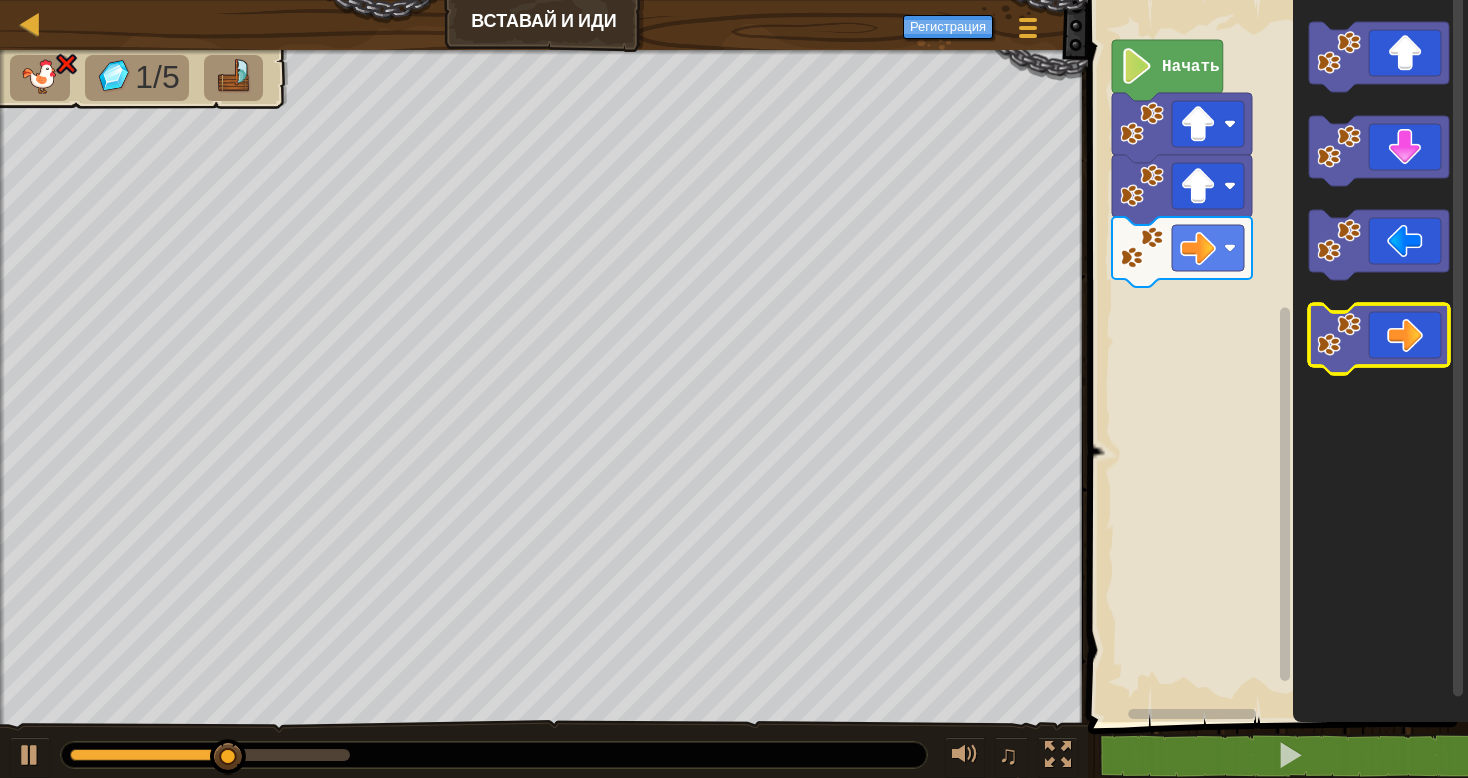 click 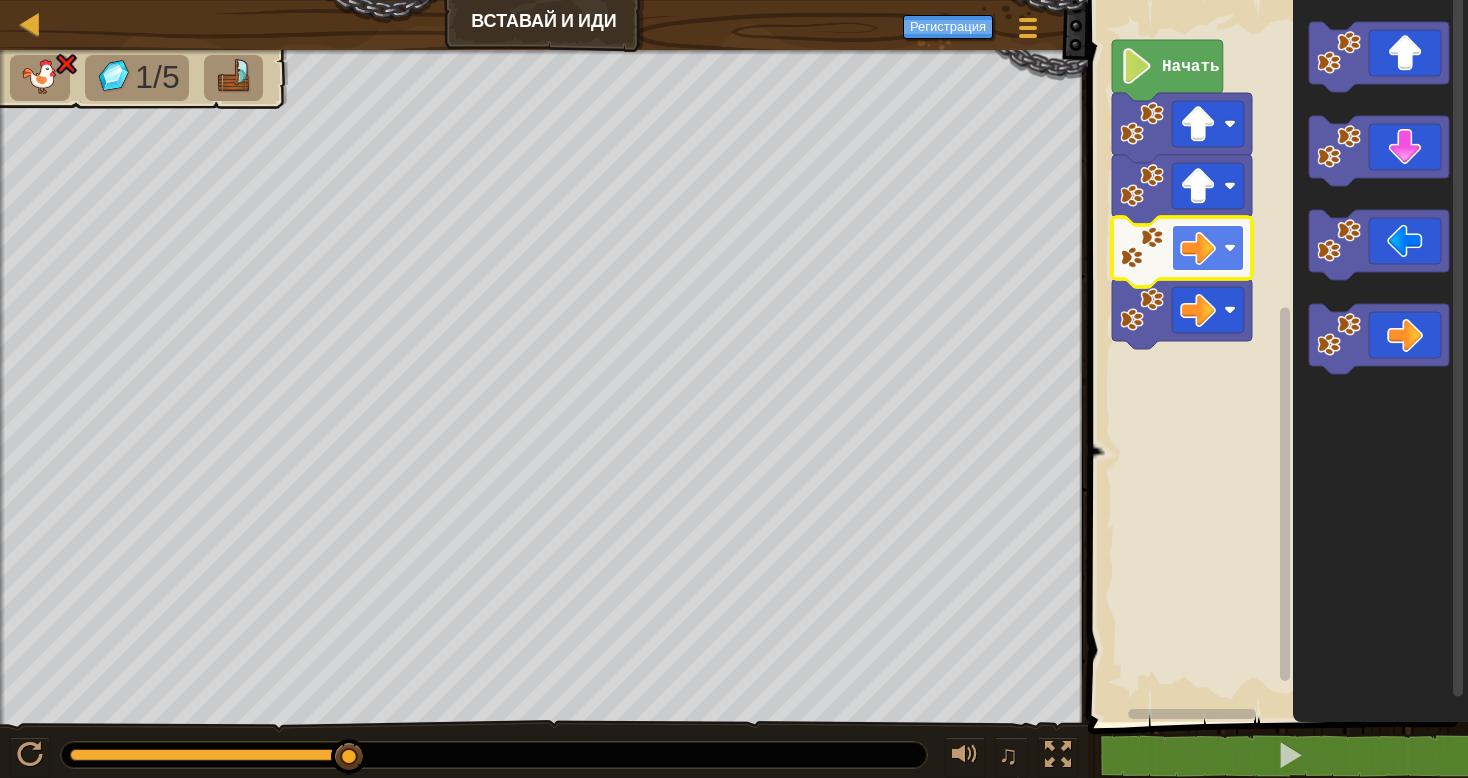 click 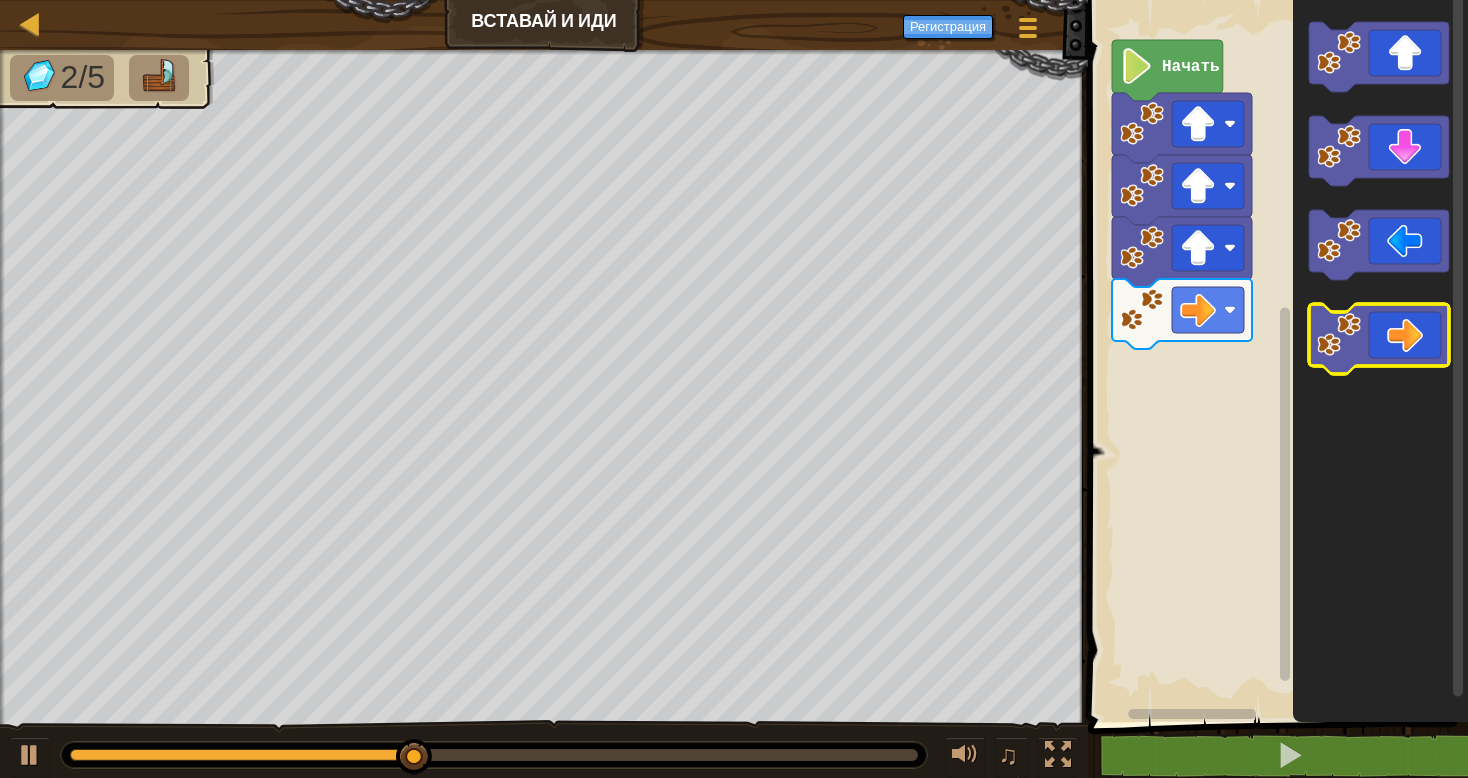 click 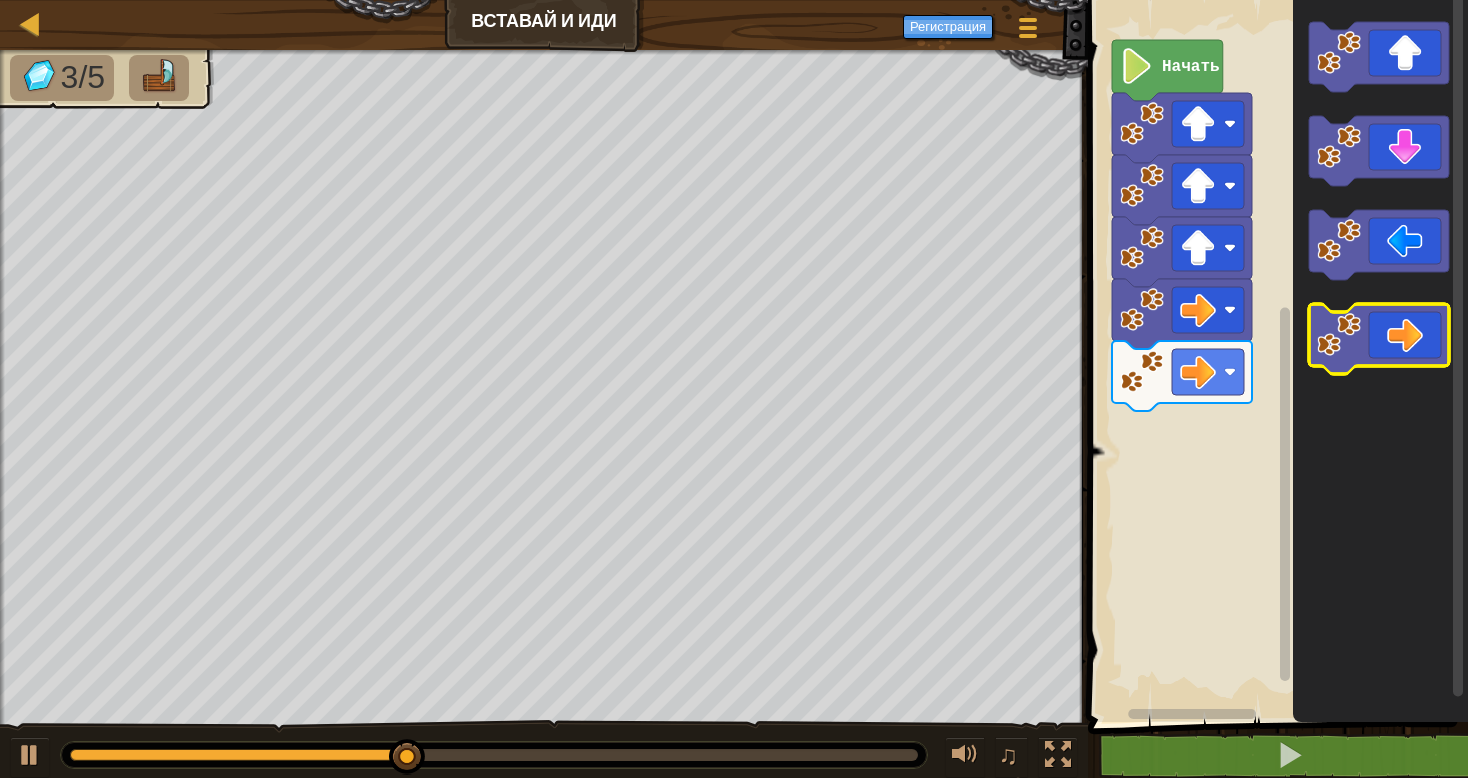 click 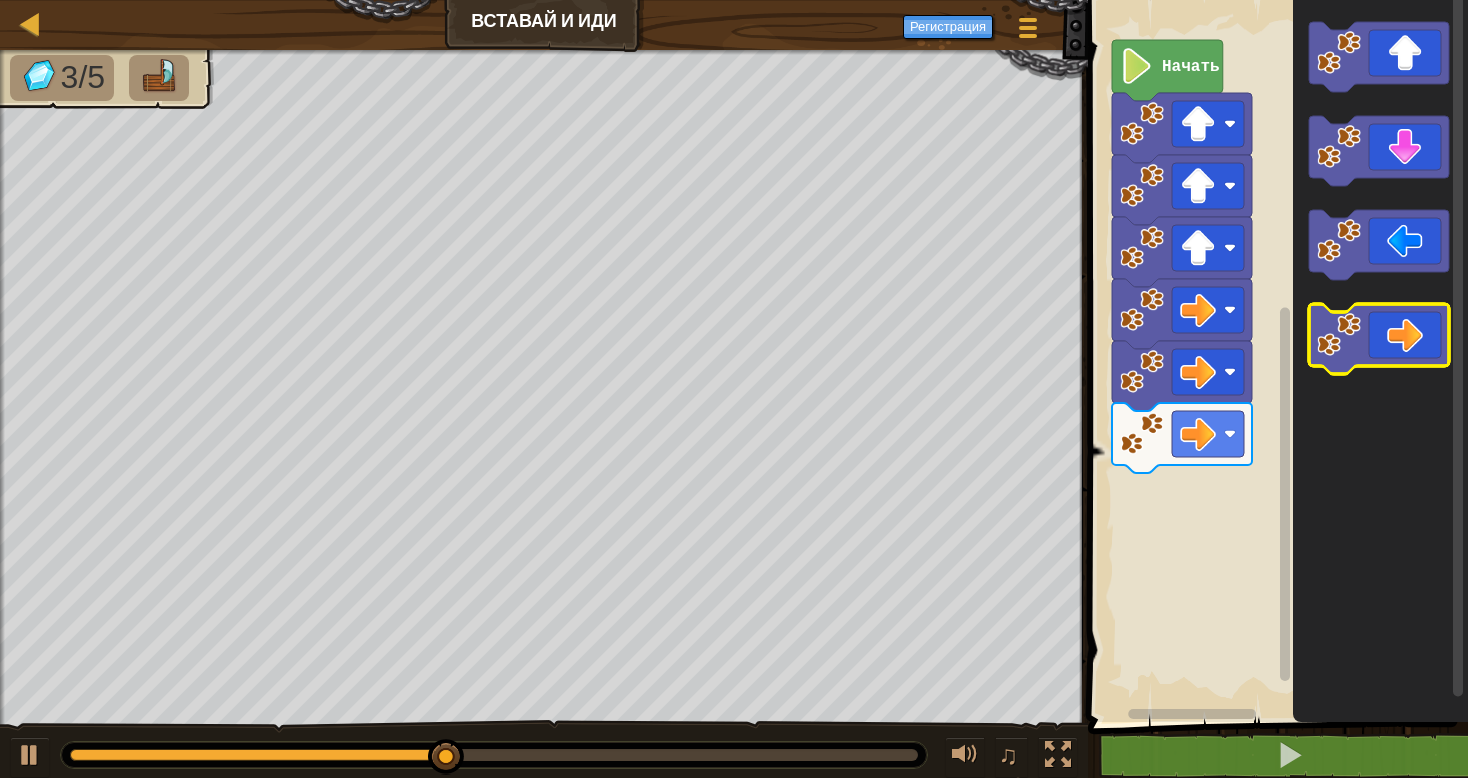 click 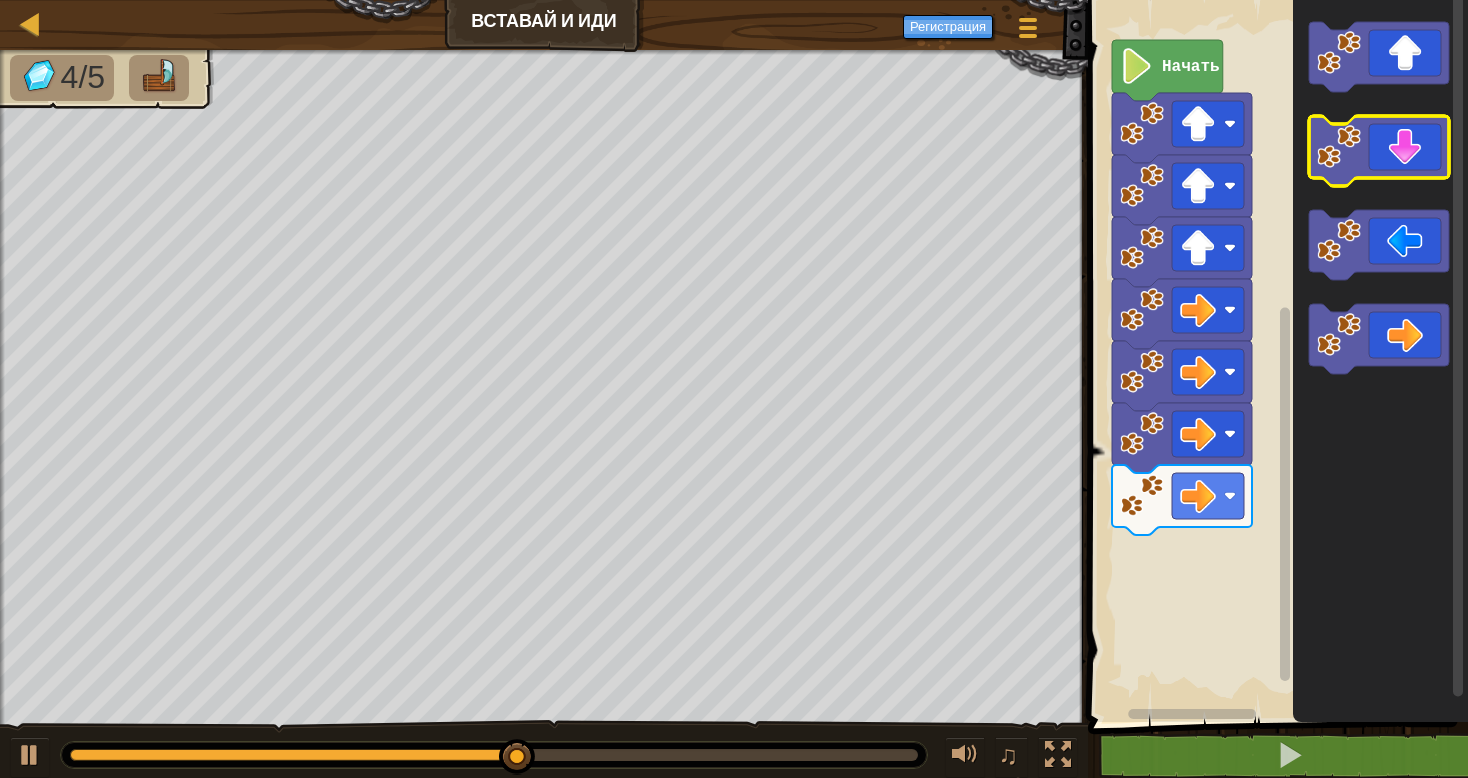 click 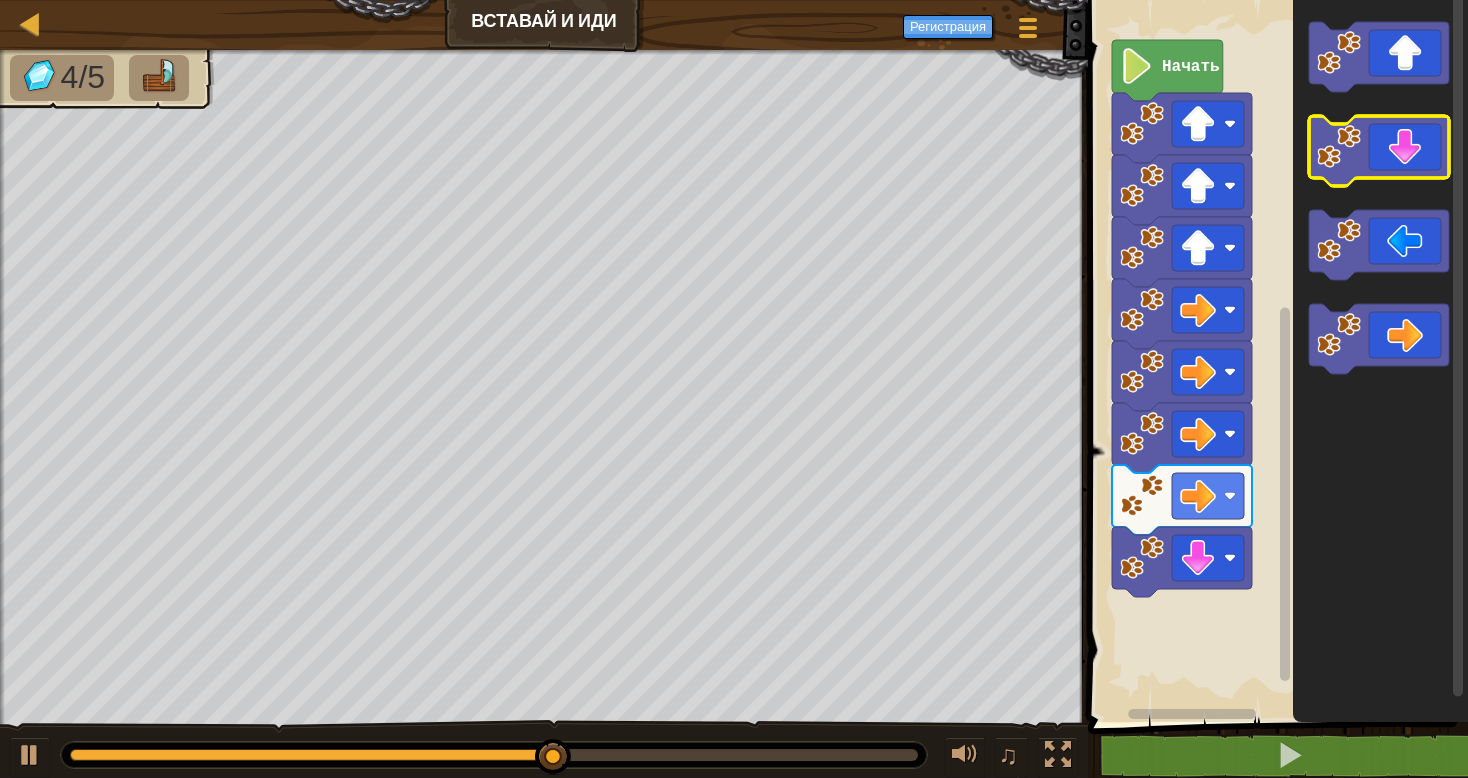 click 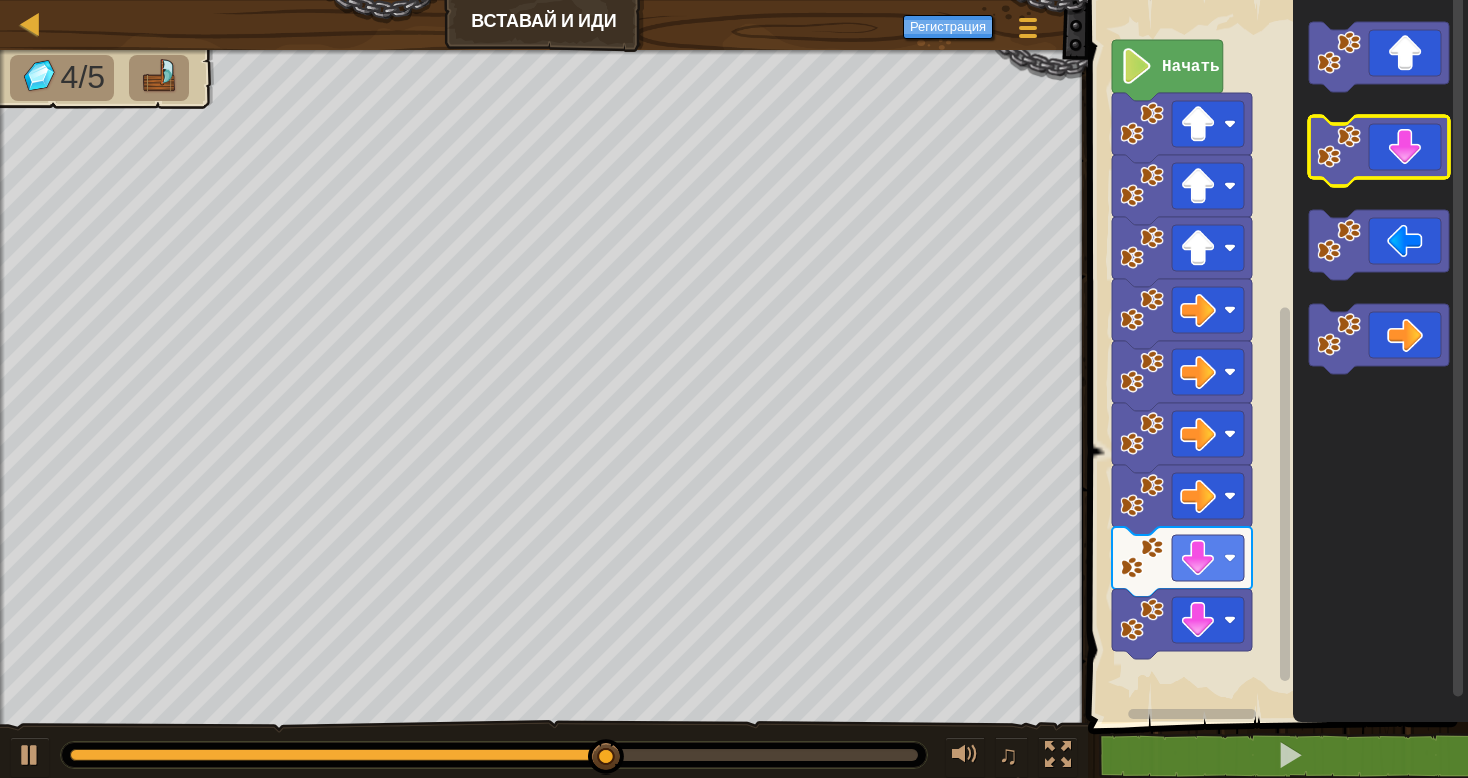 click 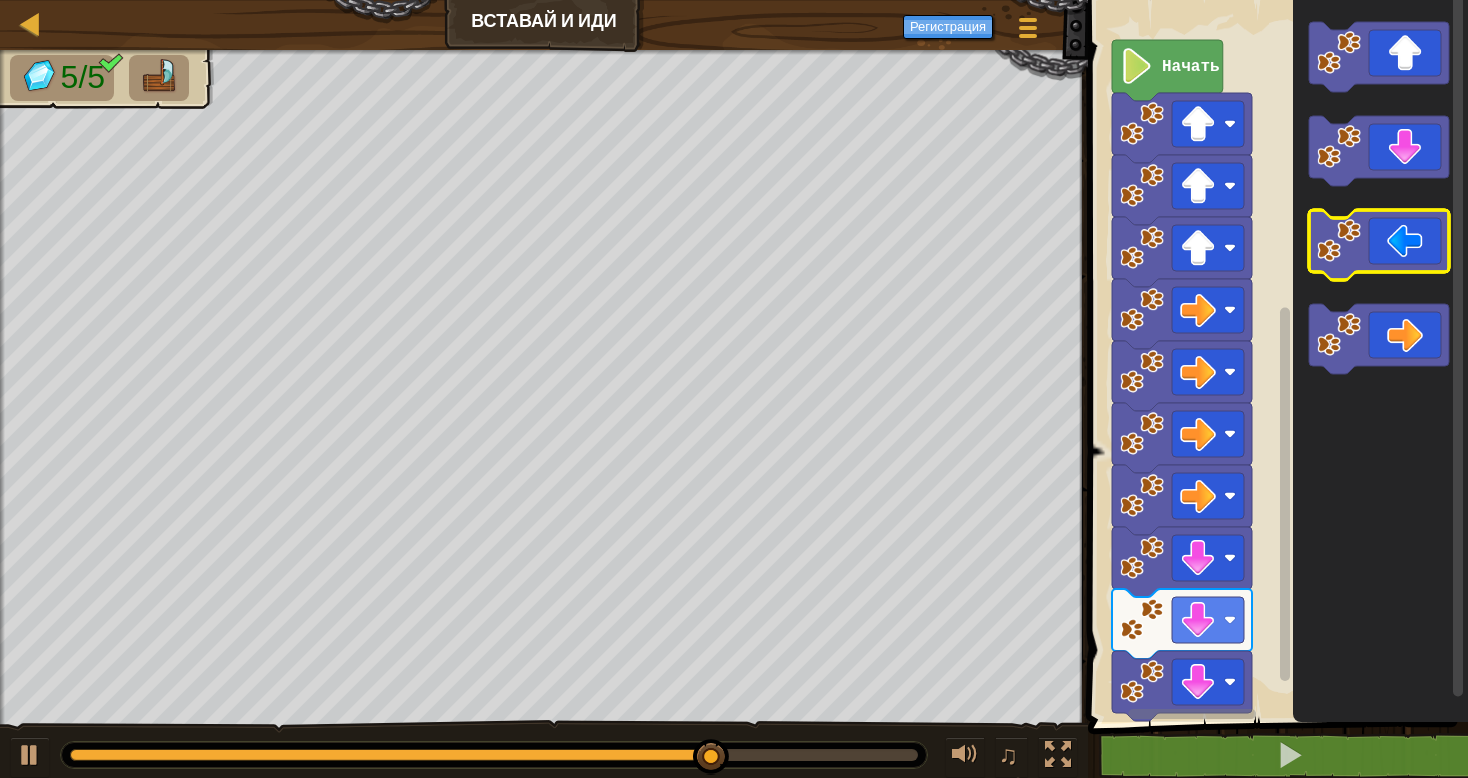 click 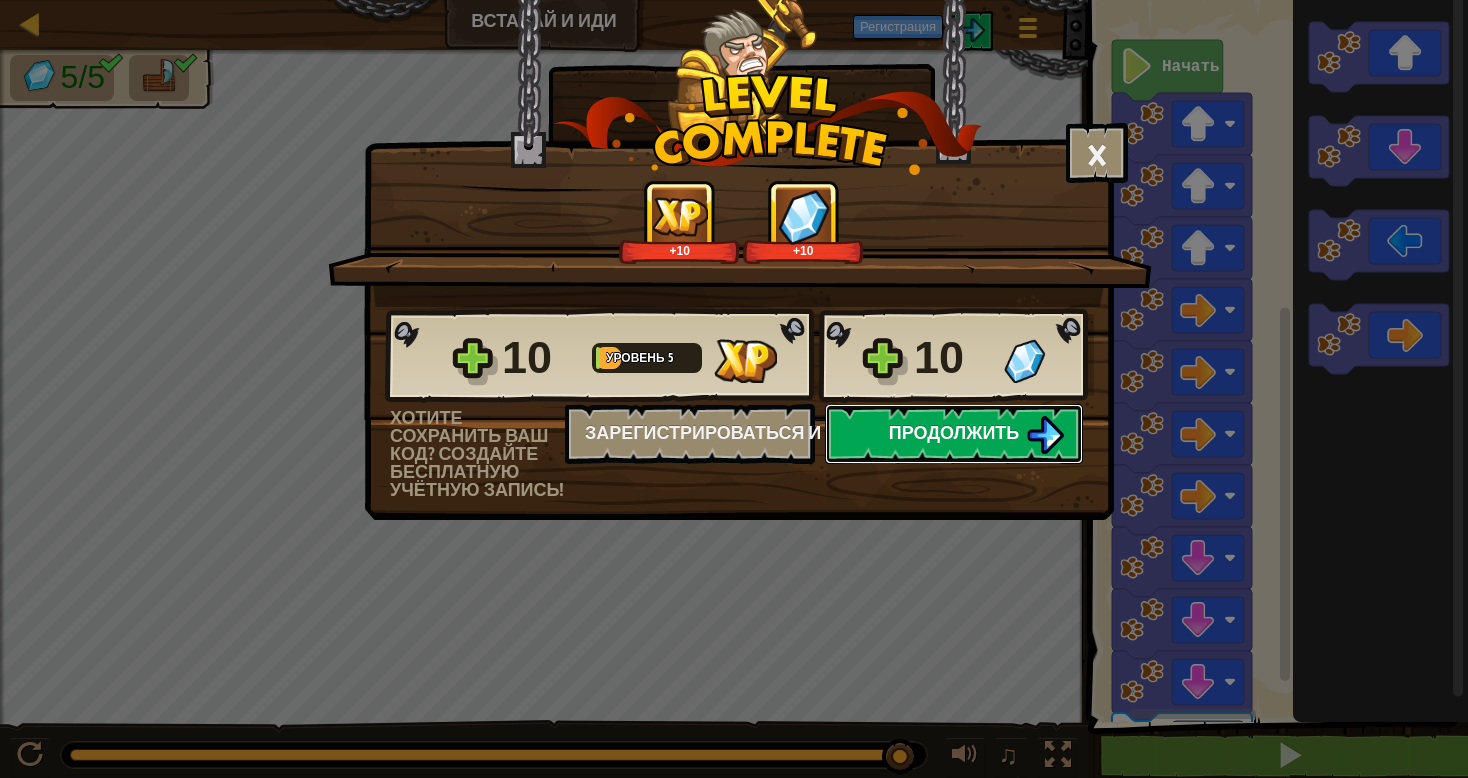 click on "Продолжить" at bounding box center [954, 432] 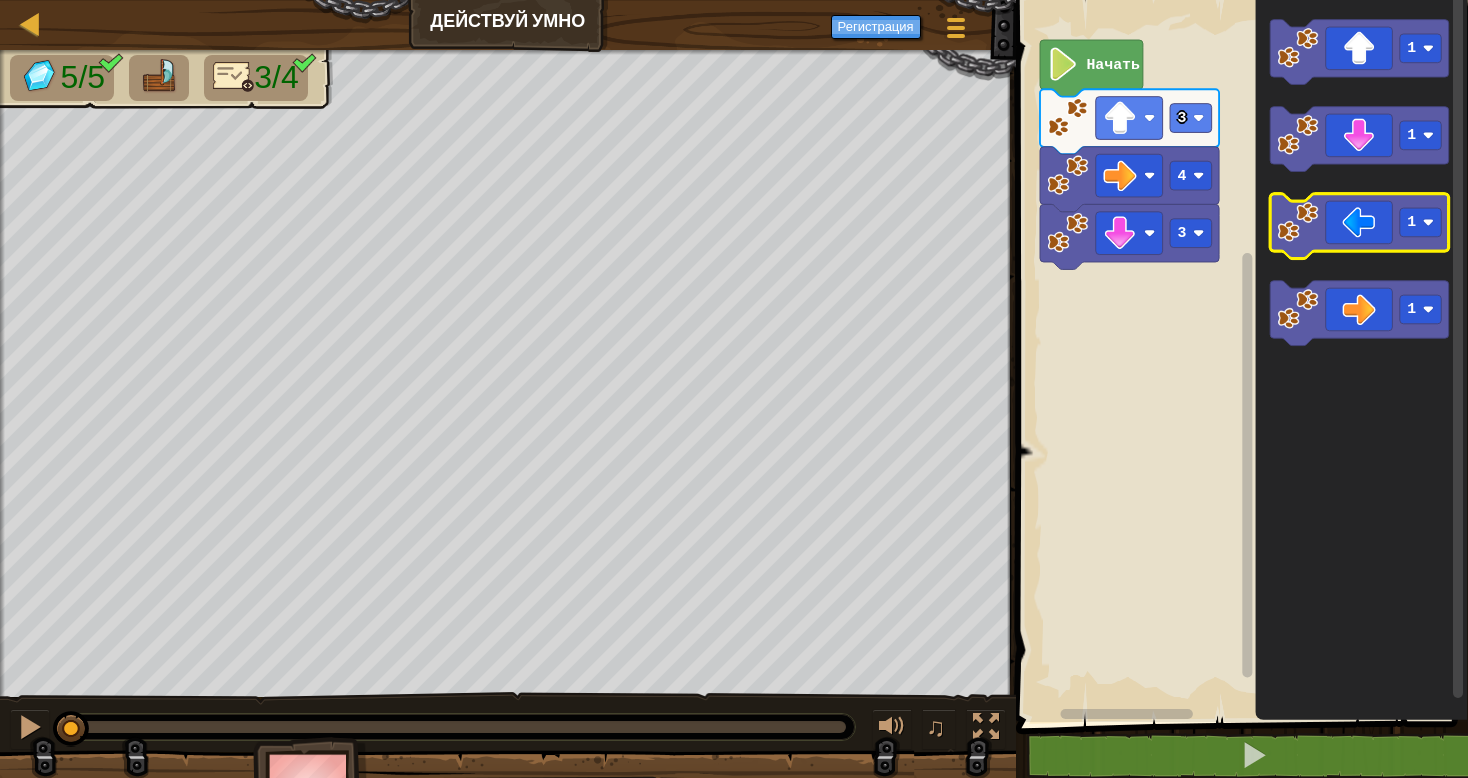 click 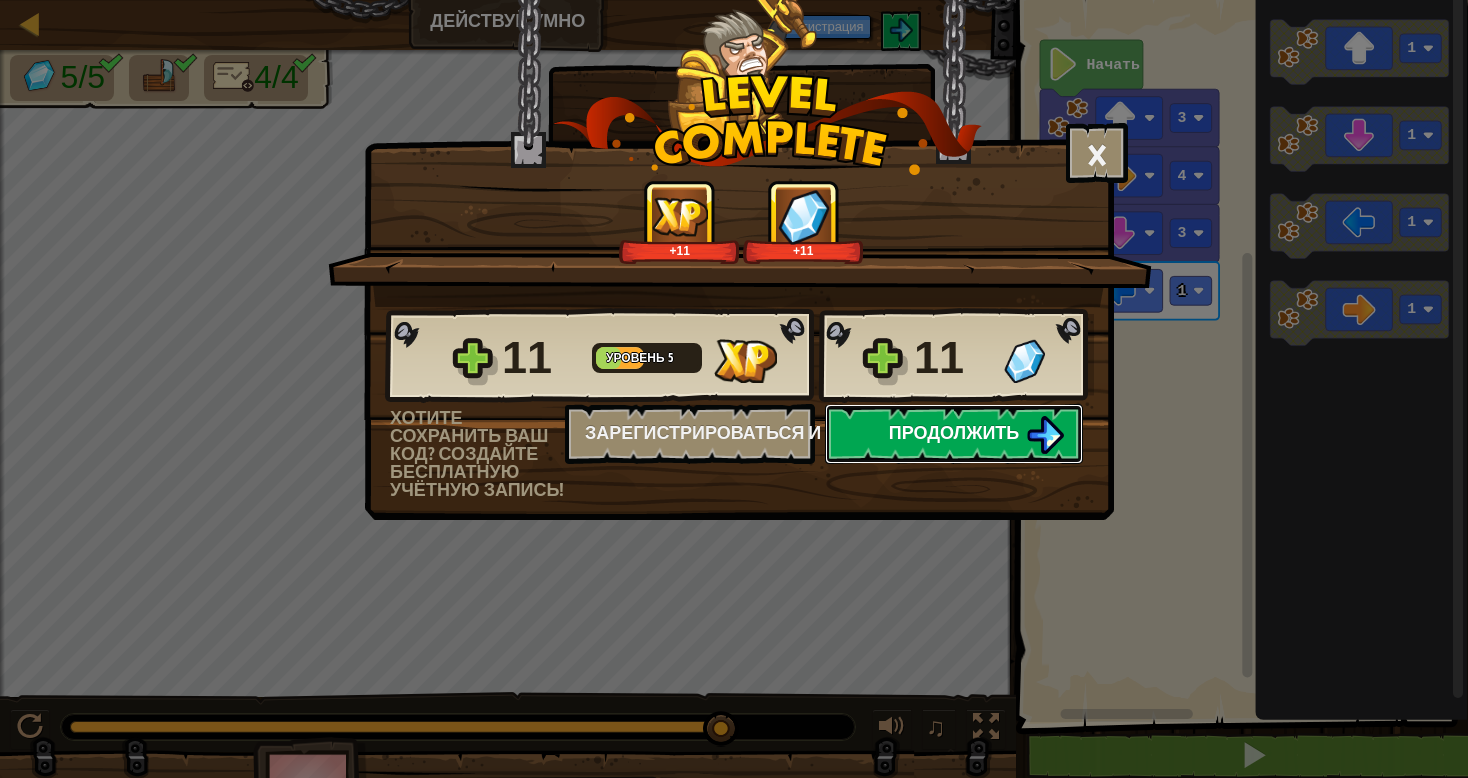 click at bounding box center (1045, 435) 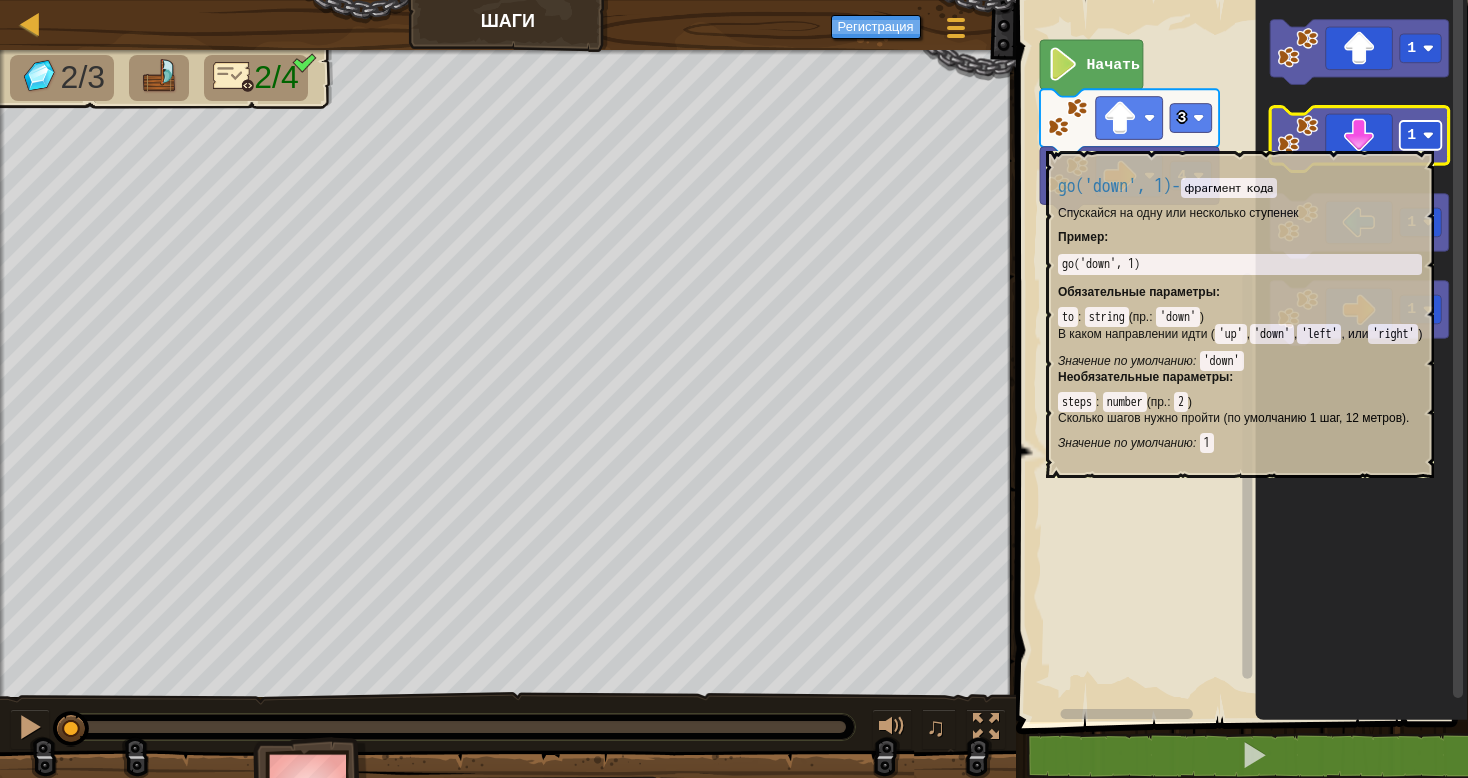 click 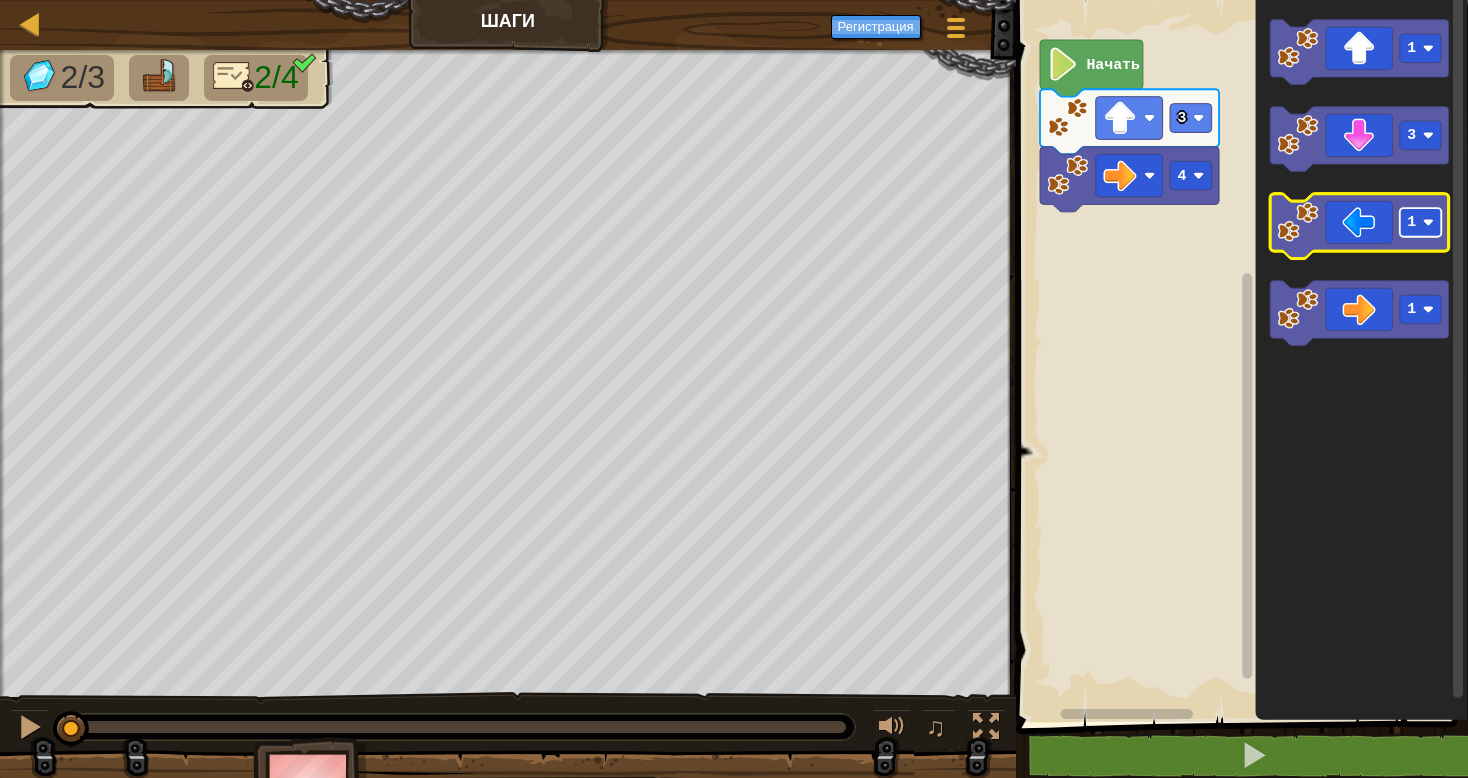 click 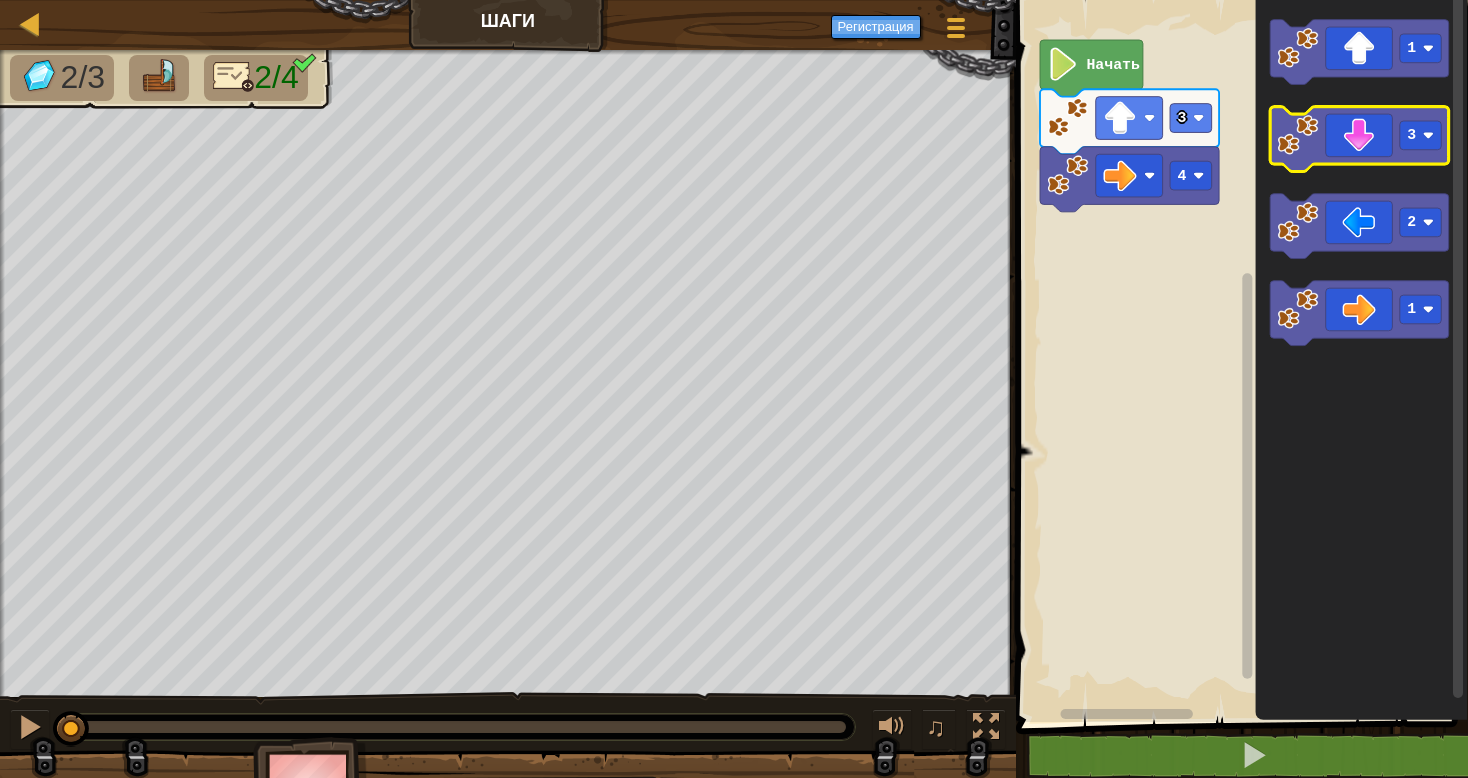 click 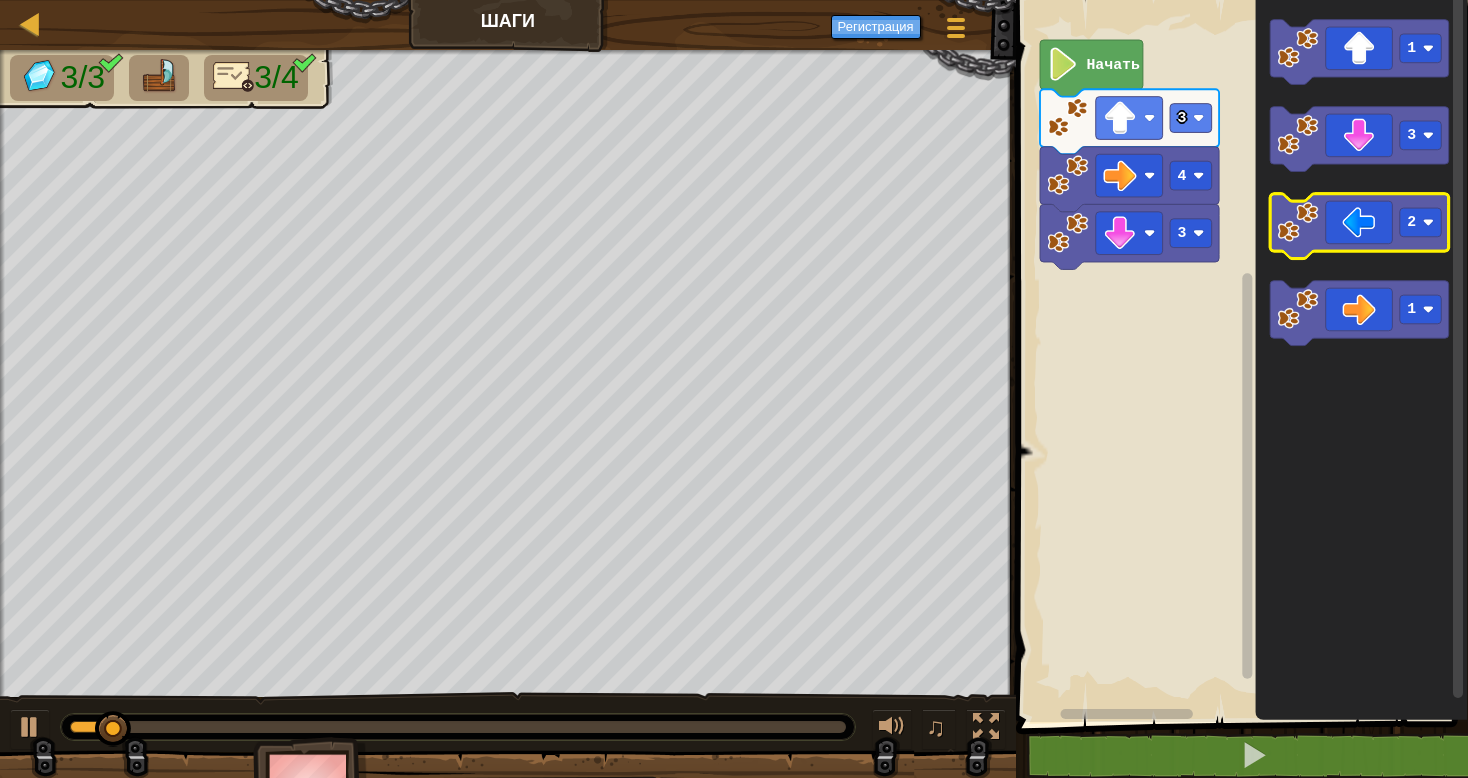 click 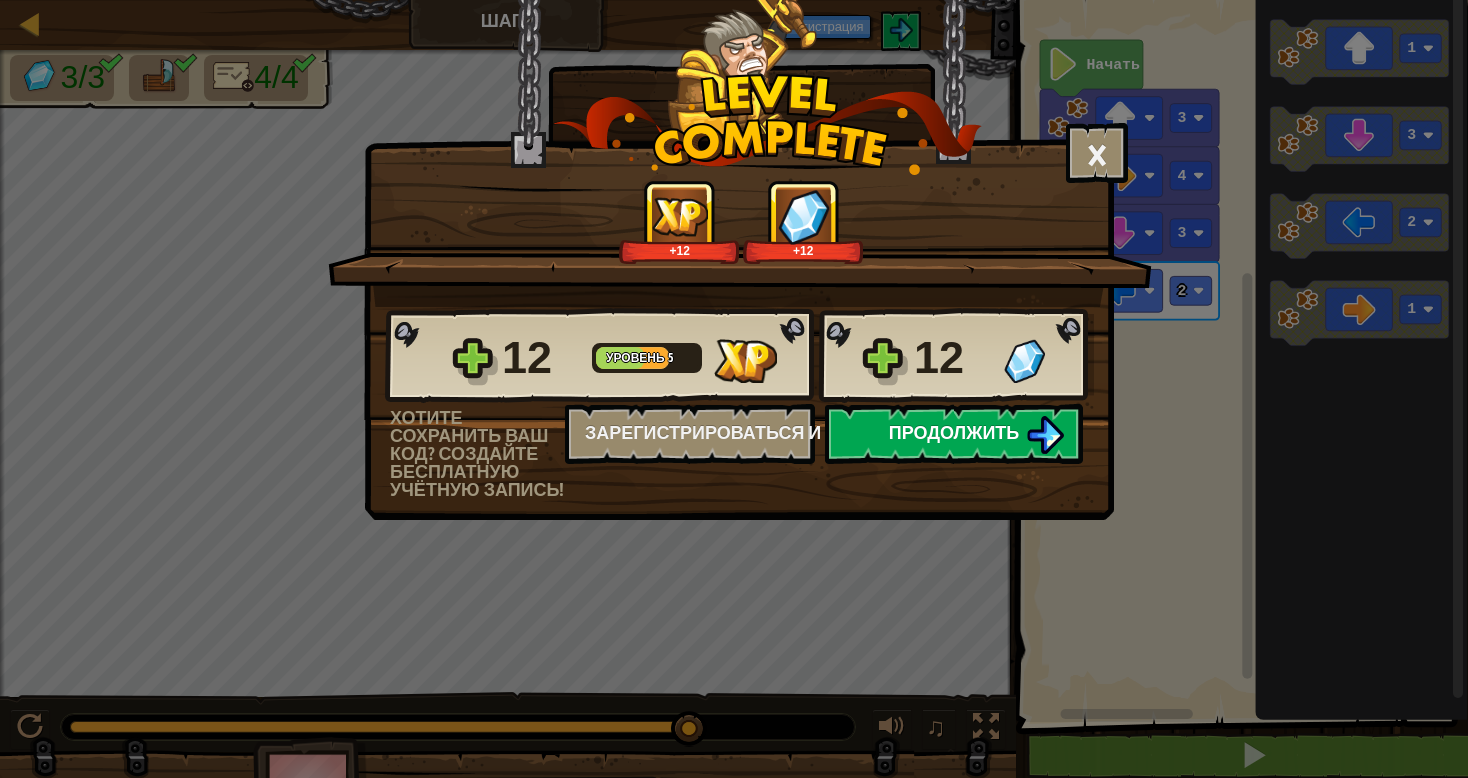 click on "Продолжить" at bounding box center [954, 432] 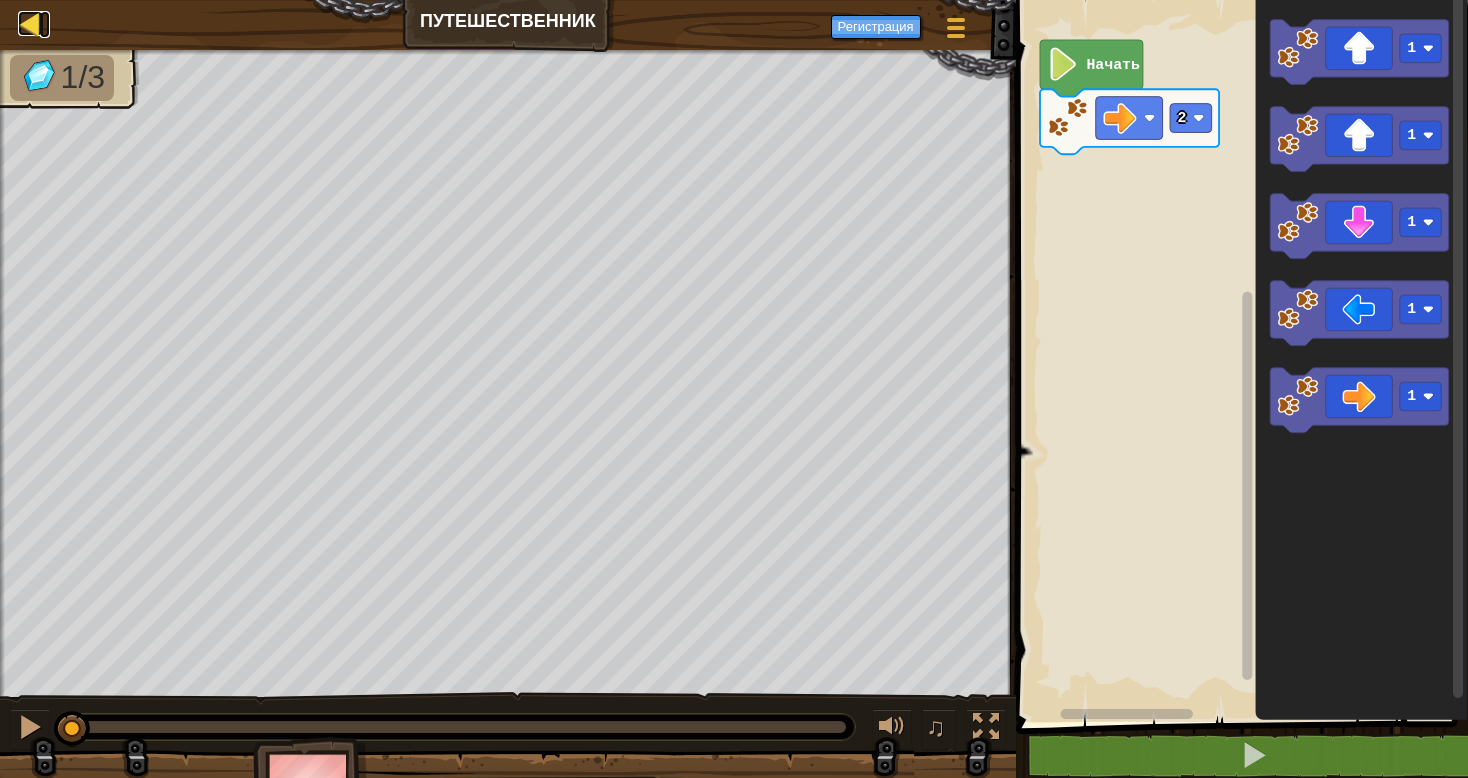 click at bounding box center [30, 23] 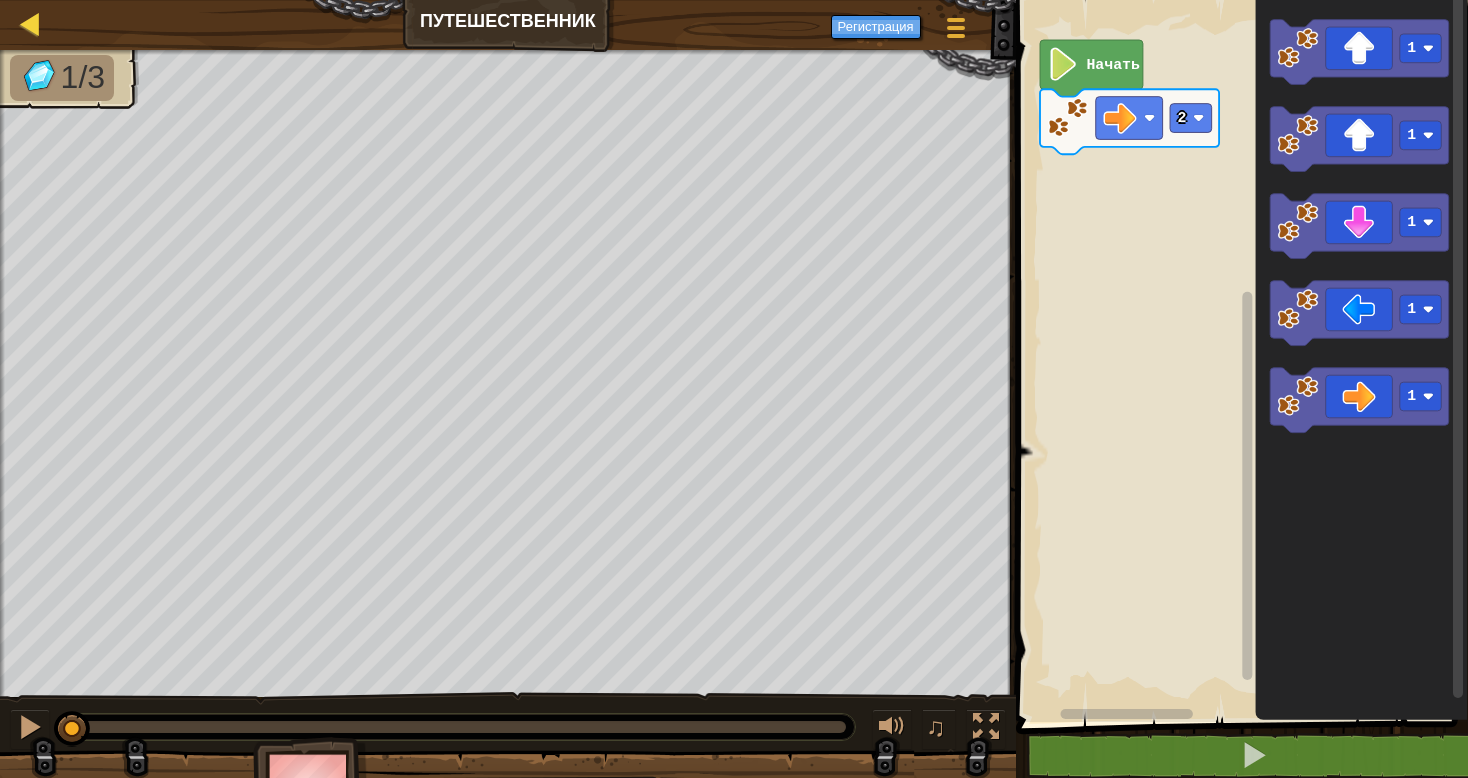 select on "ru" 